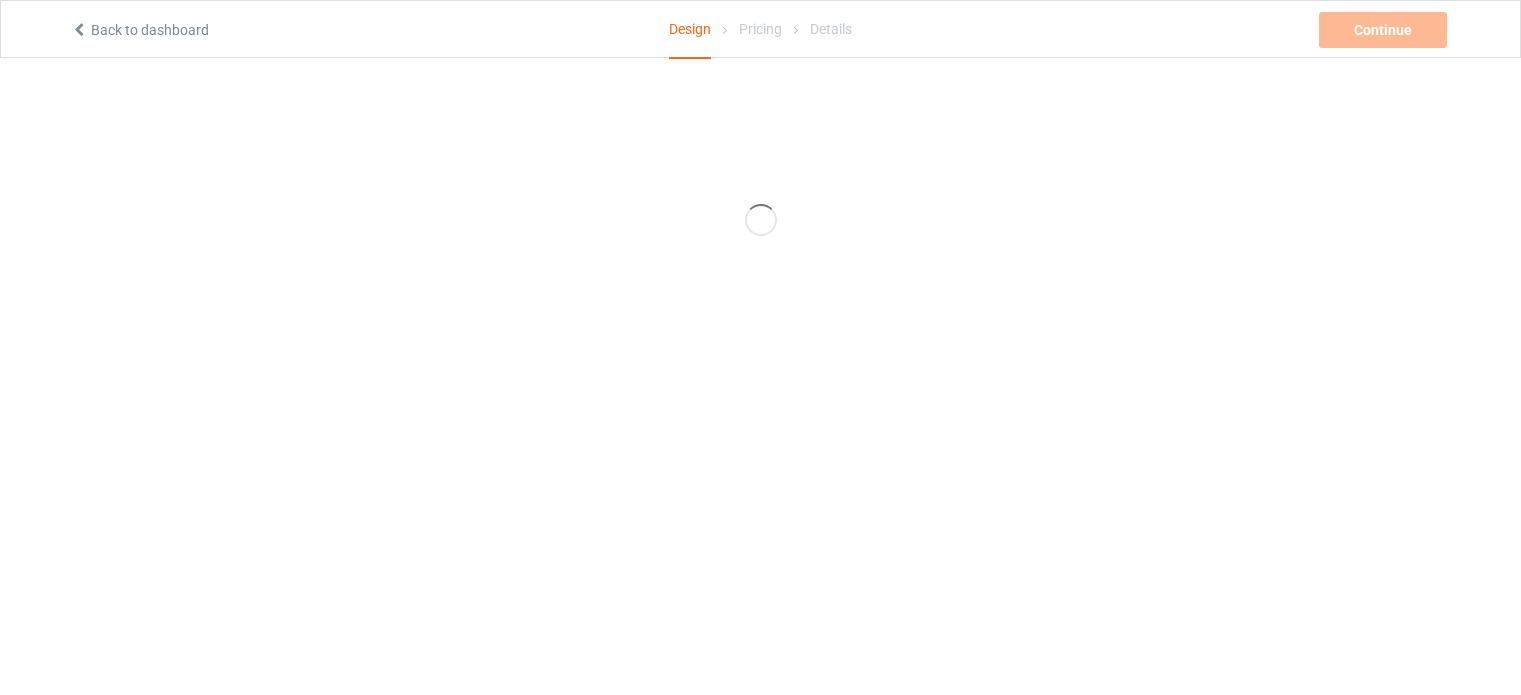 scroll, scrollTop: 0, scrollLeft: 0, axis: both 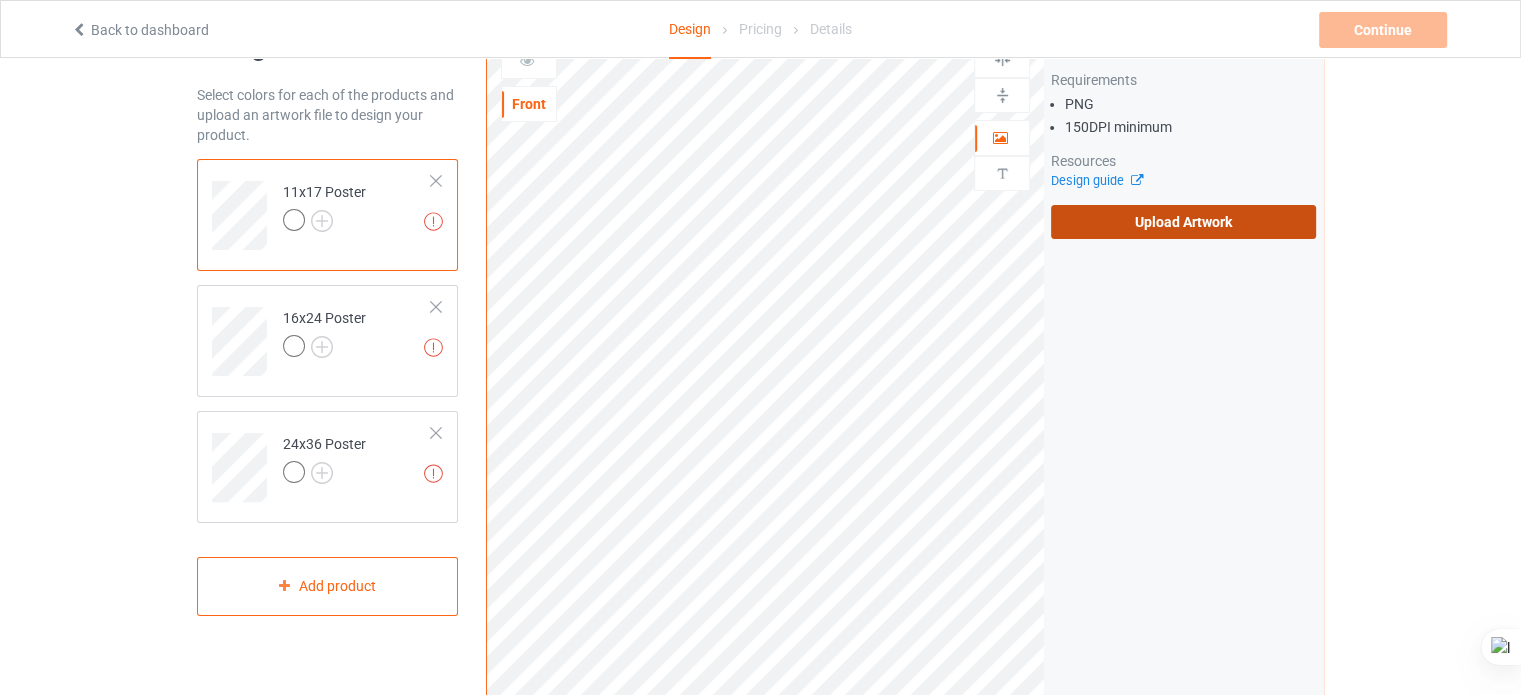 click on "Upload Artwork" at bounding box center [1183, 222] 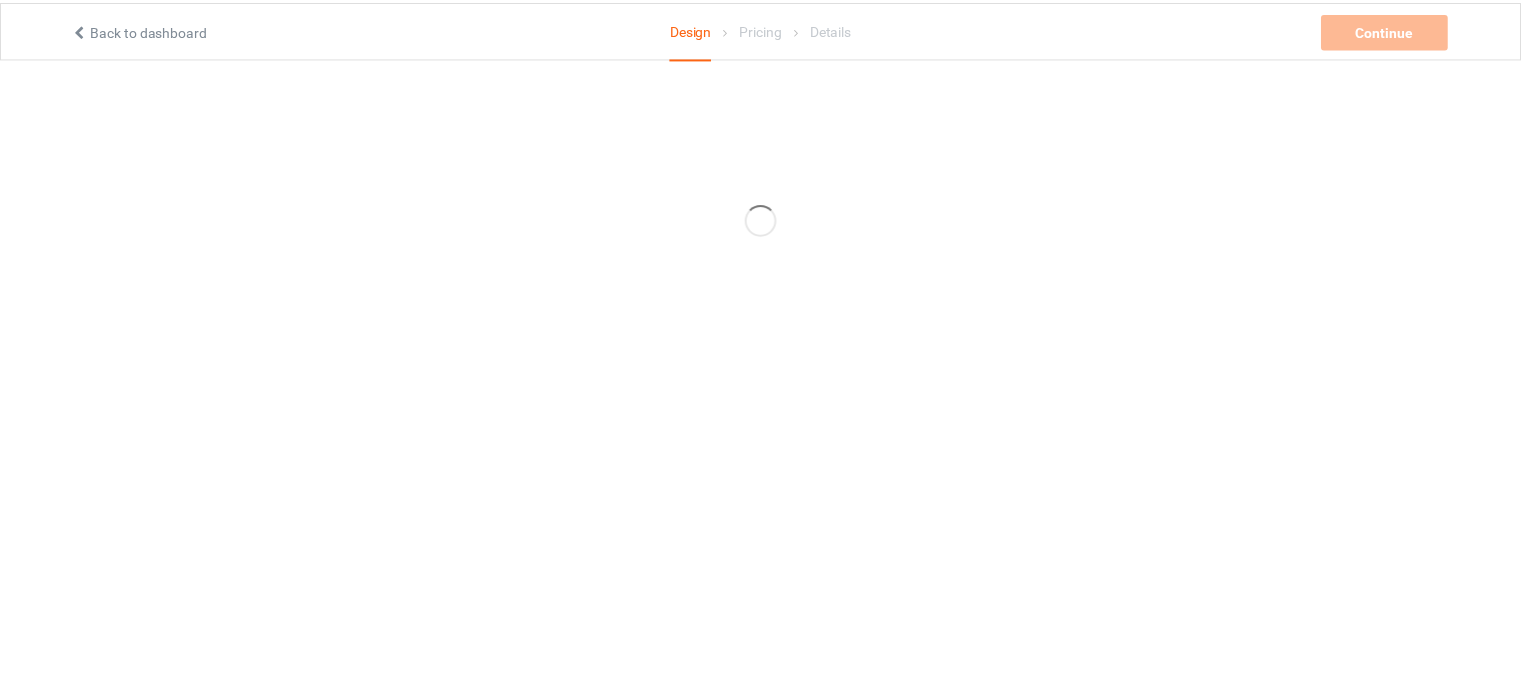 scroll, scrollTop: 0, scrollLeft: 0, axis: both 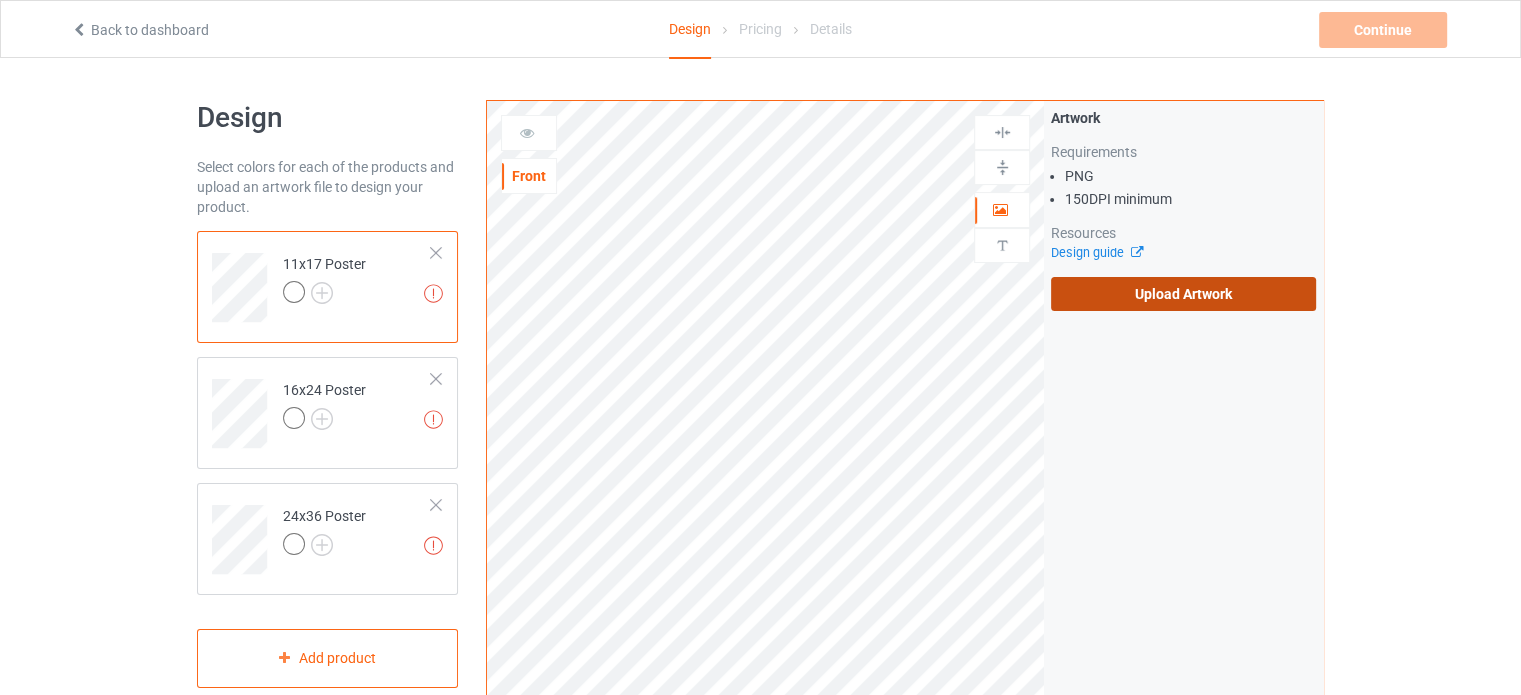 click on "Upload Artwork" at bounding box center (1183, 294) 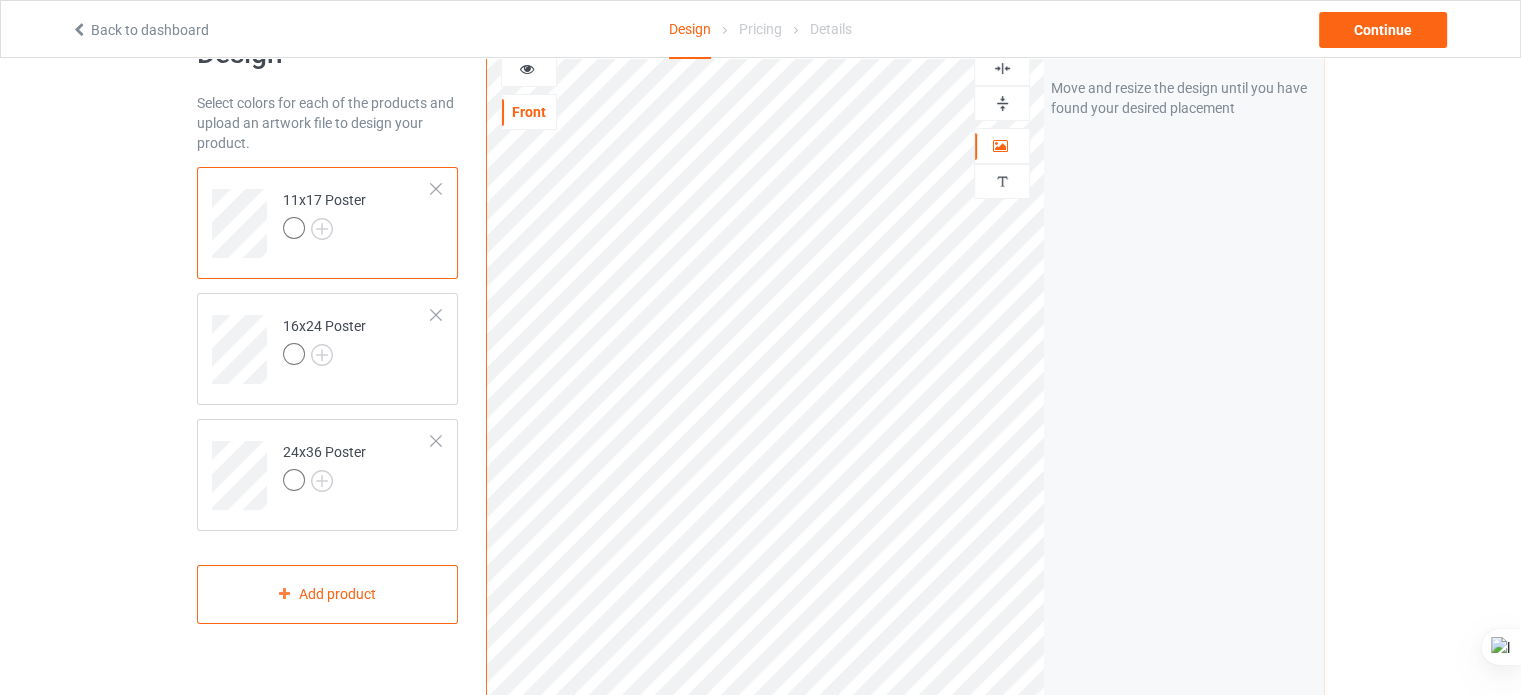 scroll, scrollTop: 64, scrollLeft: 0, axis: vertical 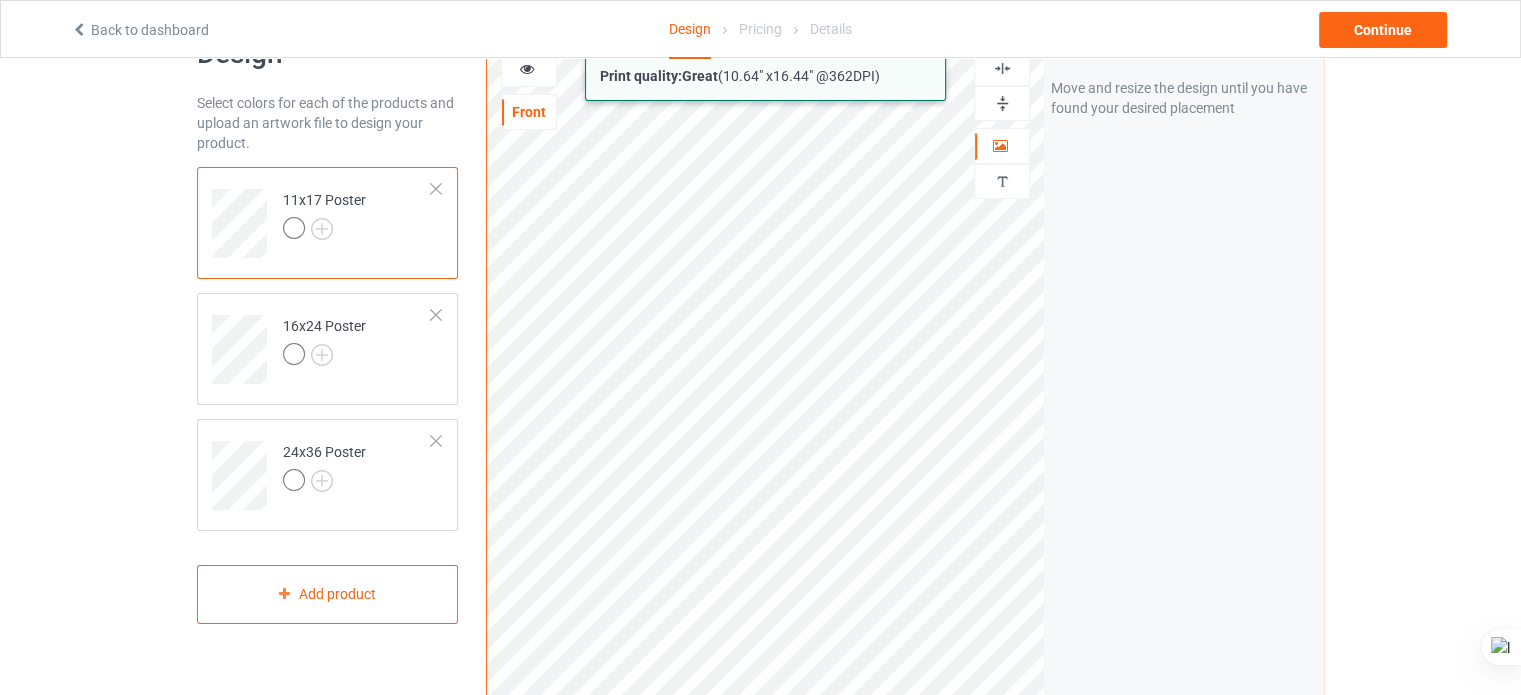 click on "Back to dashboard Design Pricing Details Continue Design Select colors for each of the products and upload an artwork file to design your product. 11x17 Poster 16x24 Poster 24x36 Poster Add product Print quality:  Great  (  10.64 " x  16.44 " @ 362 DPI) Front Artwork Personalized text Artwork Move and resize the design until you have found your desired placement Product Mockups Add mockup Add mockup Add mockup Add mockup Add mockup Add mockup Add mockup" at bounding box center [760, 283] 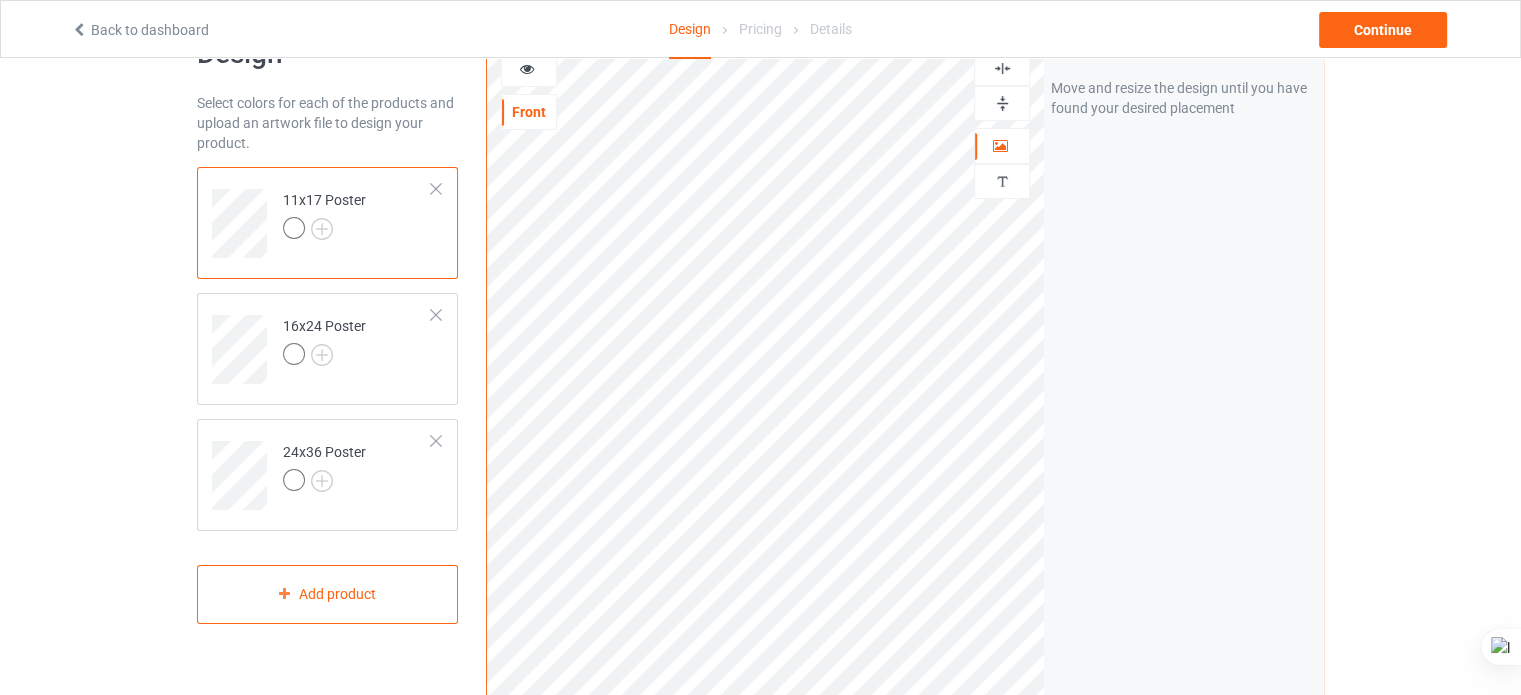 click at bounding box center (1002, 103) 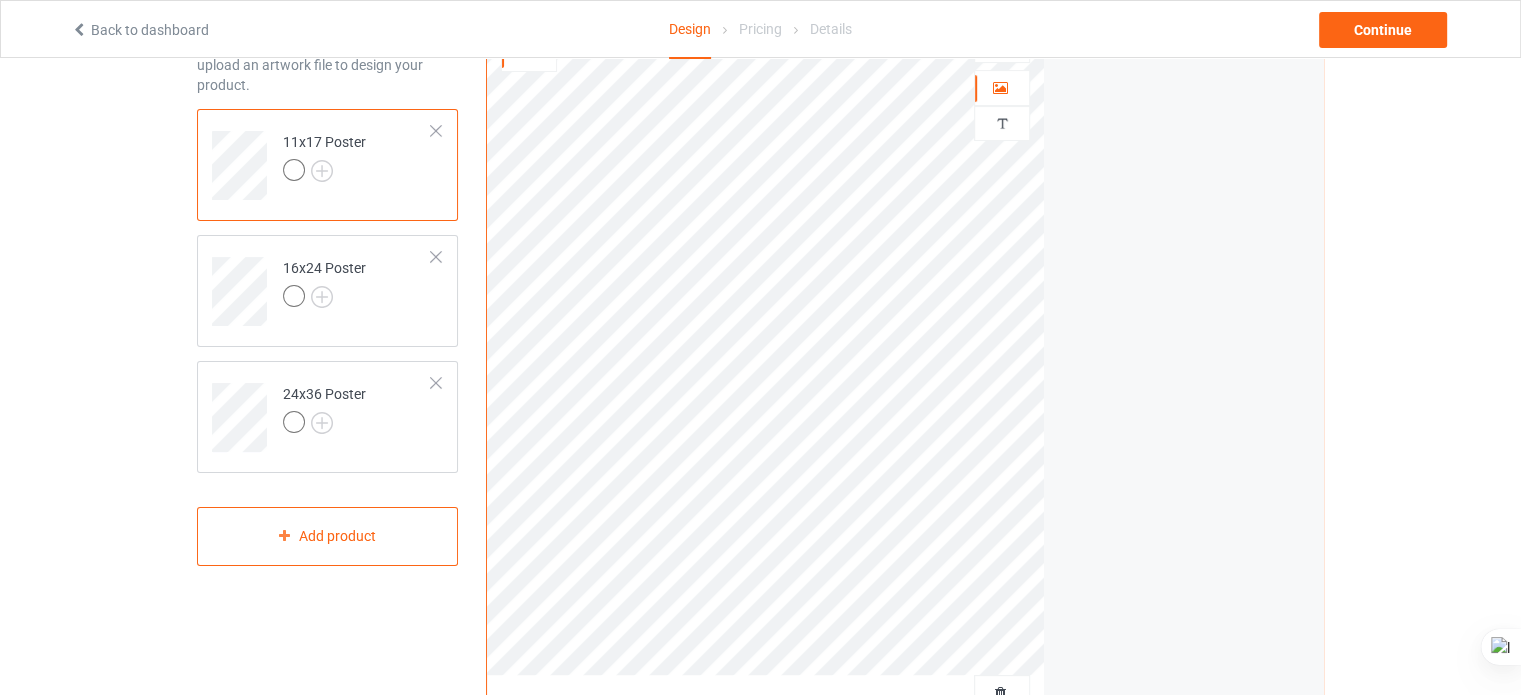 scroll, scrollTop: 124, scrollLeft: 0, axis: vertical 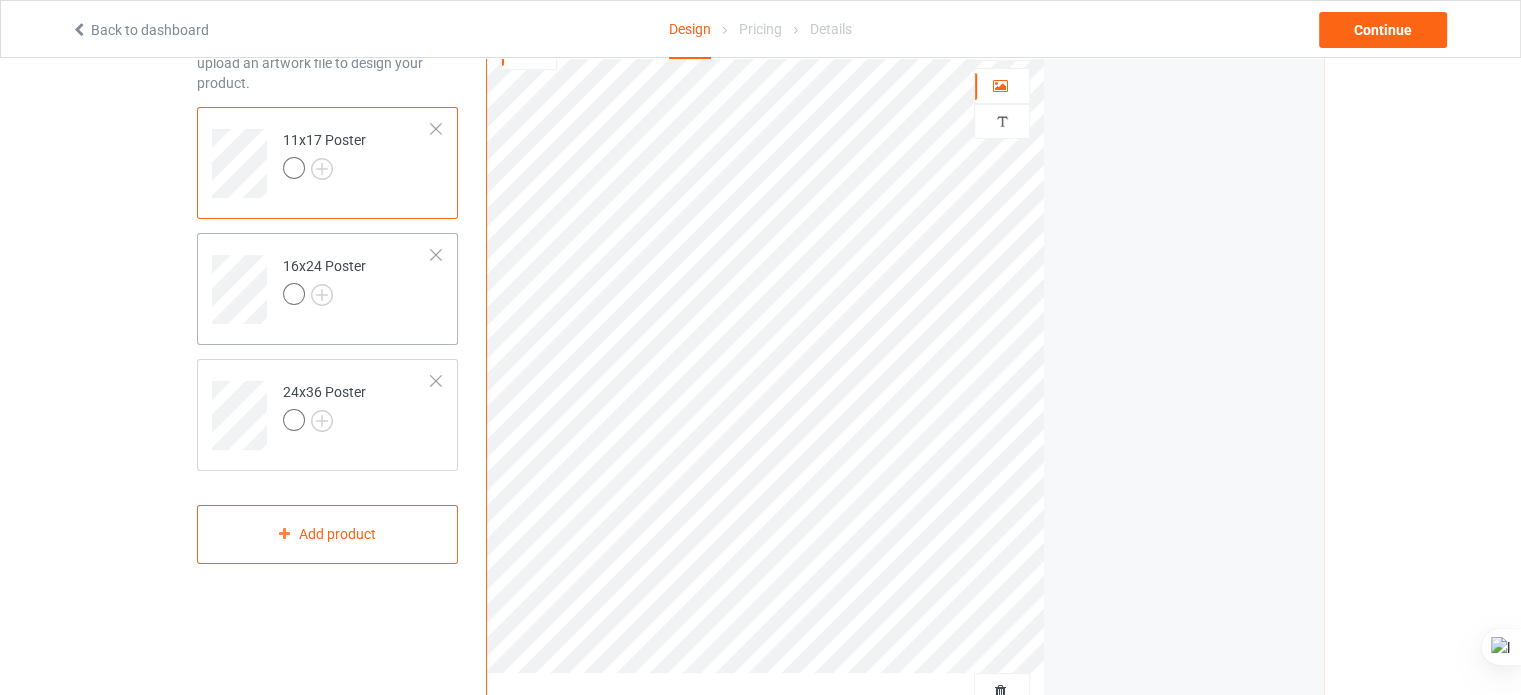 click on "16x24 Poster" at bounding box center (324, 280) 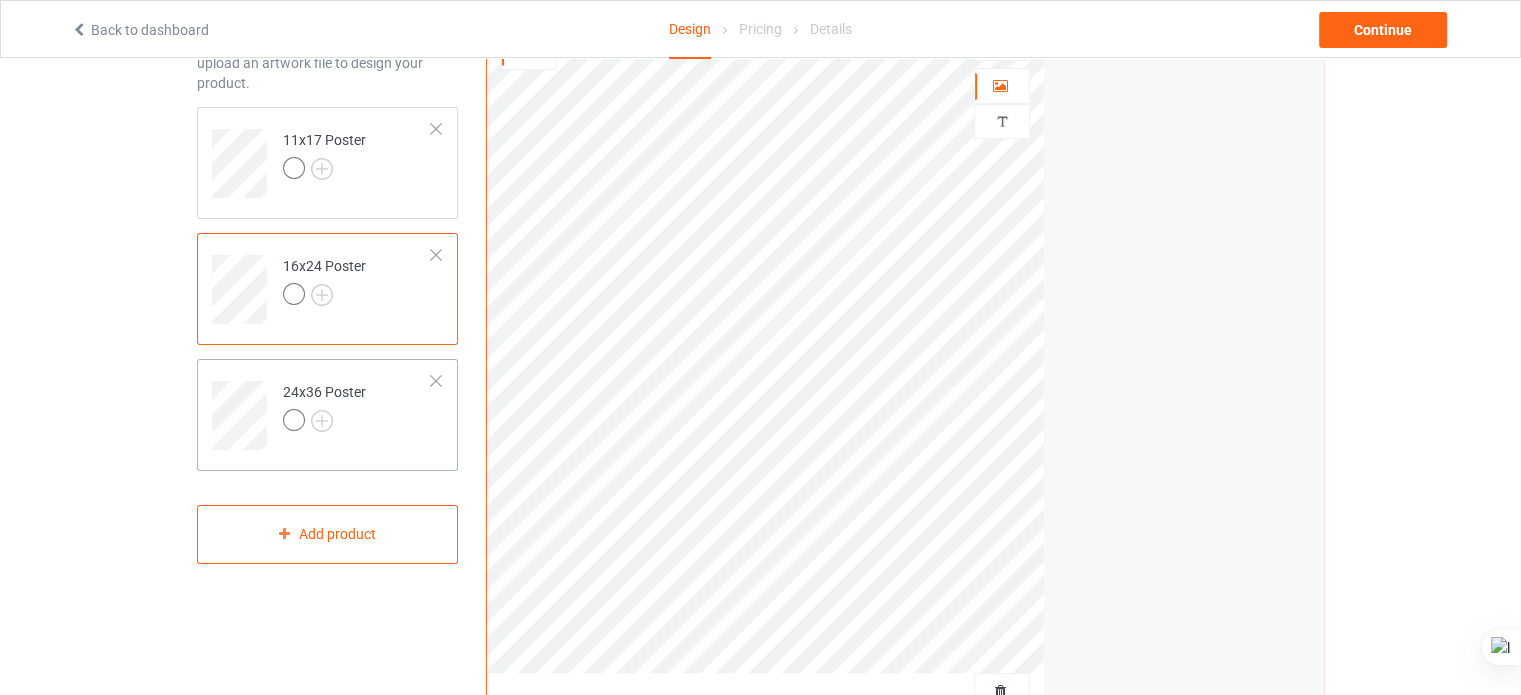 click on "24x36 Poster" at bounding box center [357, 408] 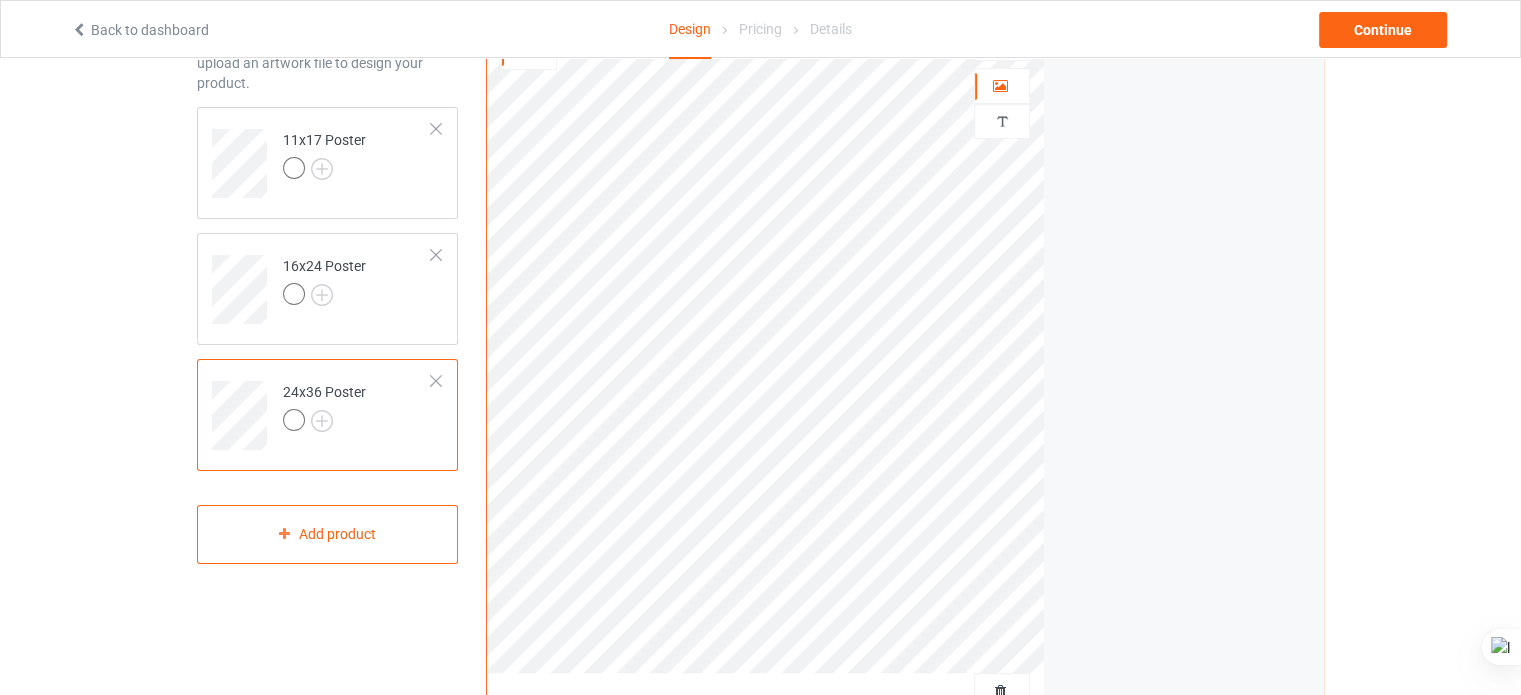scroll, scrollTop: 0, scrollLeft: 0, axis: both 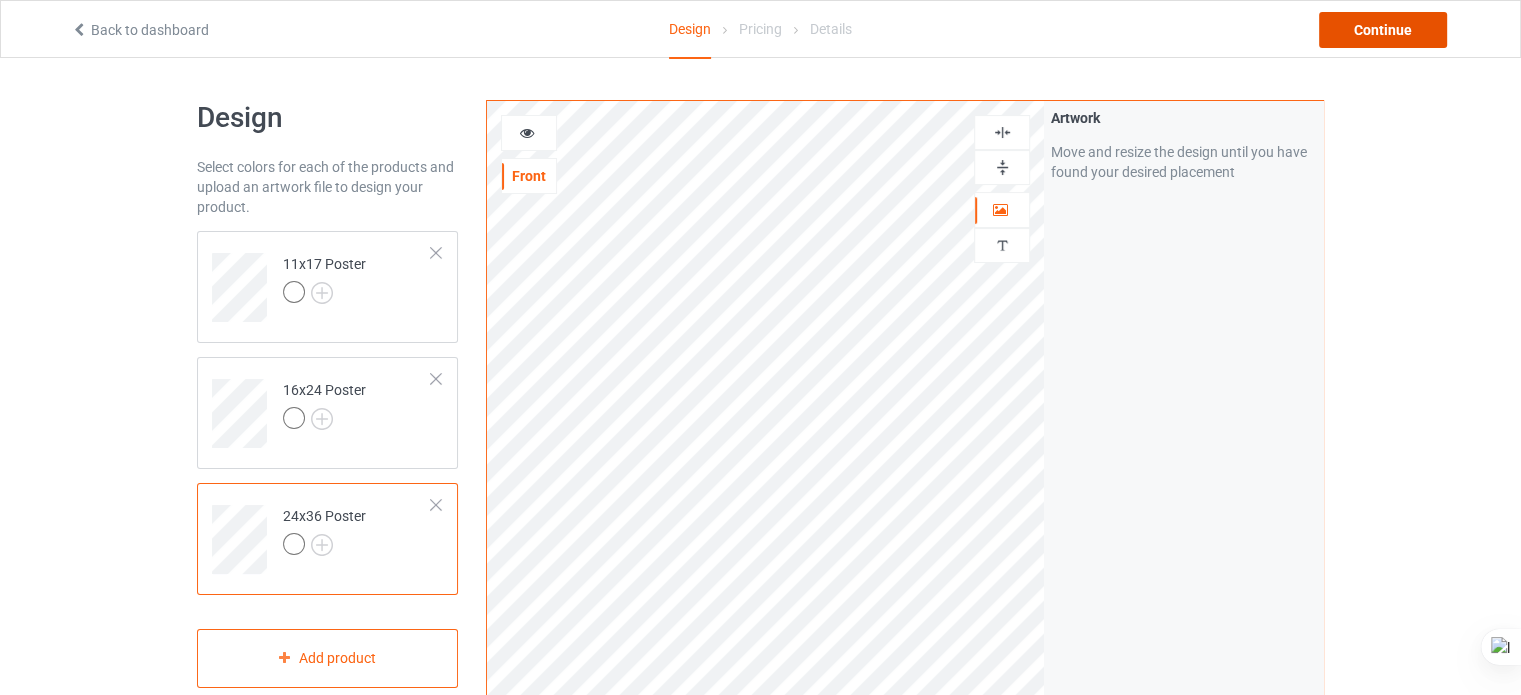 click on "Continue" at bounding box center [1383, 30] 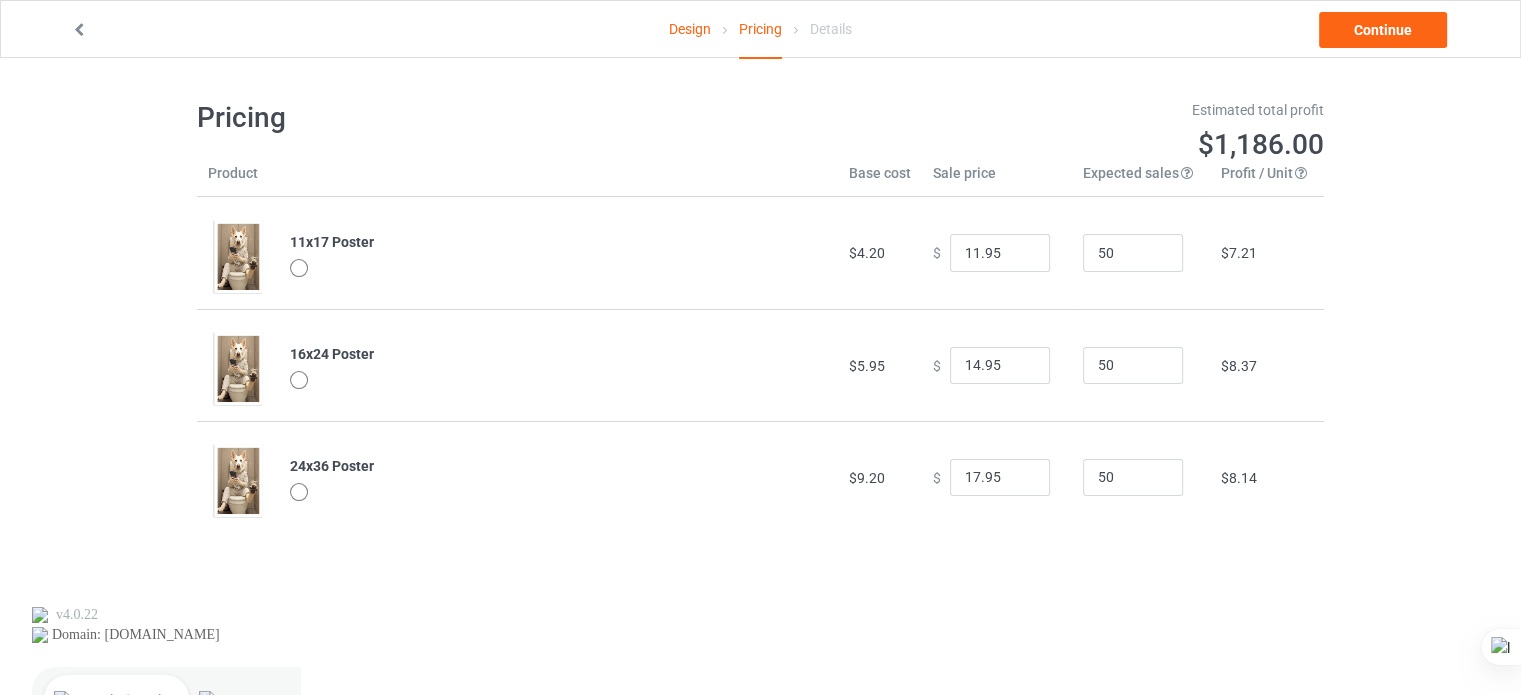 click on "$7.21" at bounding box center (1239, 253) 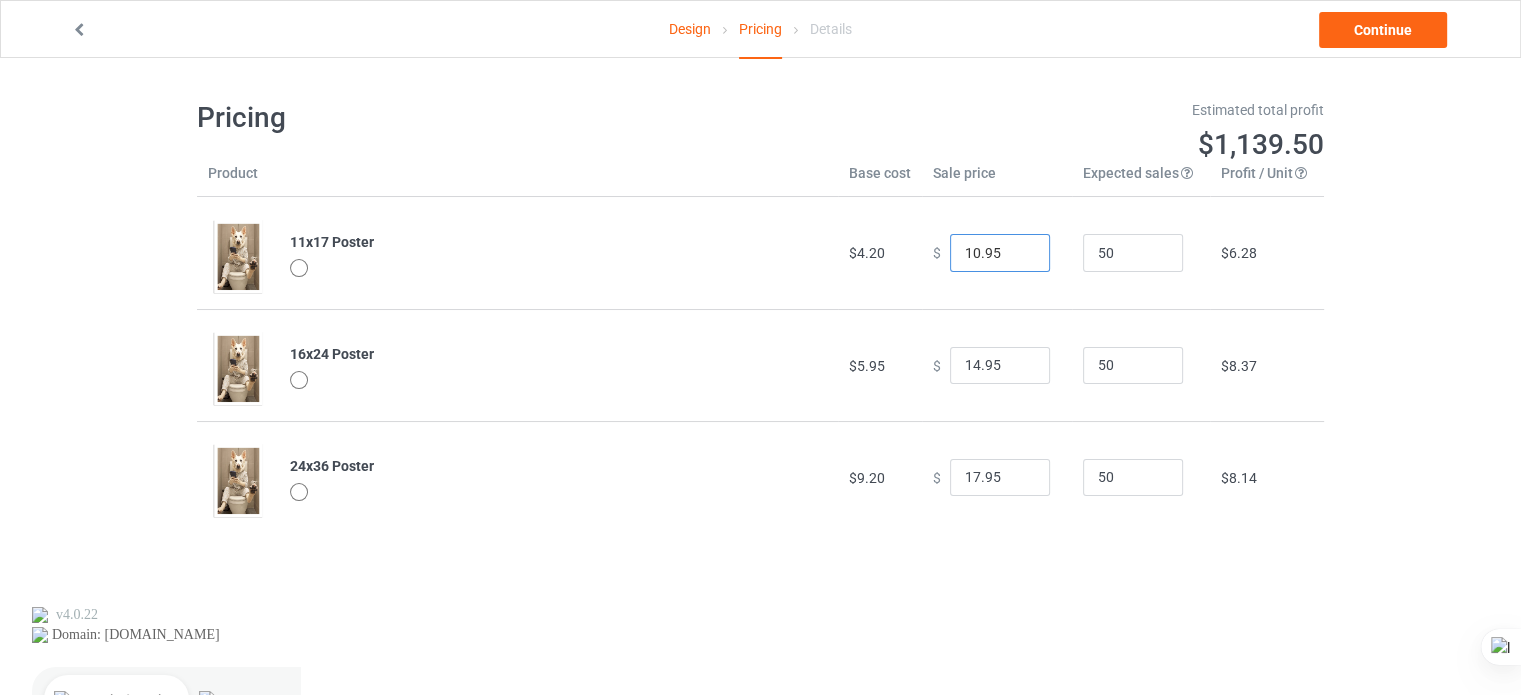 click on "10.95" at bounding box center (1000, 253) 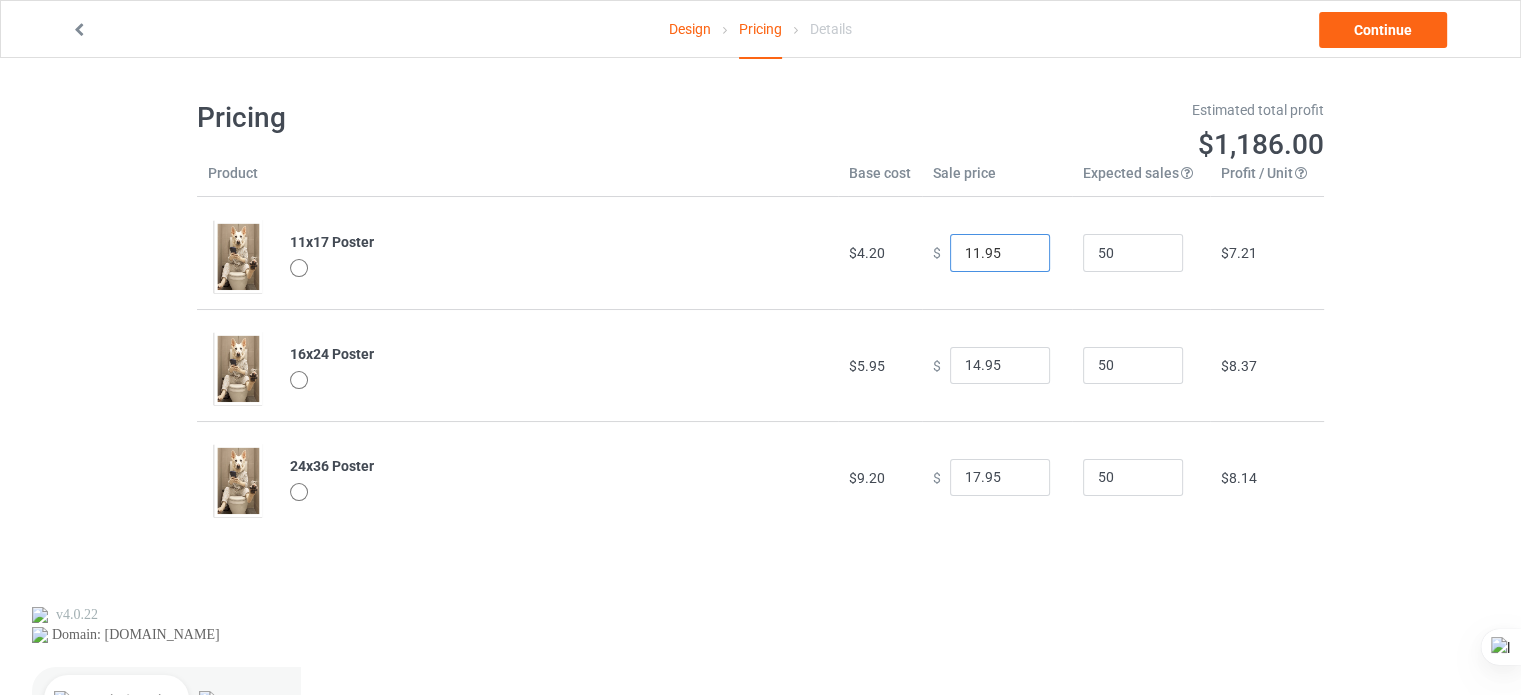 type on "11.95" 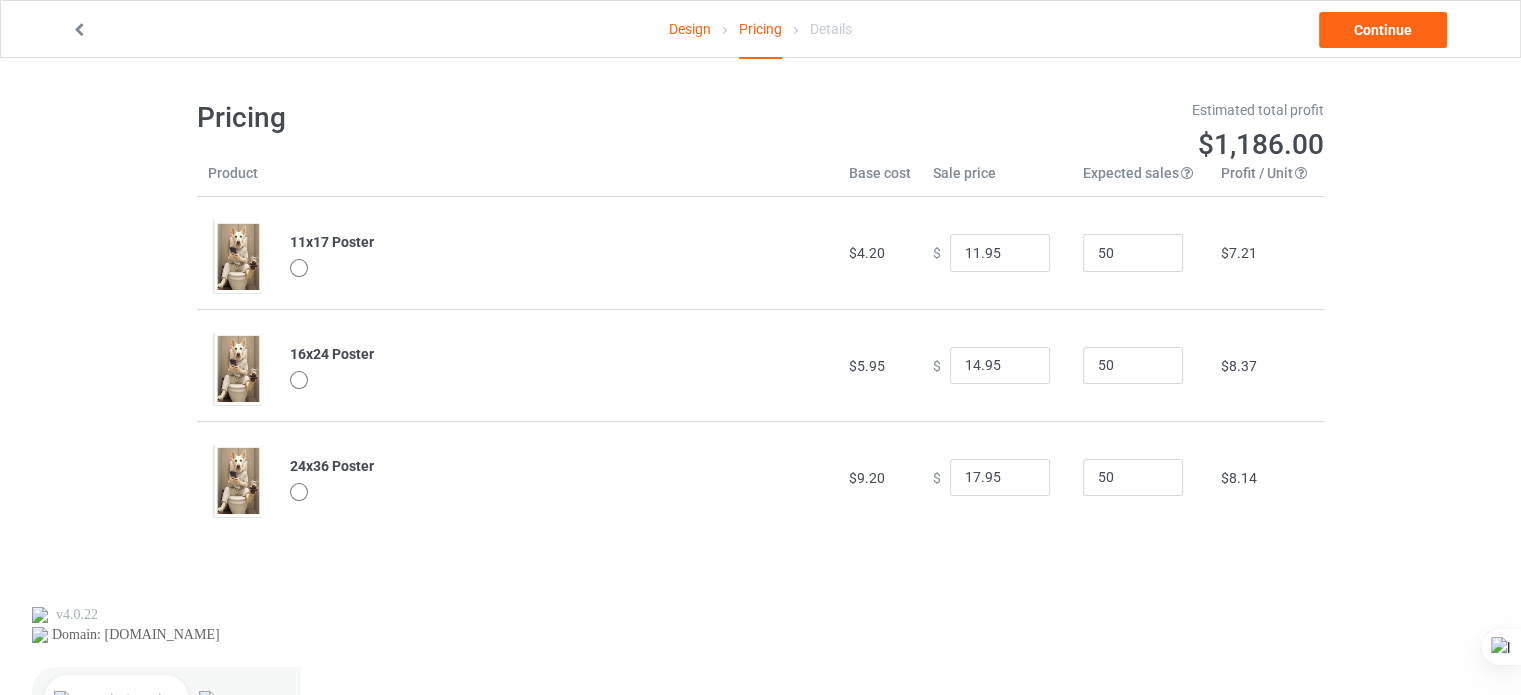click on "$     11.95" at bounding box center [997, 253] 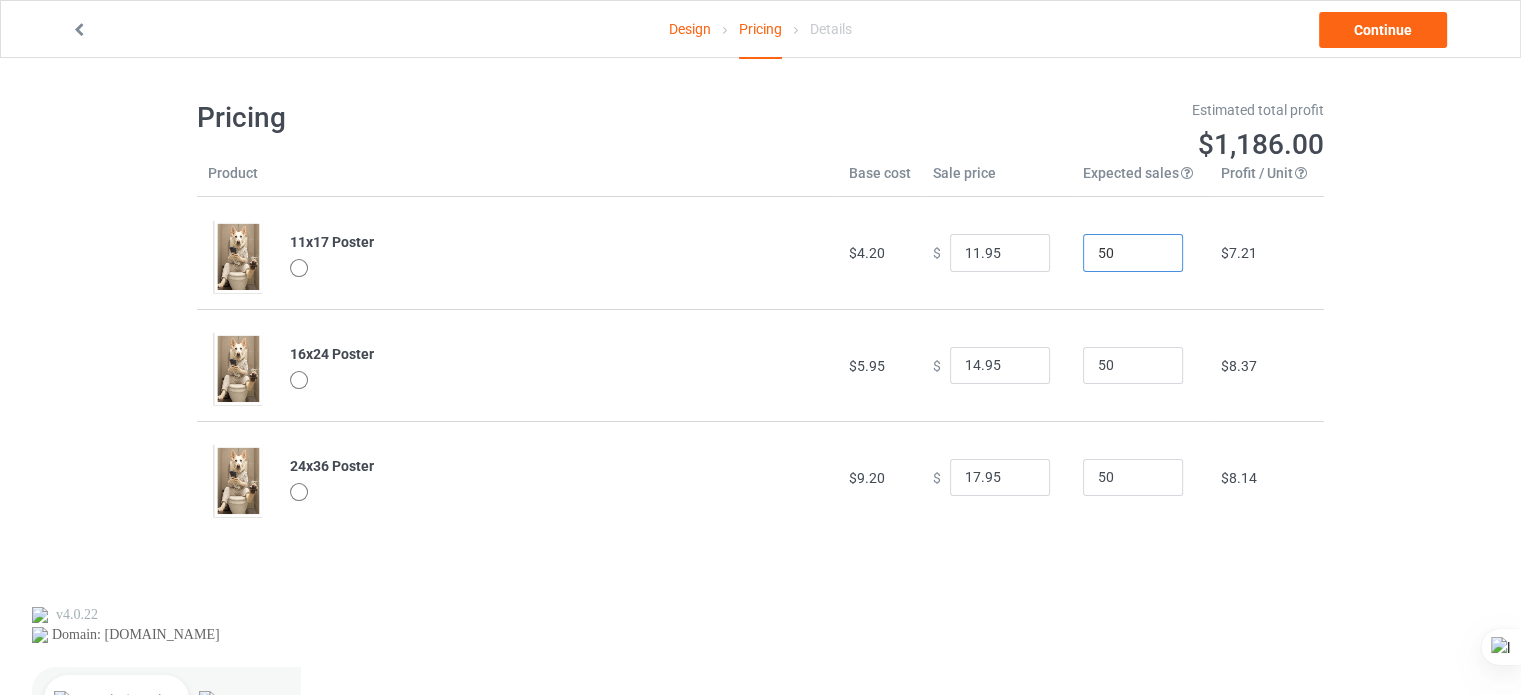 drag, startPoint x: 1104, startPoint y: 251, endPoint x: 1072, endPoint y: 256, distance: 32.38827 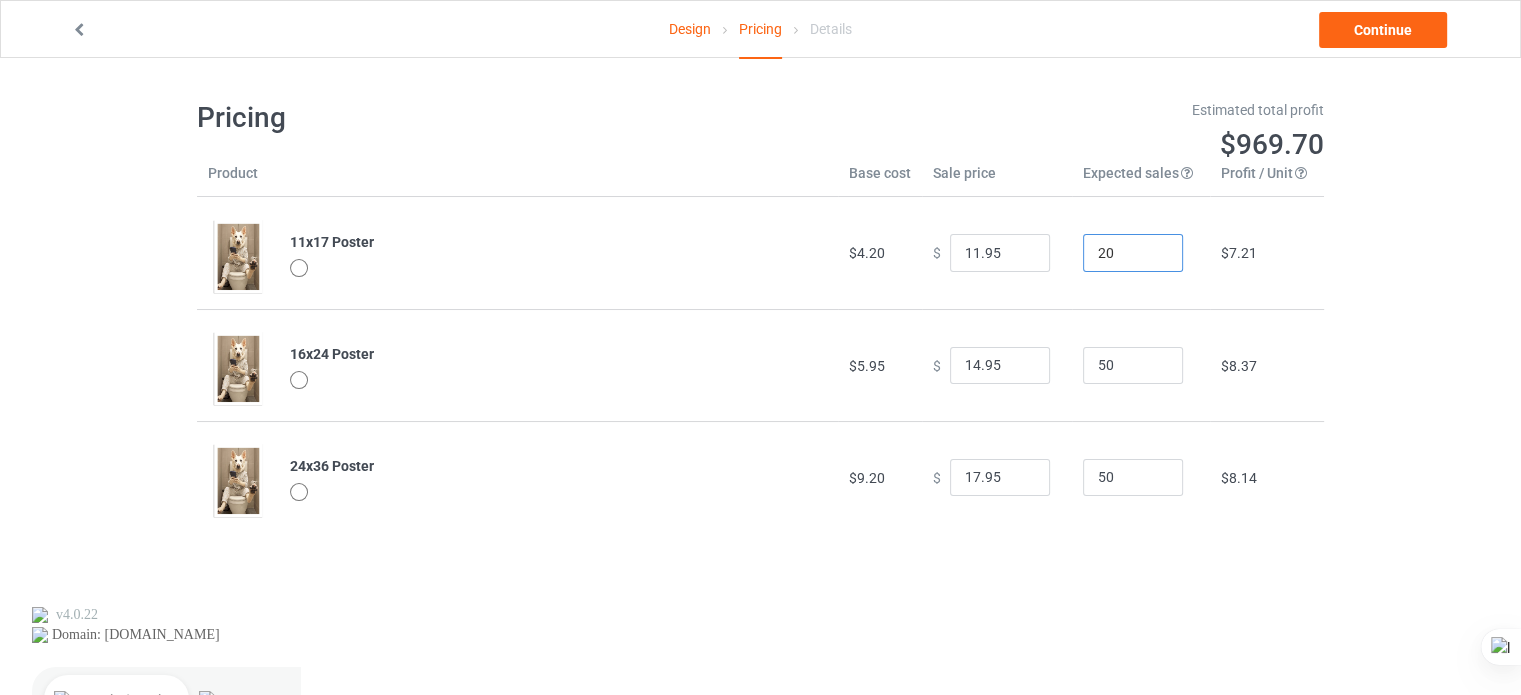 type on "20" 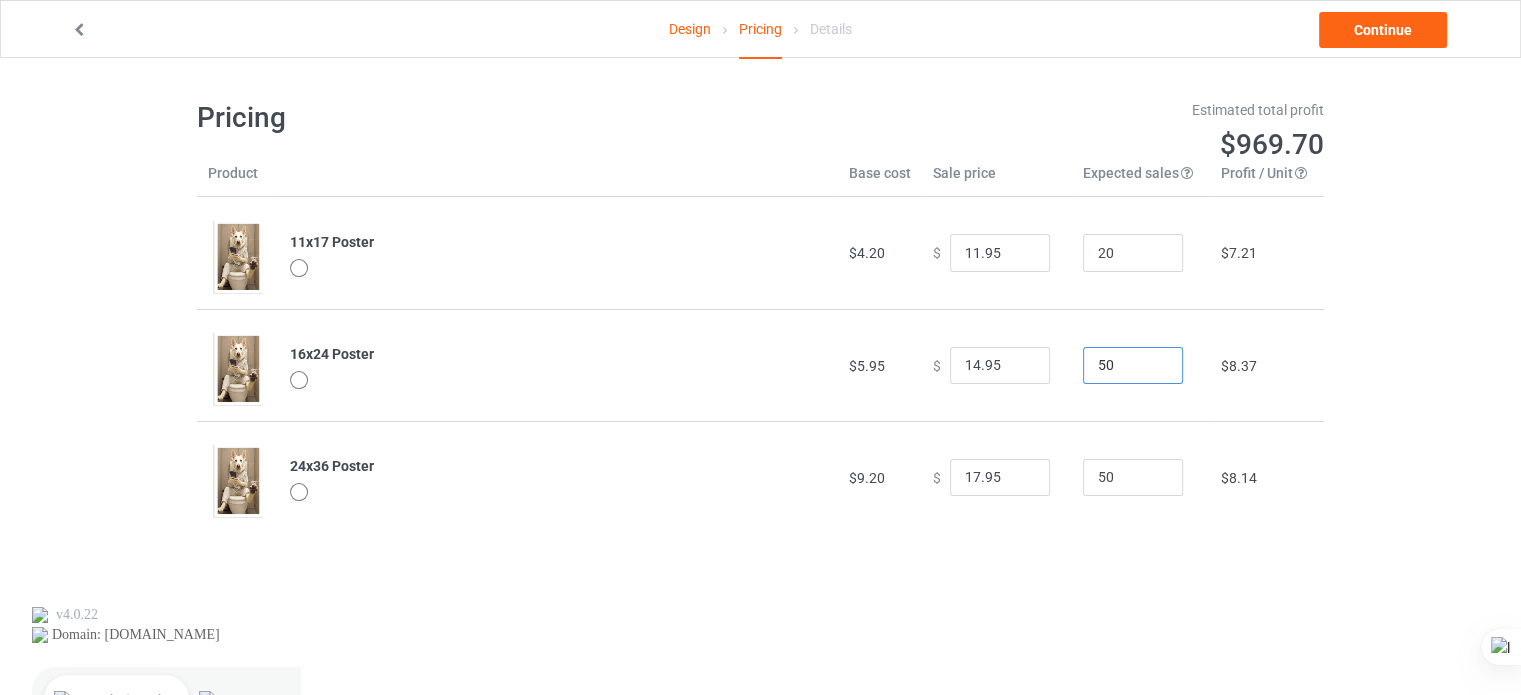 drag, startPoint x: 1103, startPoint y: 373, endPoint x: 1084, endPoint y: 371, distance: 19.104973 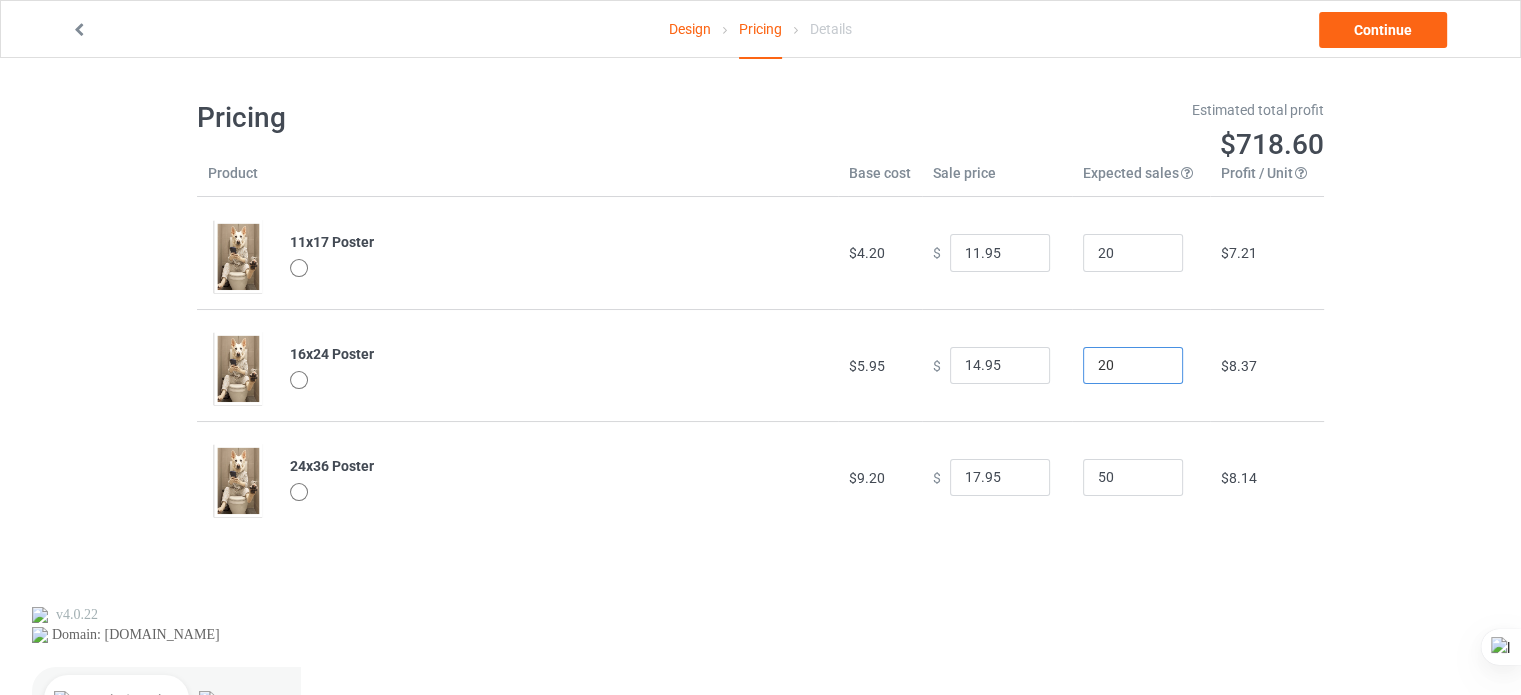 type on "20" 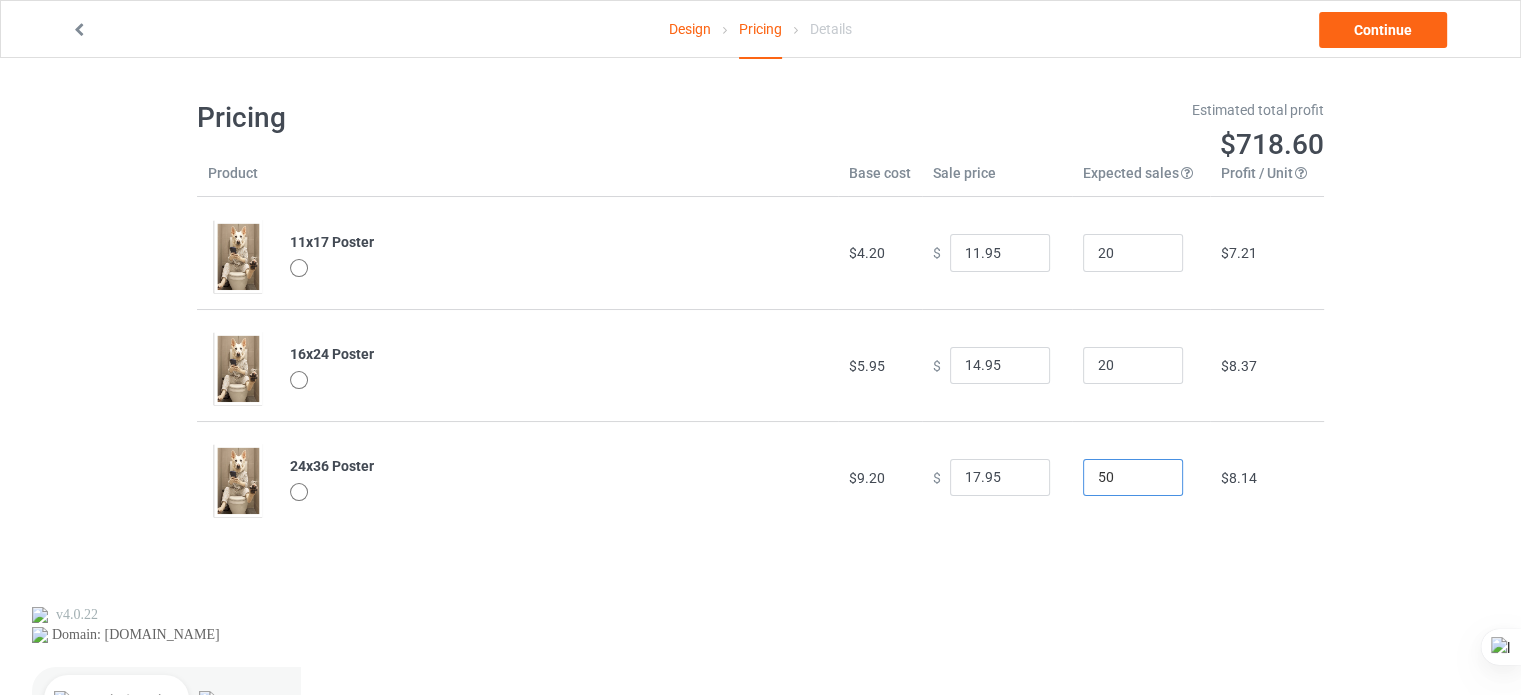 drag, startPoint x: 1104, startPoint y: 477, endPoint x: 1089, endPoint y: 479, distance: 15.132746 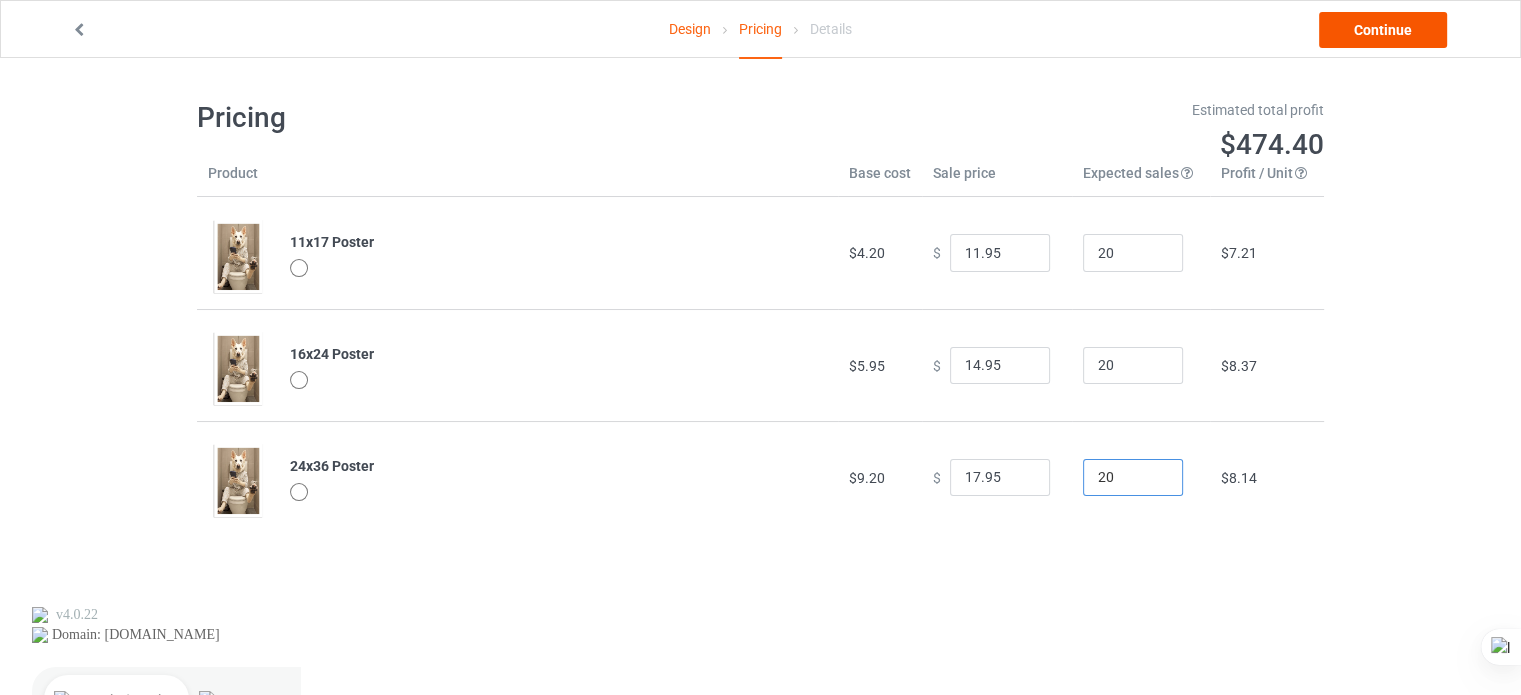 type on "20" 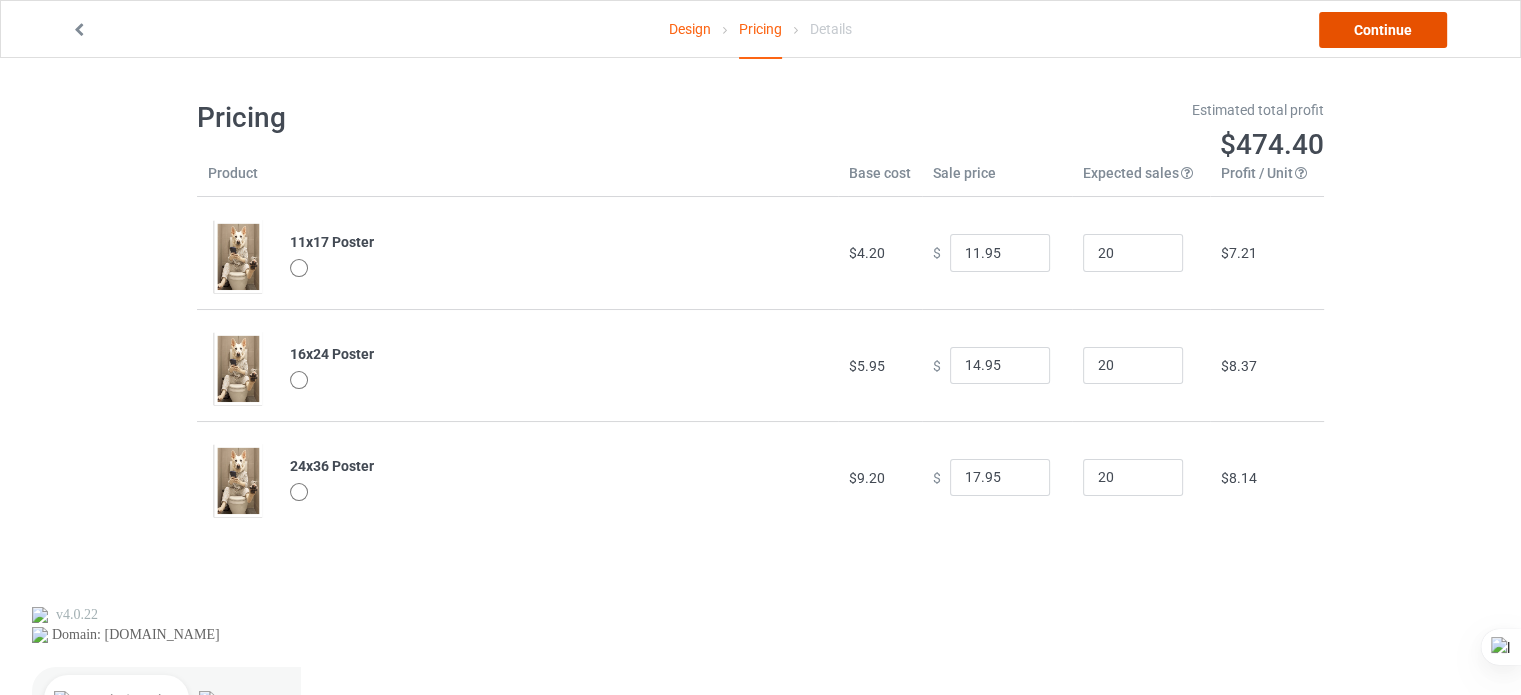 click on "Continue" at bounding box center (1383, 30) 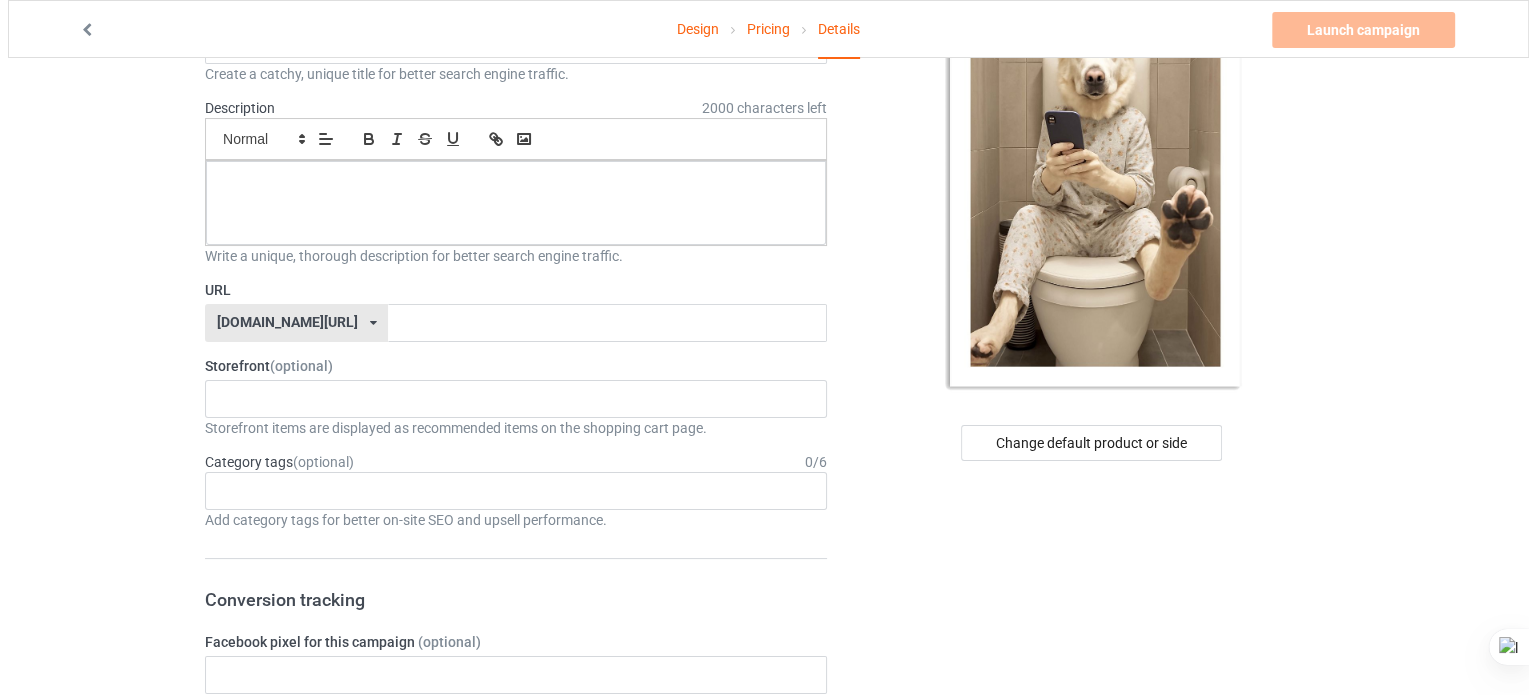 scroll, scrollTop: 0, scrollLeft: 0, axis: both 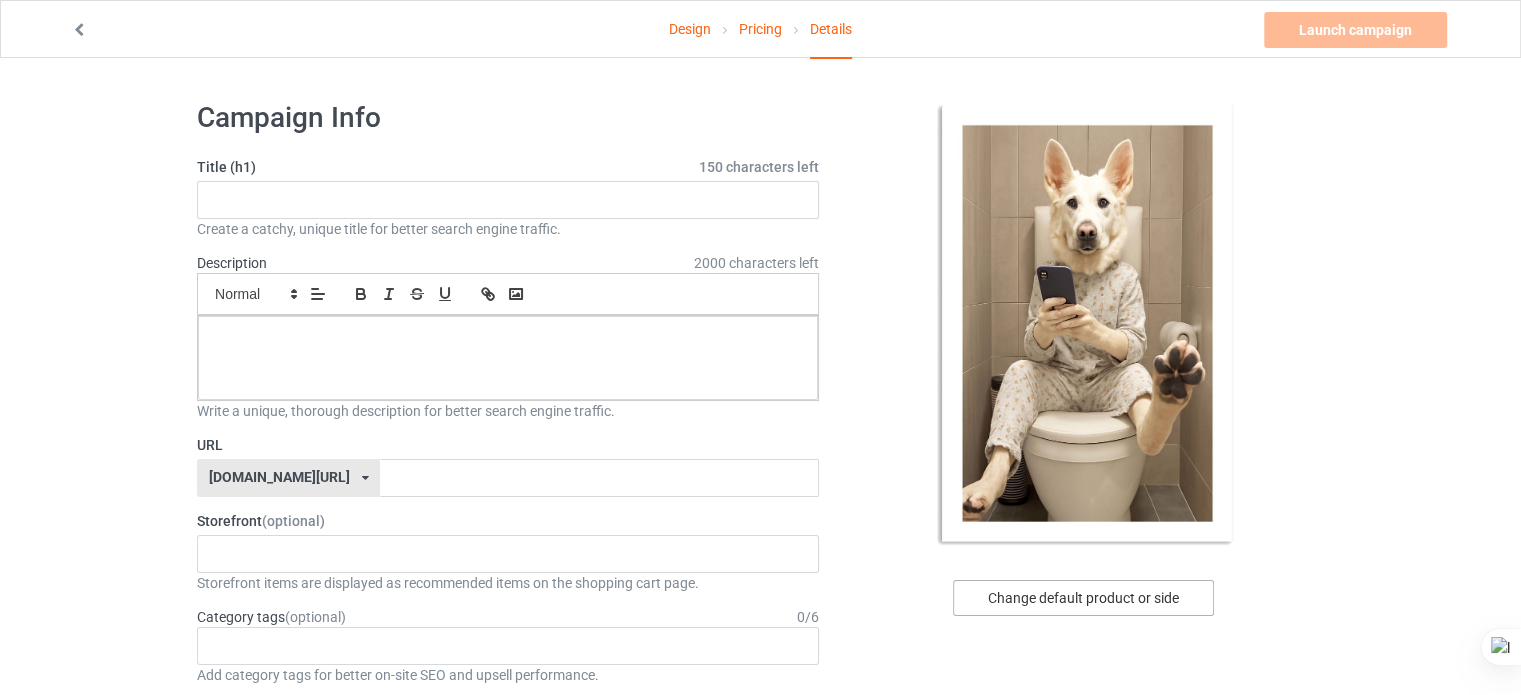 click on "Change default product or side" at bounding box center [1083, 598] 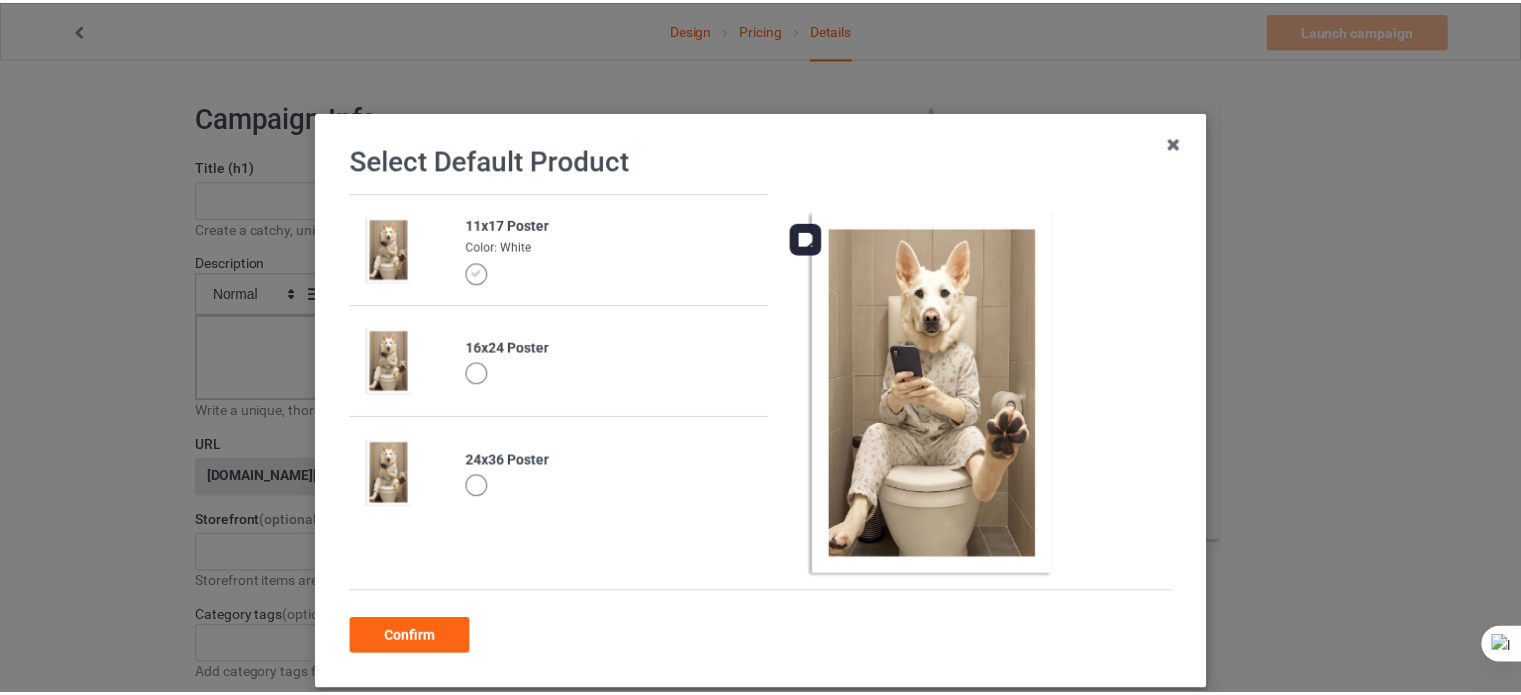 scroll, scrollTop: 108, scrollLeft: 0, axis: vertical 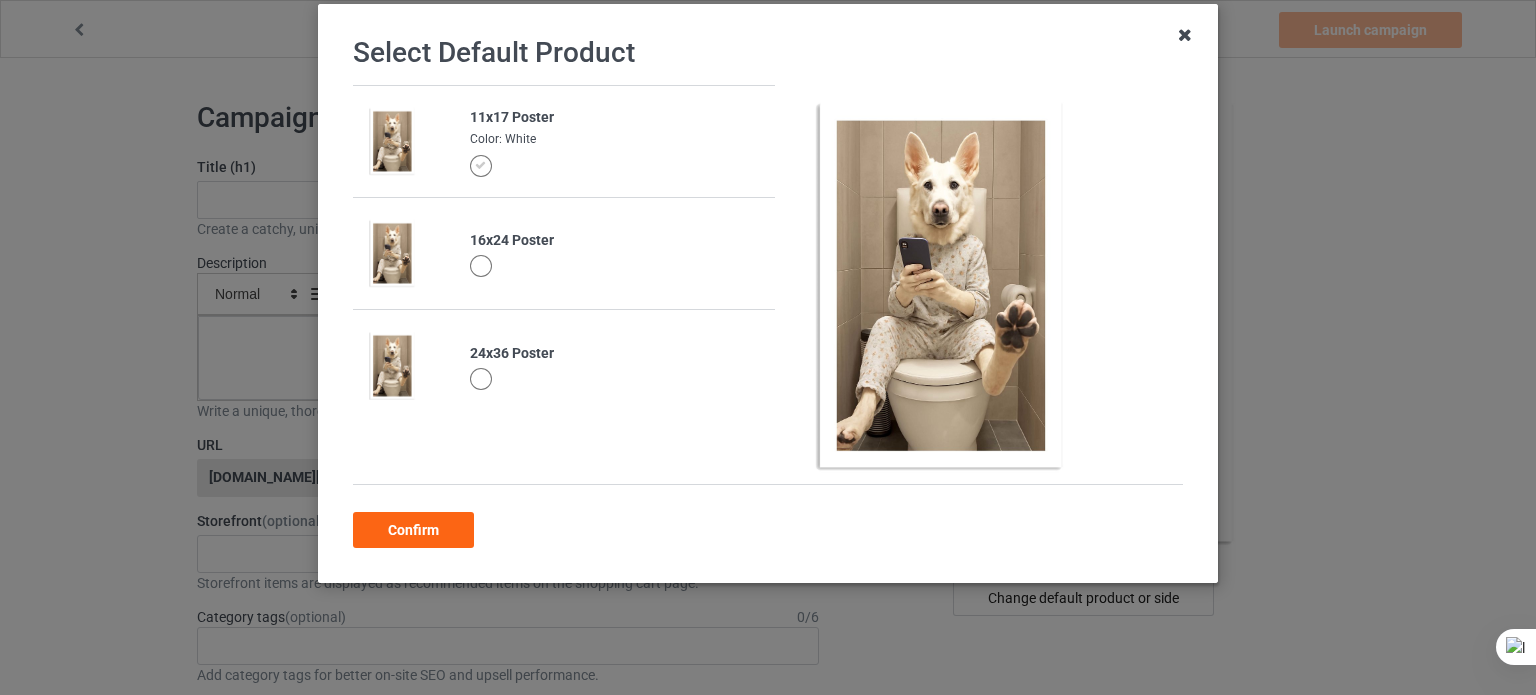 click at bounding box center (1185, 35) 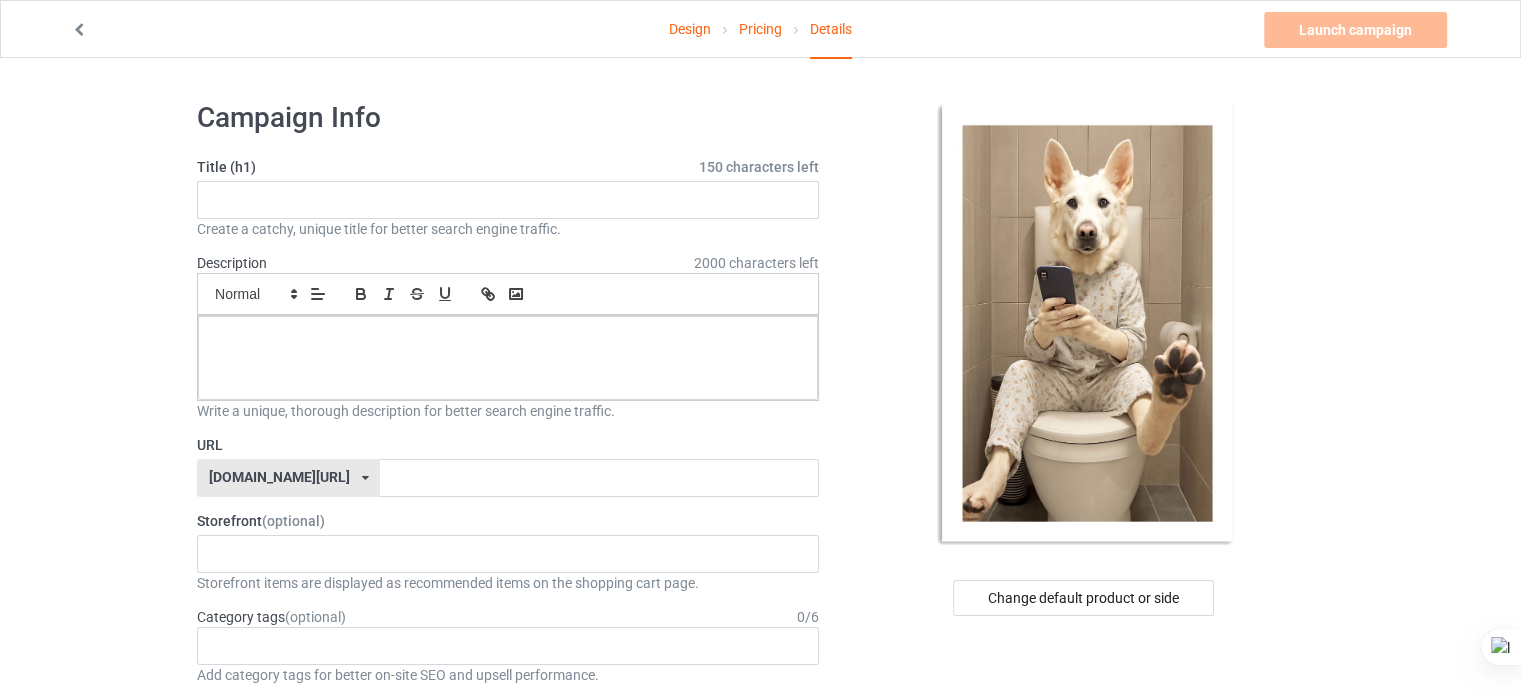 click on "Design" at bounding box center [690, 29] 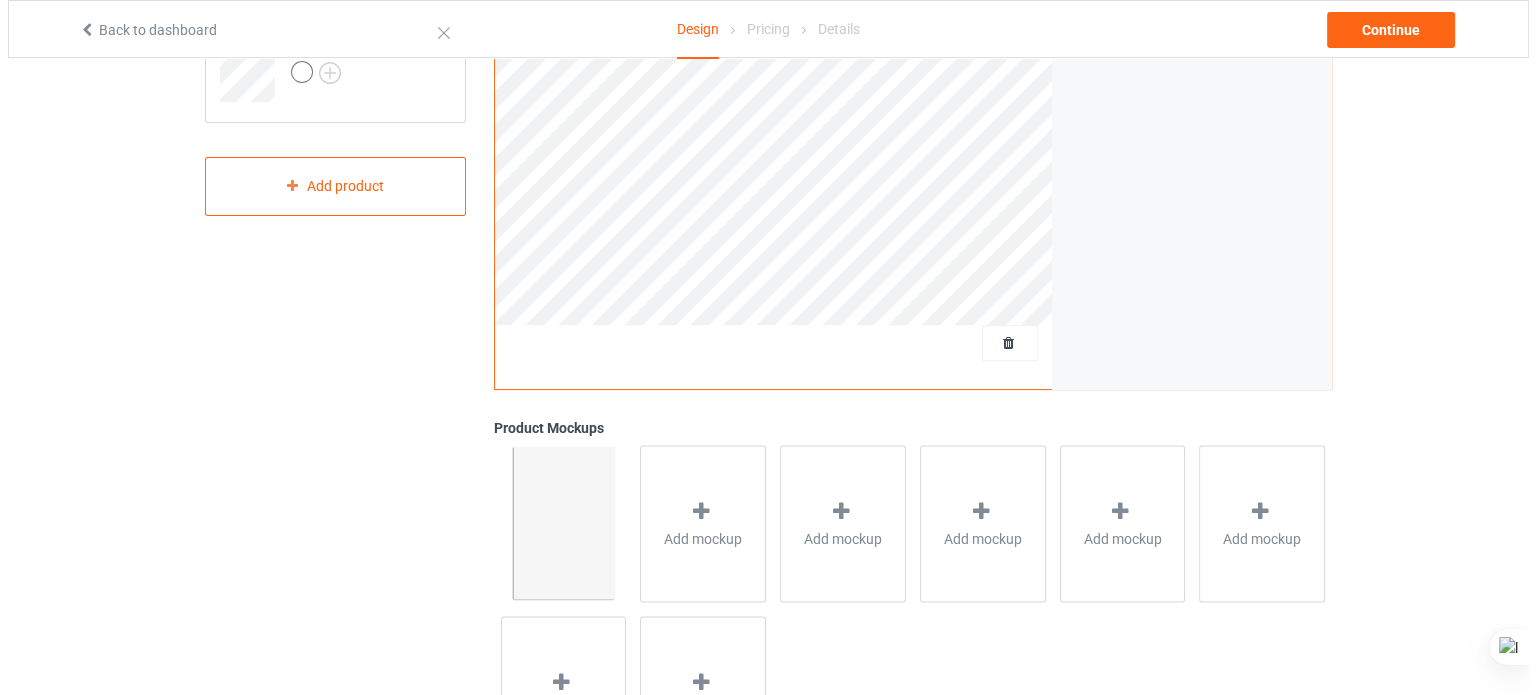 scroll, scrollTop: 598, scrollLeft: 0, axis: vertical 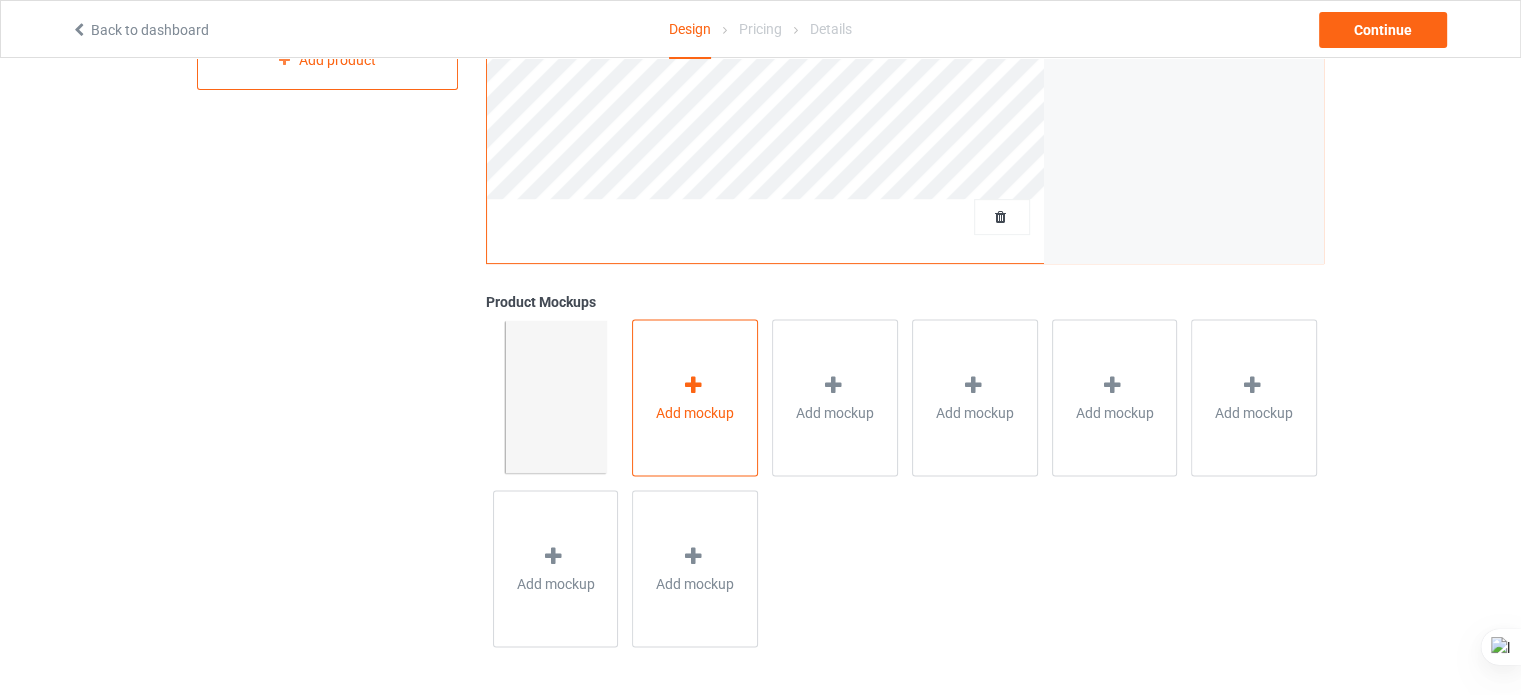 click at bounding box center (693, 384) 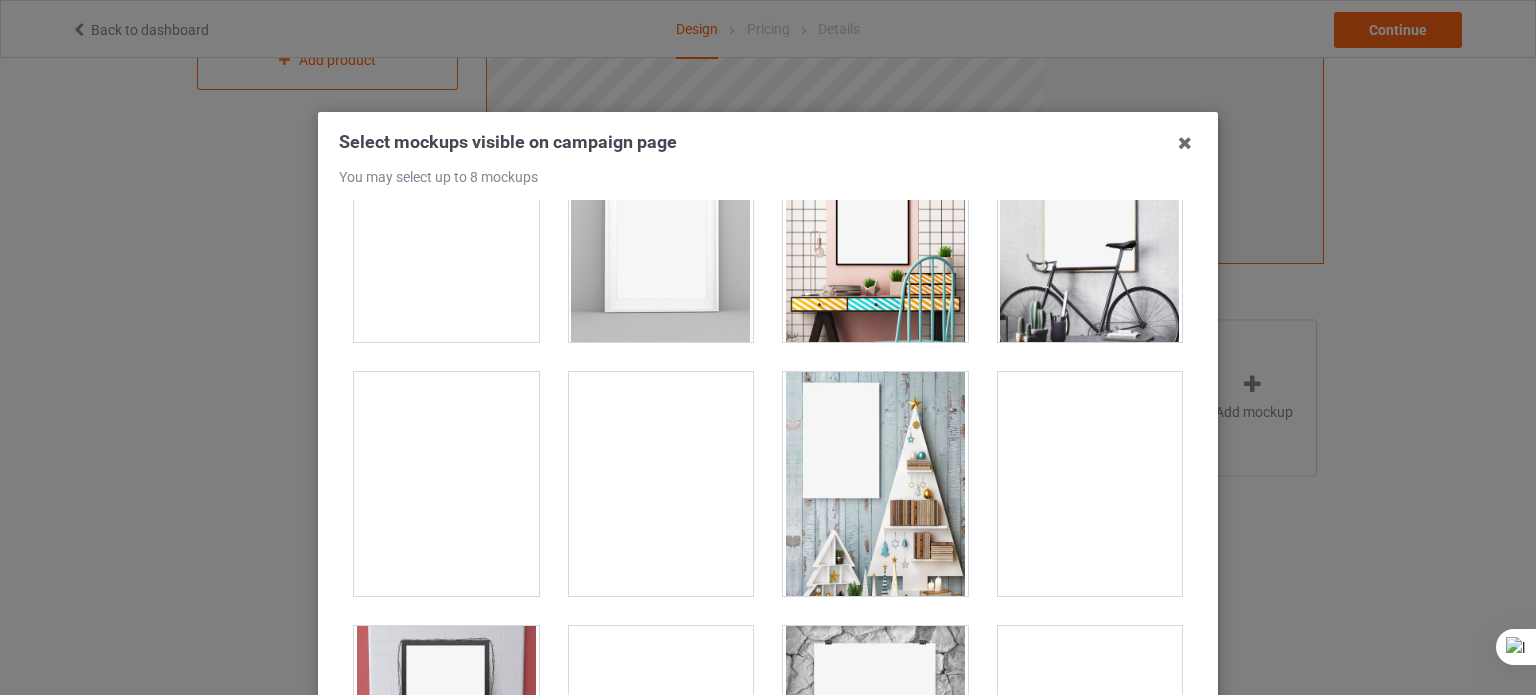 scroll, scrollTop: 318, scrollLeft: 0, axis: vertical 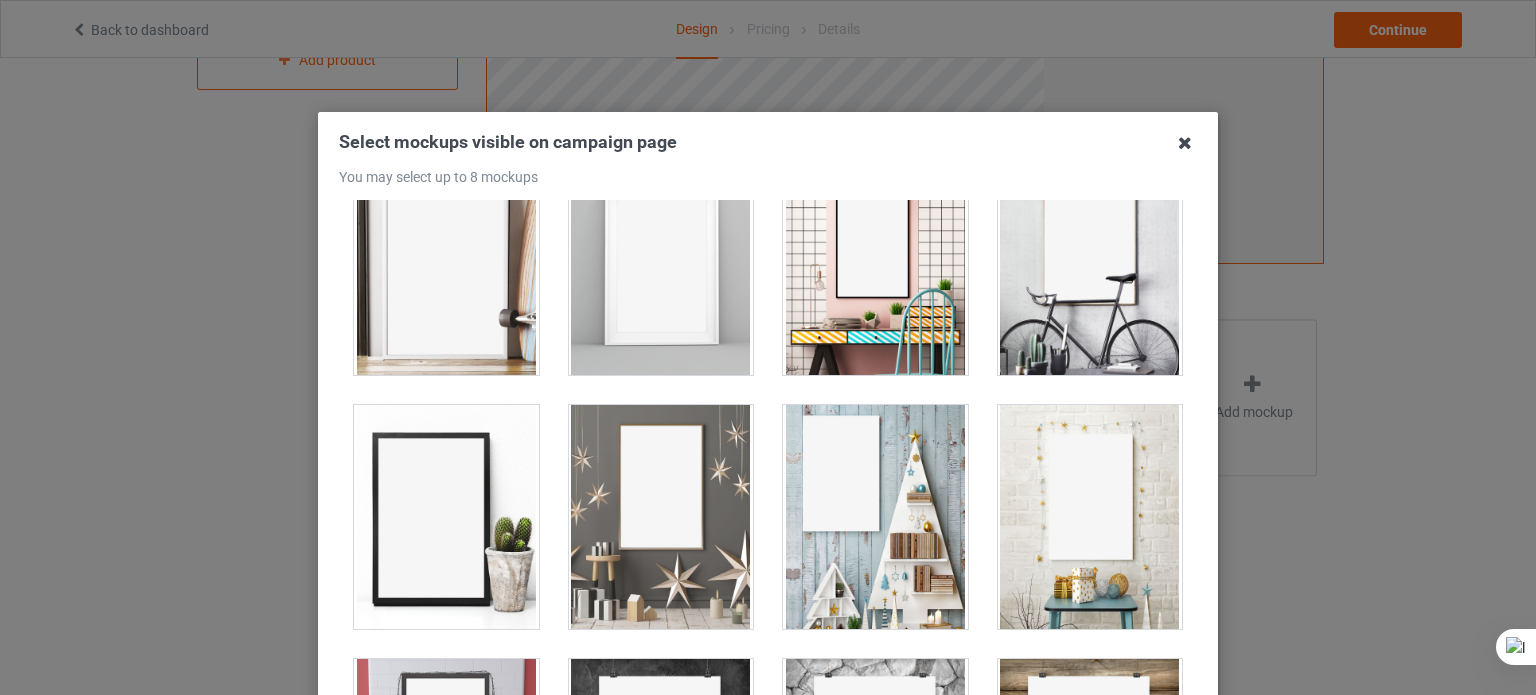 click at bounding box center [1185, 143] 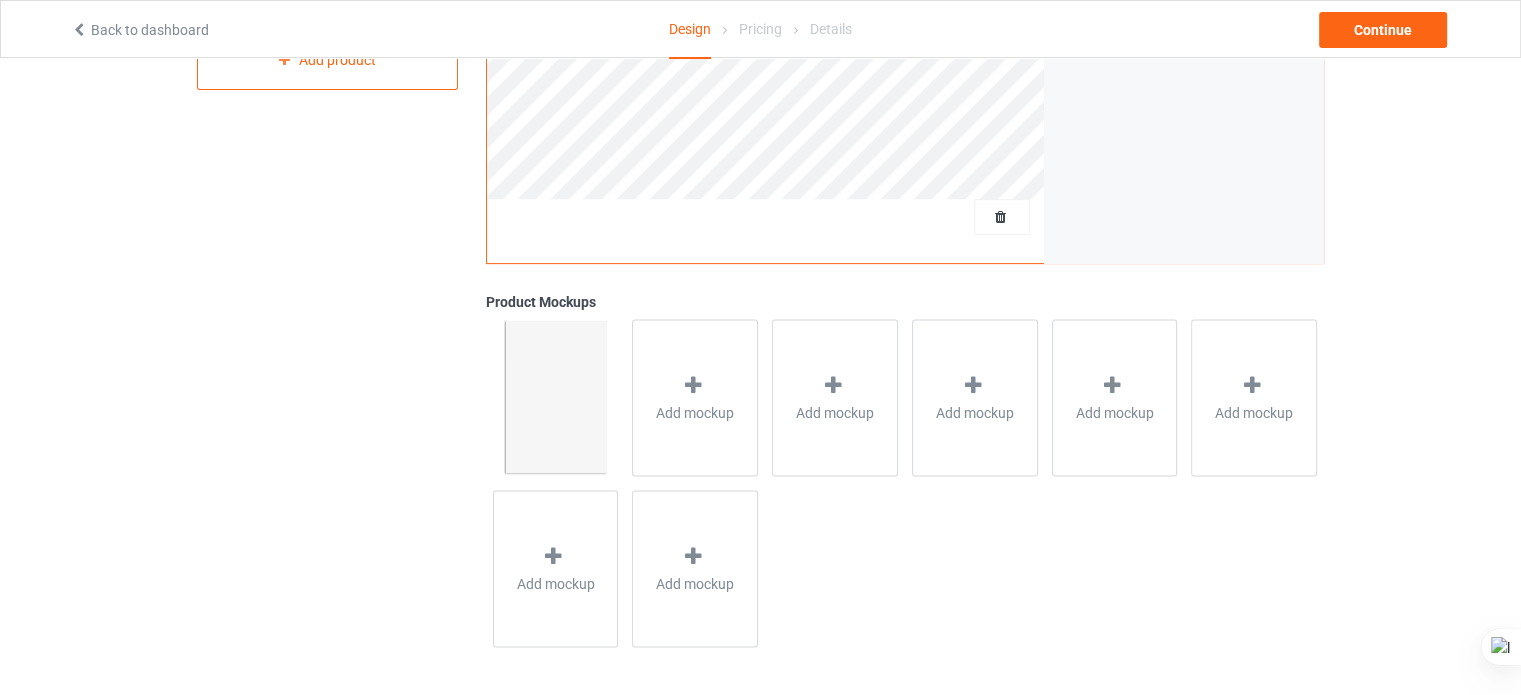 click at bounding box center [555, 397] 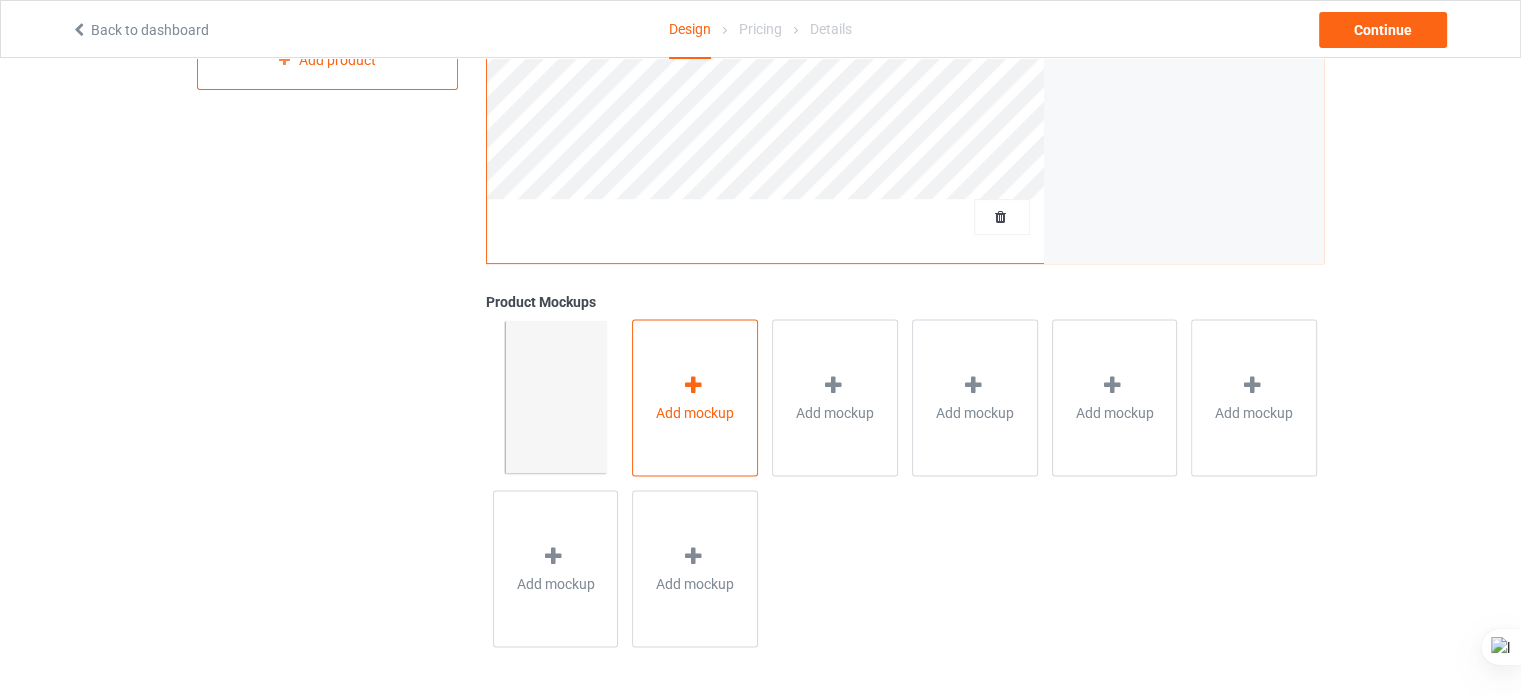 click on "Add mockup" at bounding box center (695, 412) 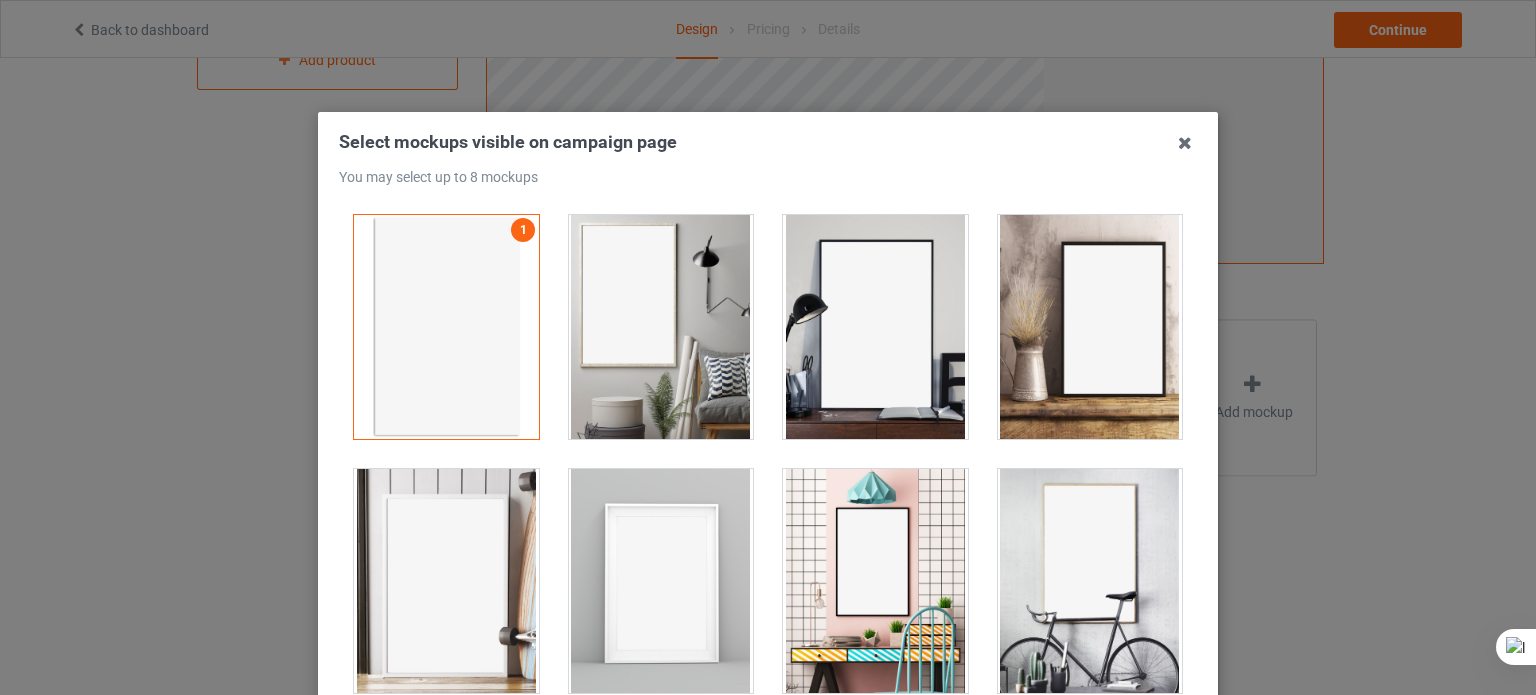 click at bounding box center (661, 327) 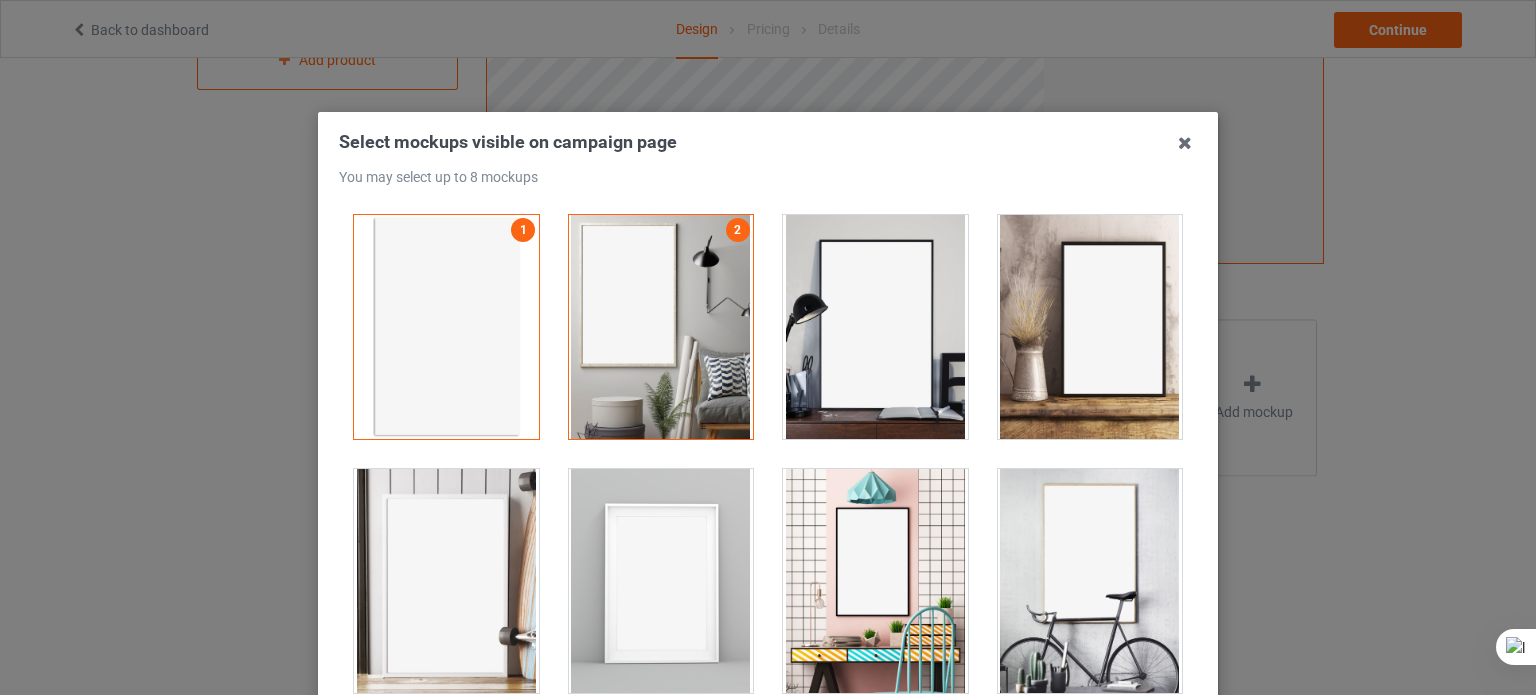 click at bounding box center [446, 327] 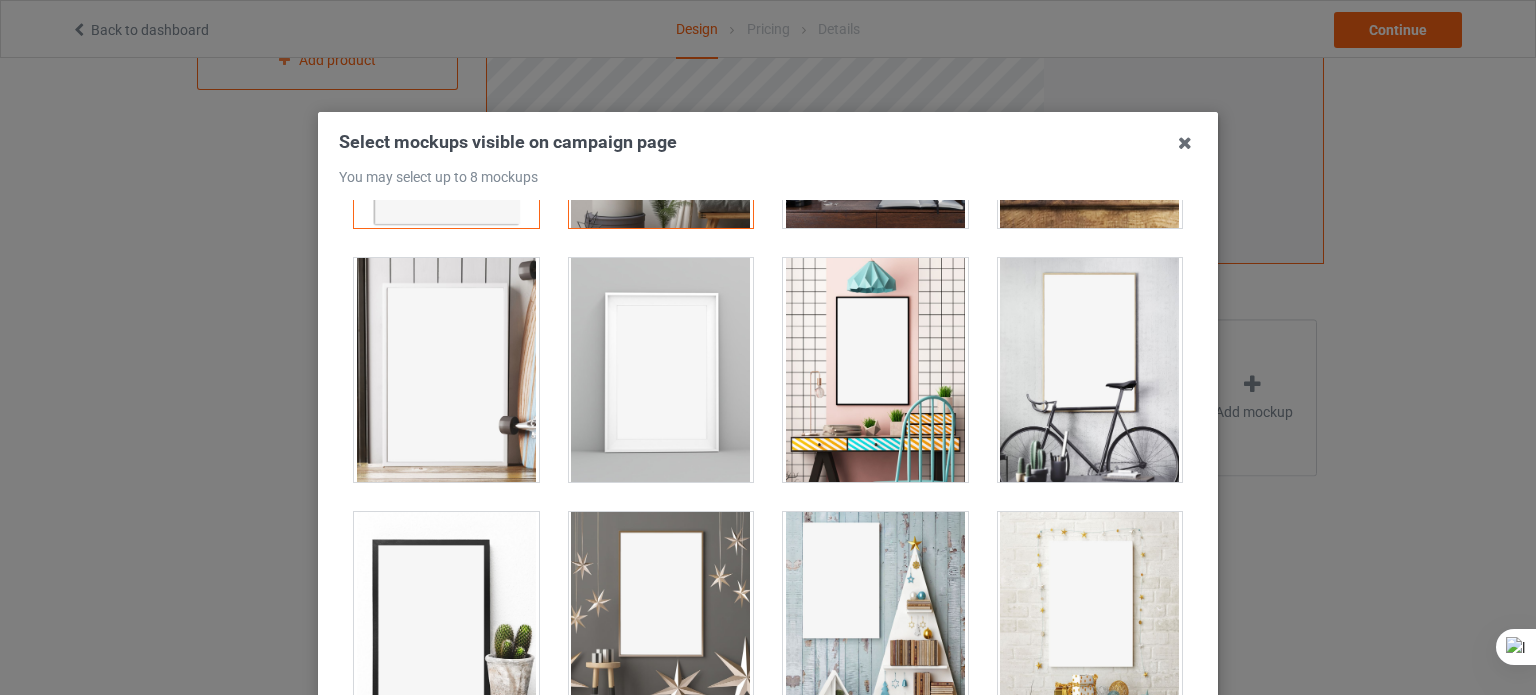 scroll, scrollTop: 212, scrollLeft: 0, axis: vertical 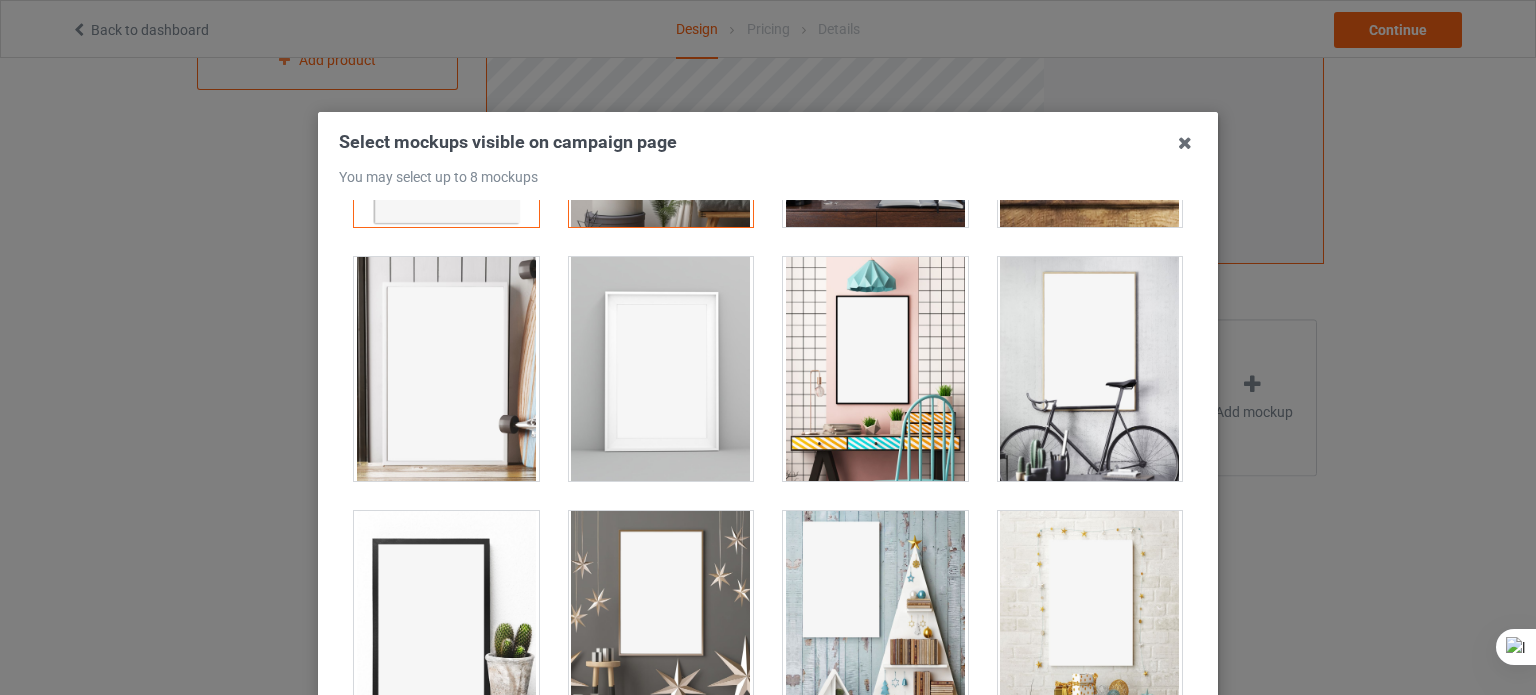 click at bounding box center (661, 369) 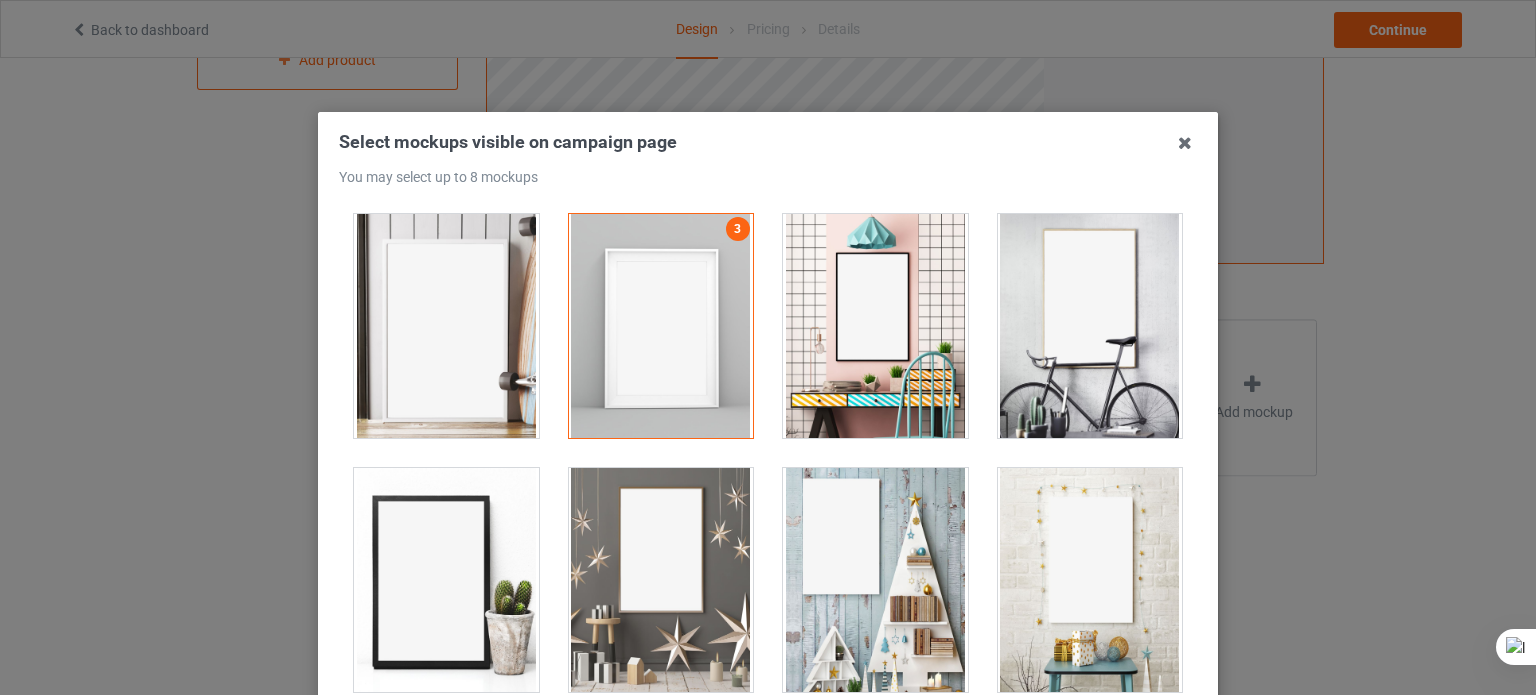 scroll, scrollTop: 256, scrollLeft: 0, axis: vertical 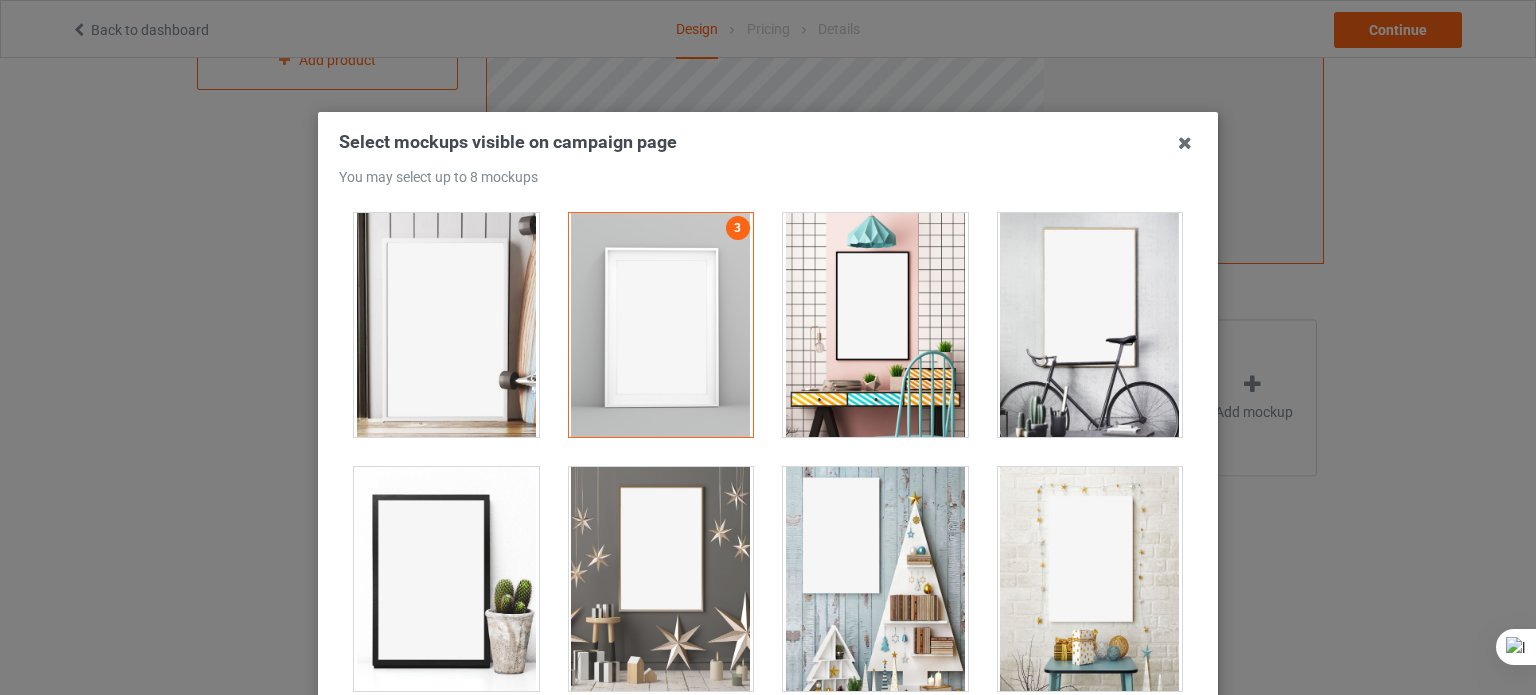 click at bounding box center [446, 325] 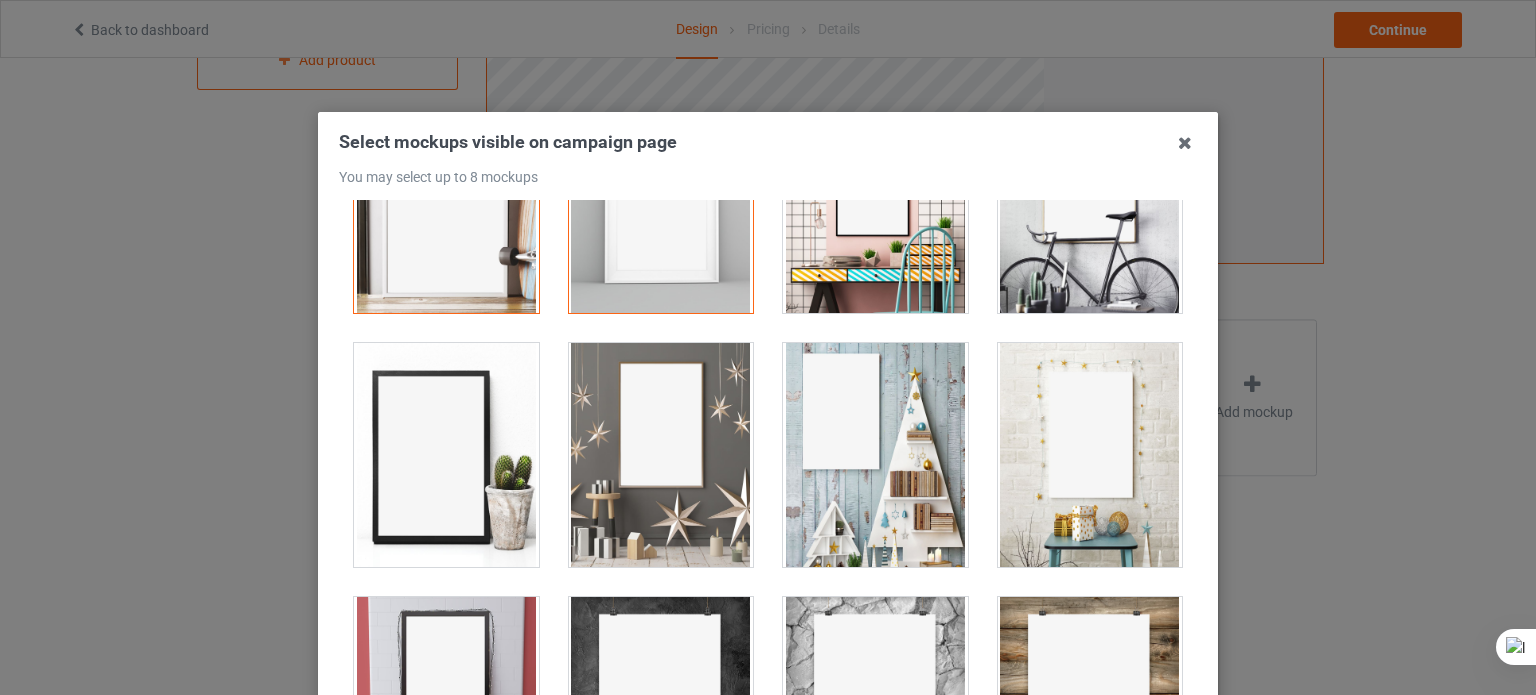 scroll, scrollTop: 390, scrollLeft: 0, axis: vertical 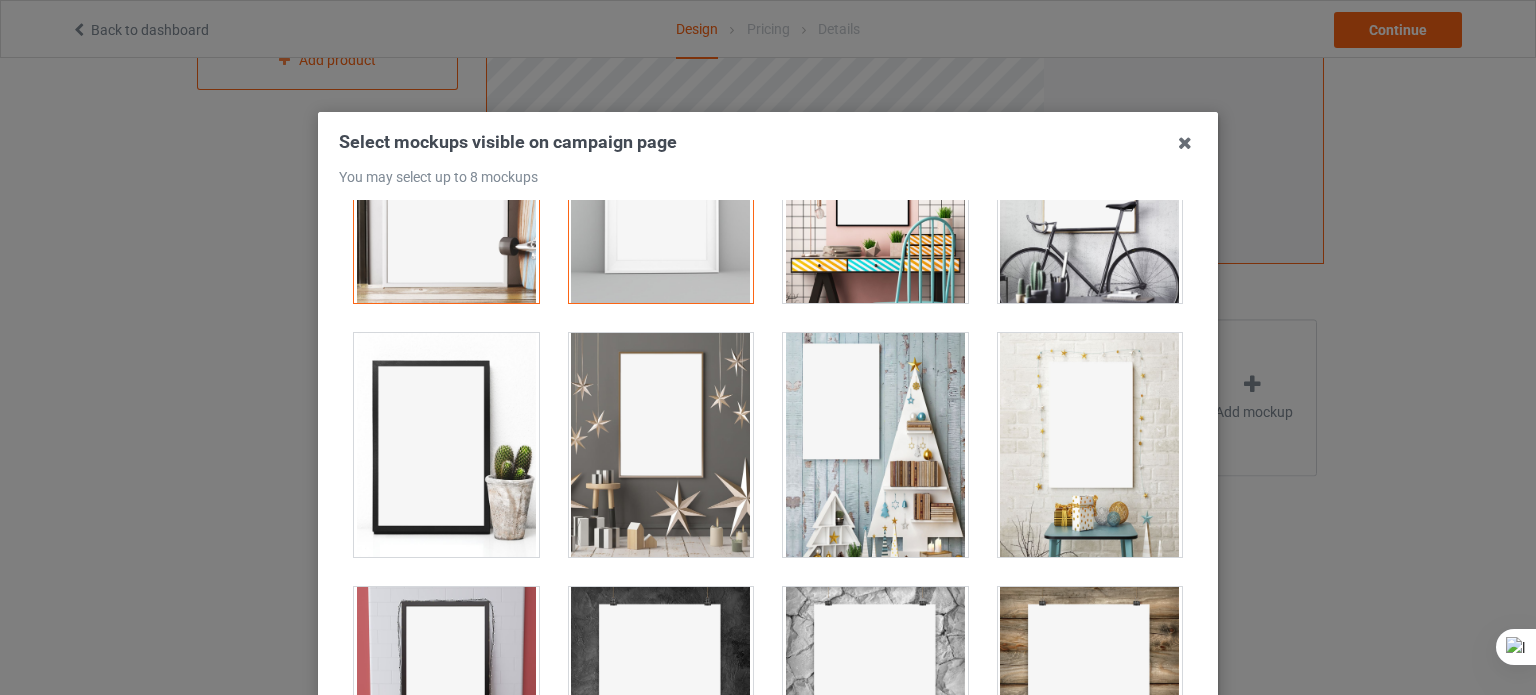 click at bounding box center [446, 191] 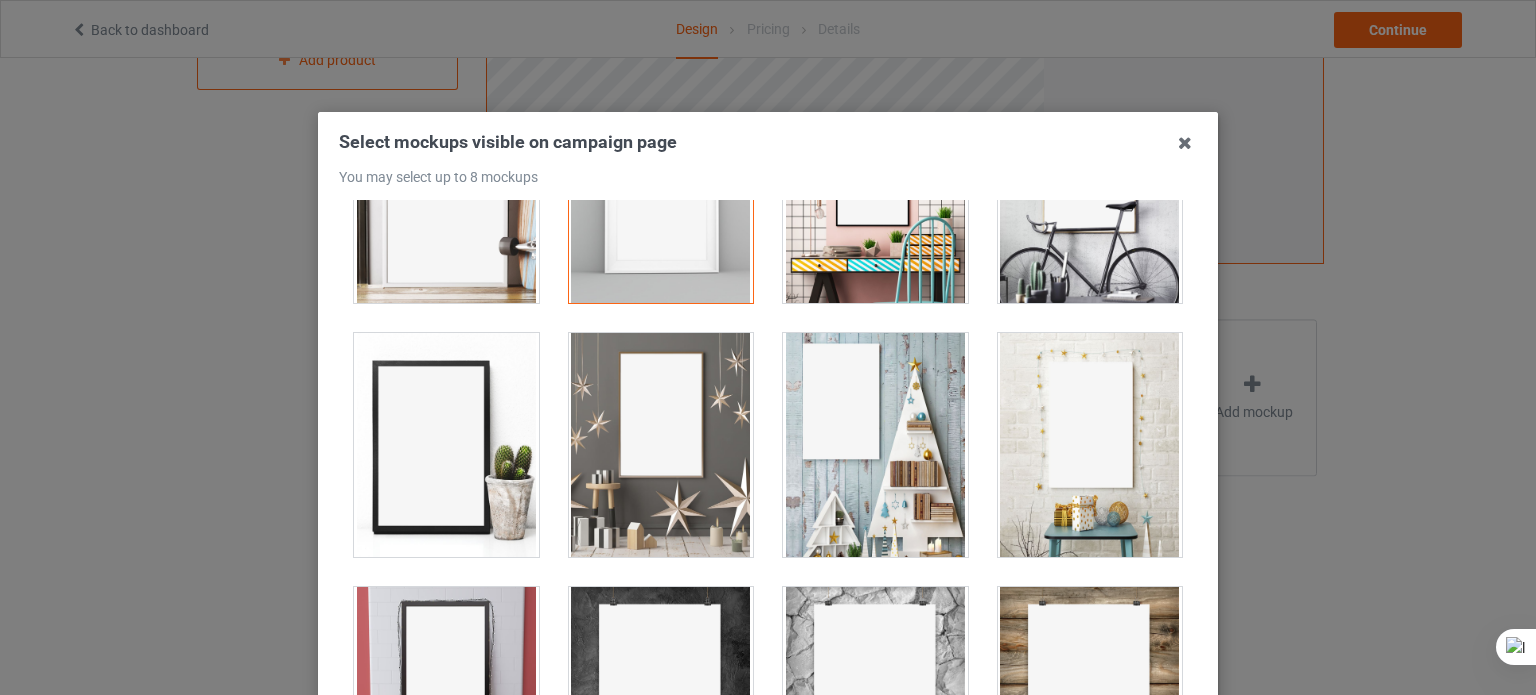 click at bounding box center [446, 445] 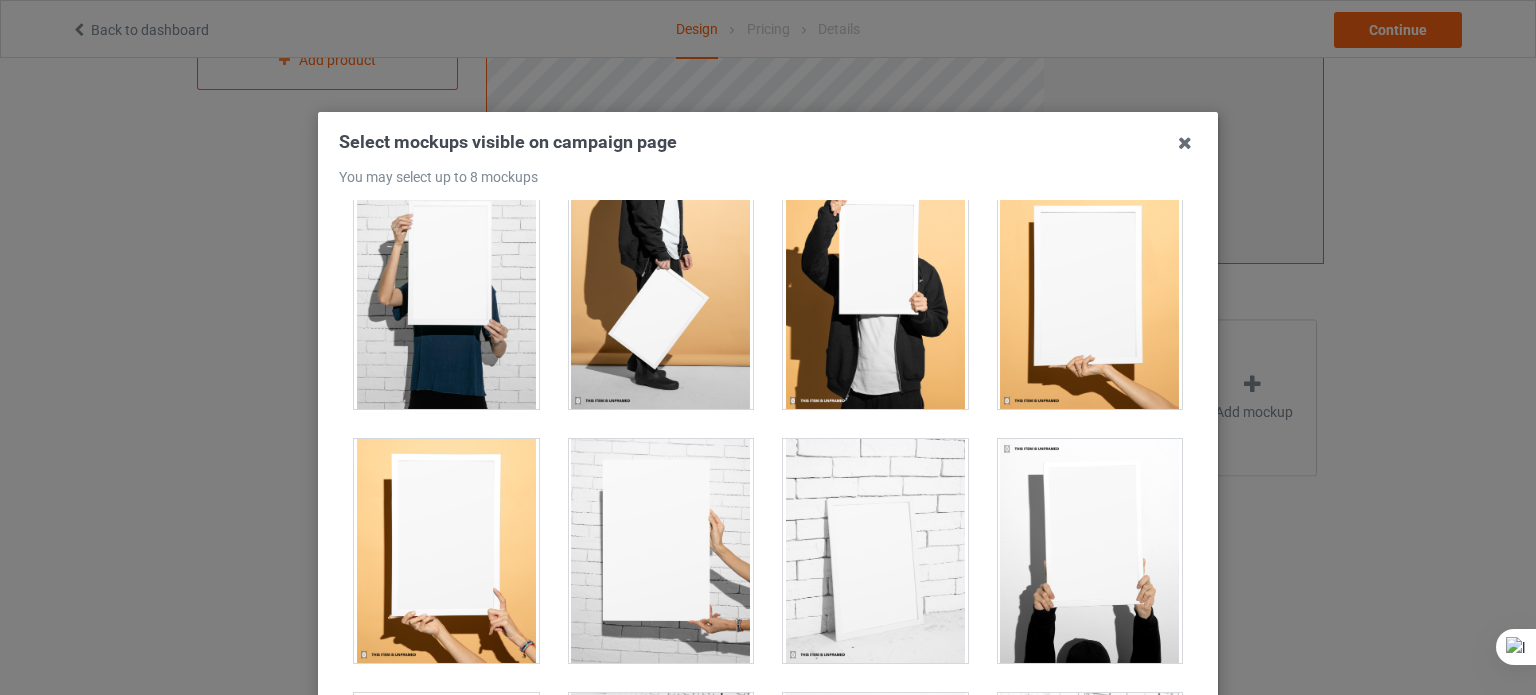 scroll, scrollTop: 1808, scrollLeft: 0, axis: vertical 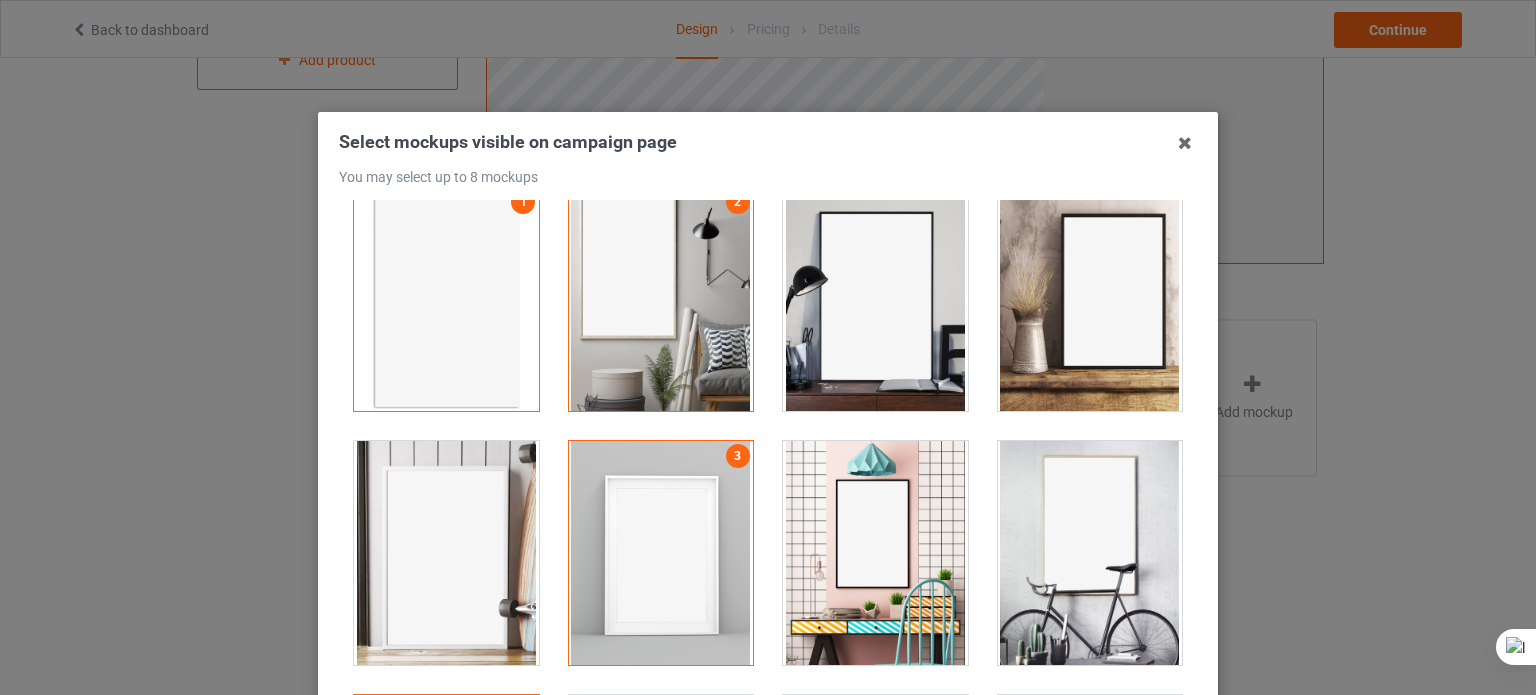 click at bounding box center [661, 299] 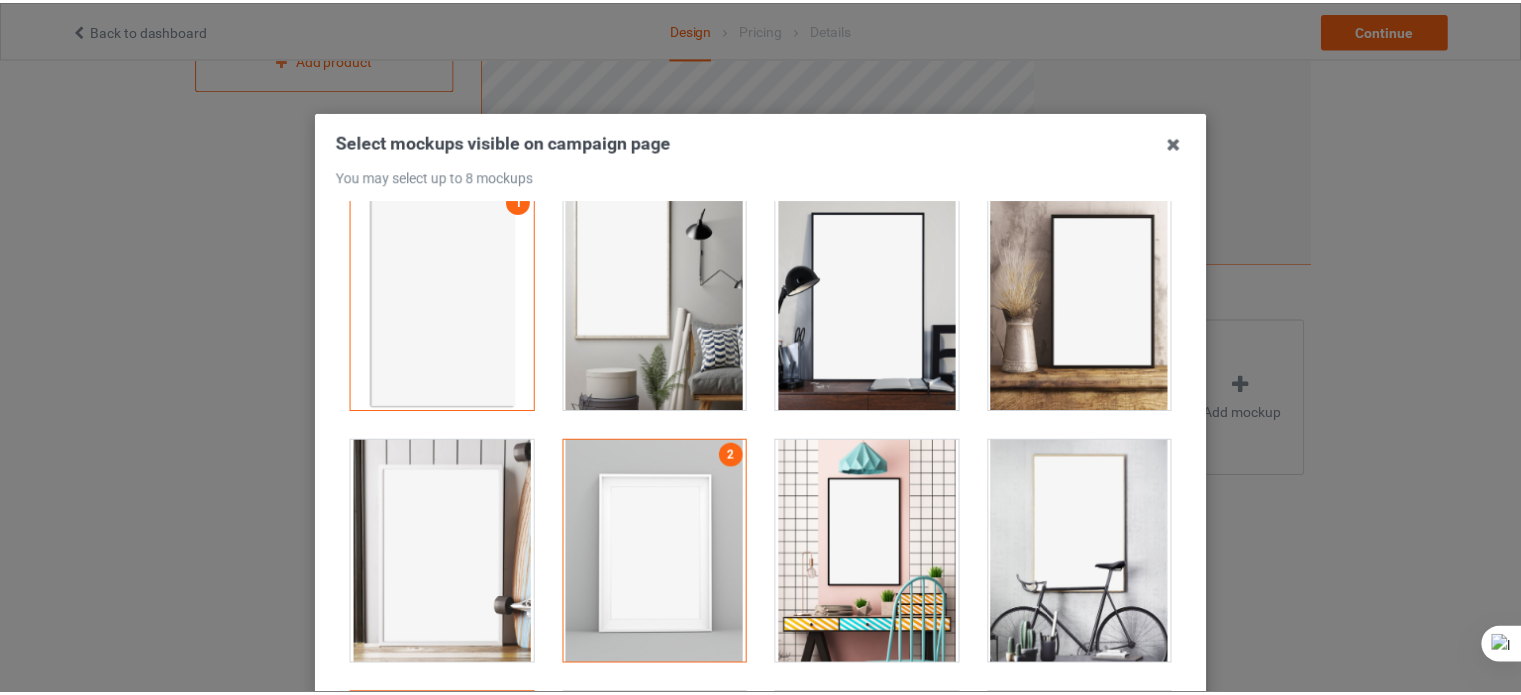 scroll, scrollTop: 264, scrollLeft: 0, axis: vertical 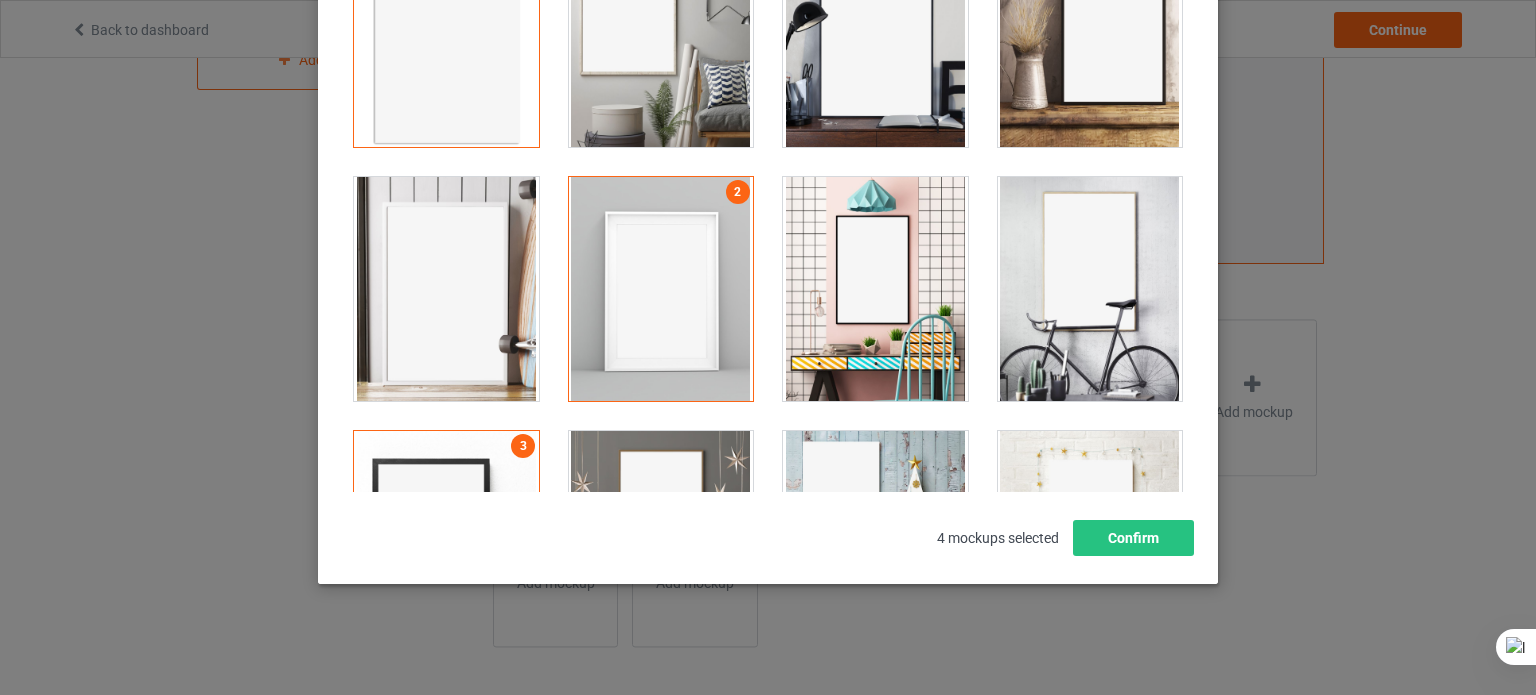 click on "Select mockups visible on campaign page You may select up to 8 mockups 1 2 3 4 4 mockups selected Confirm" at bounding box center (768, 216) 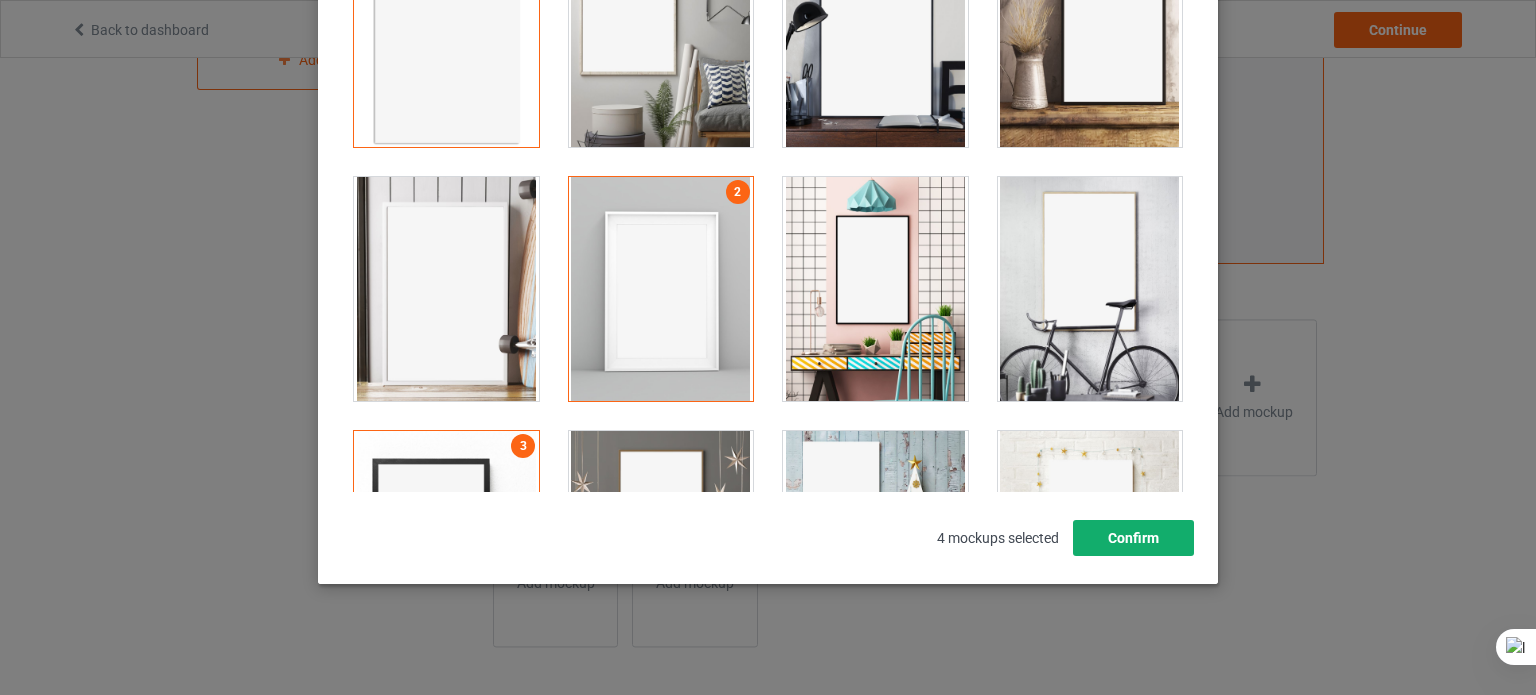 click on "Confirm" at bounding box center [1133, 538] 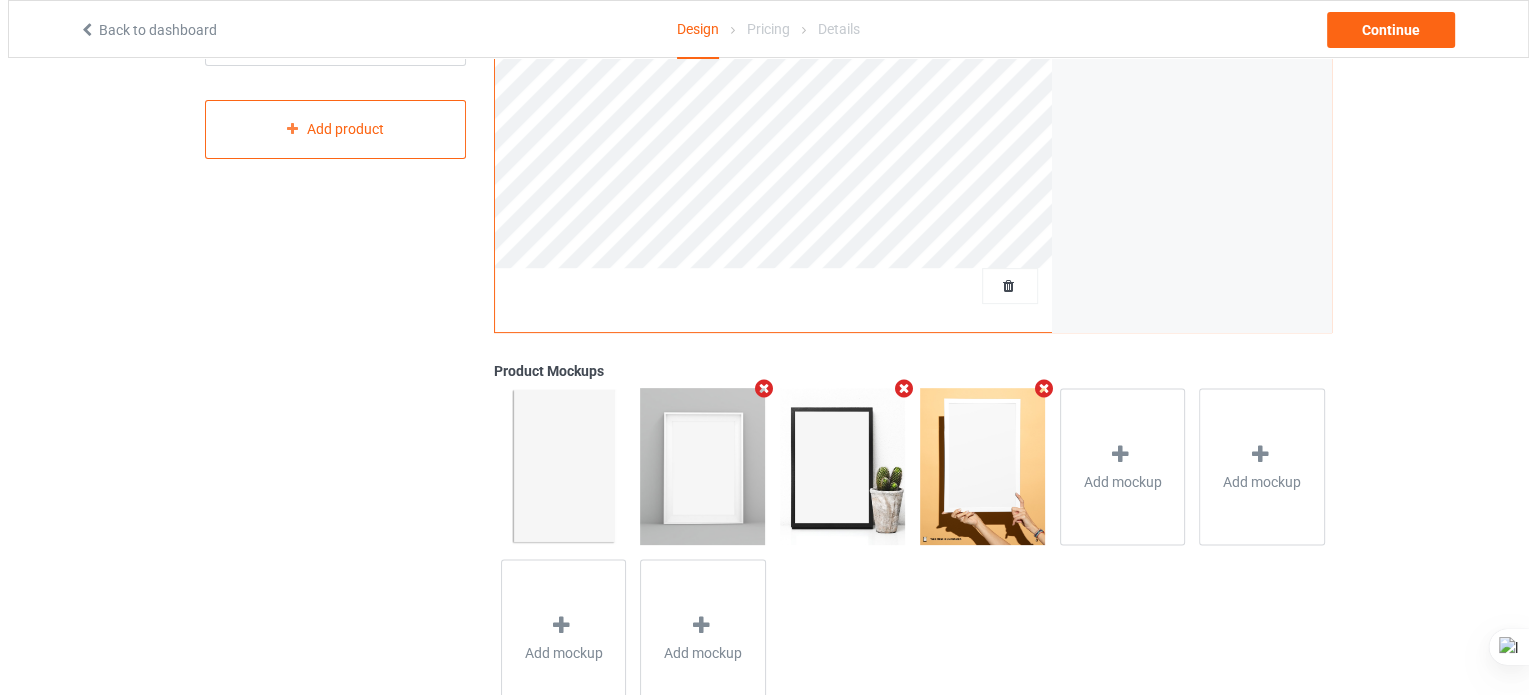scroll, scrollTop: 530, scrollLeft: 0, axis: vertical 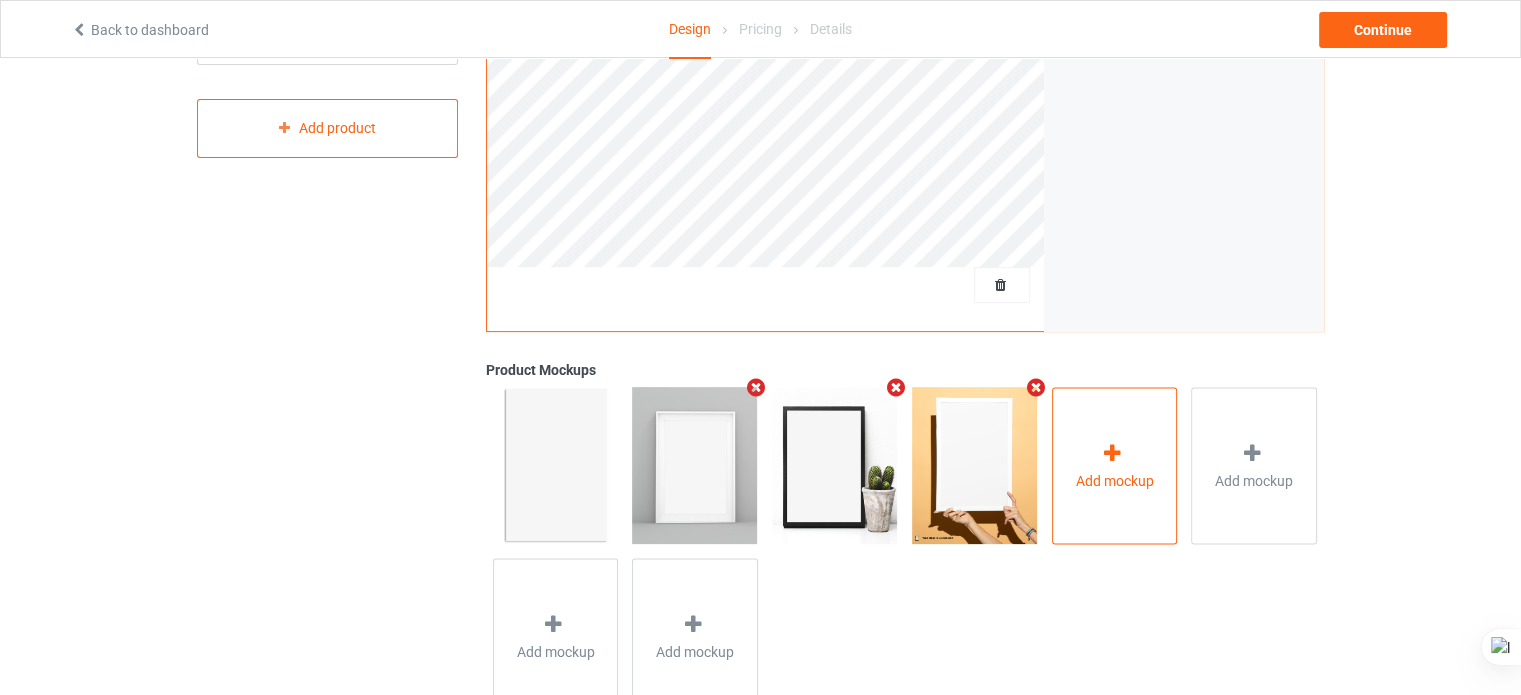 click on "Add mockup" at bounding box center [1114, 480] 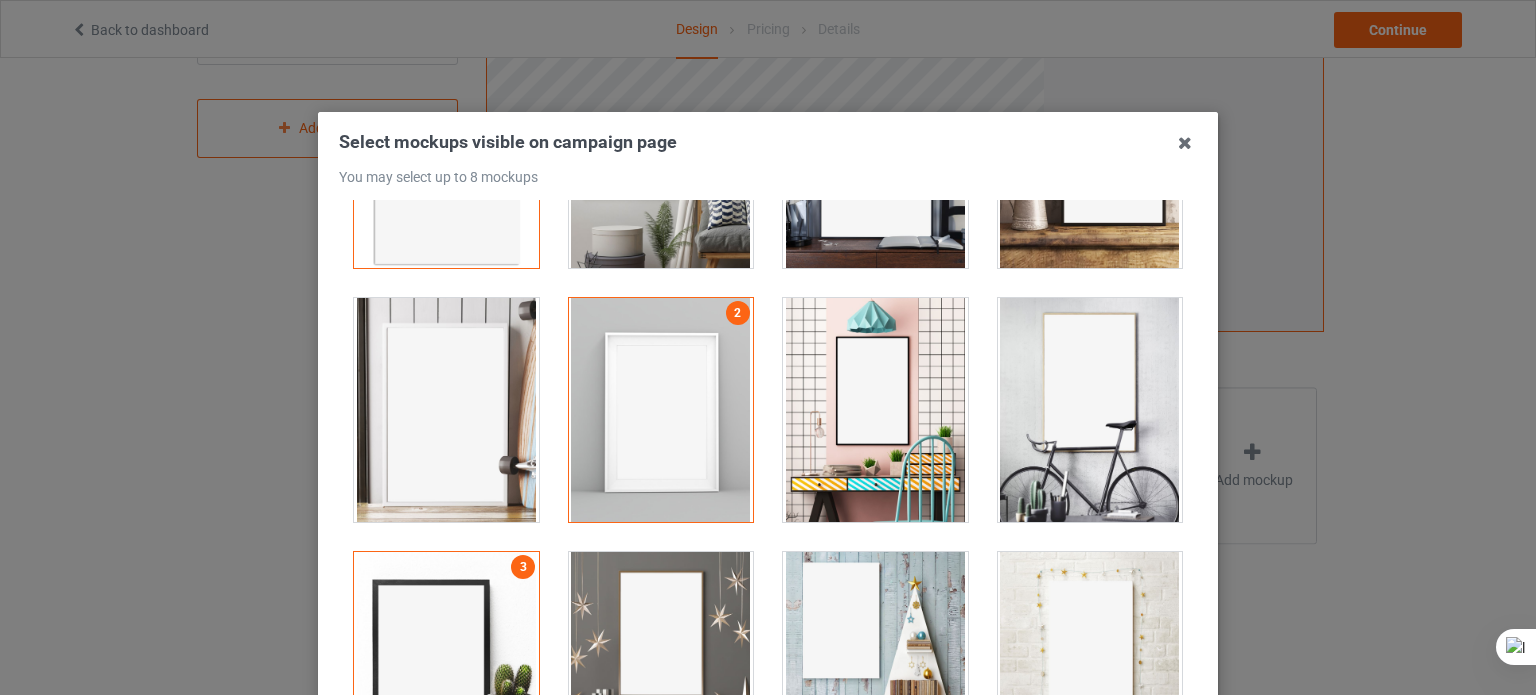 scroll, scrollTop: 172, scrollLeft: 0, axis: vertical 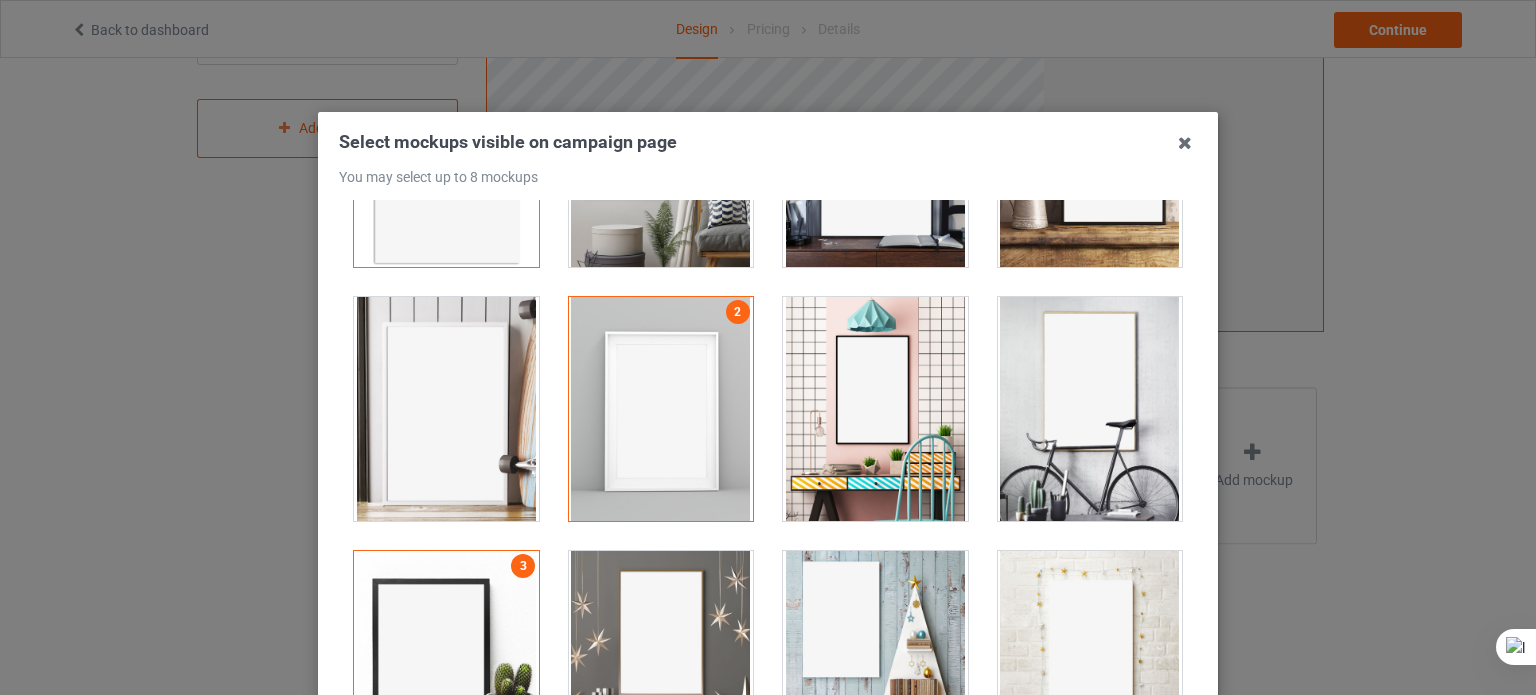 click at bounding box center [446, 409] 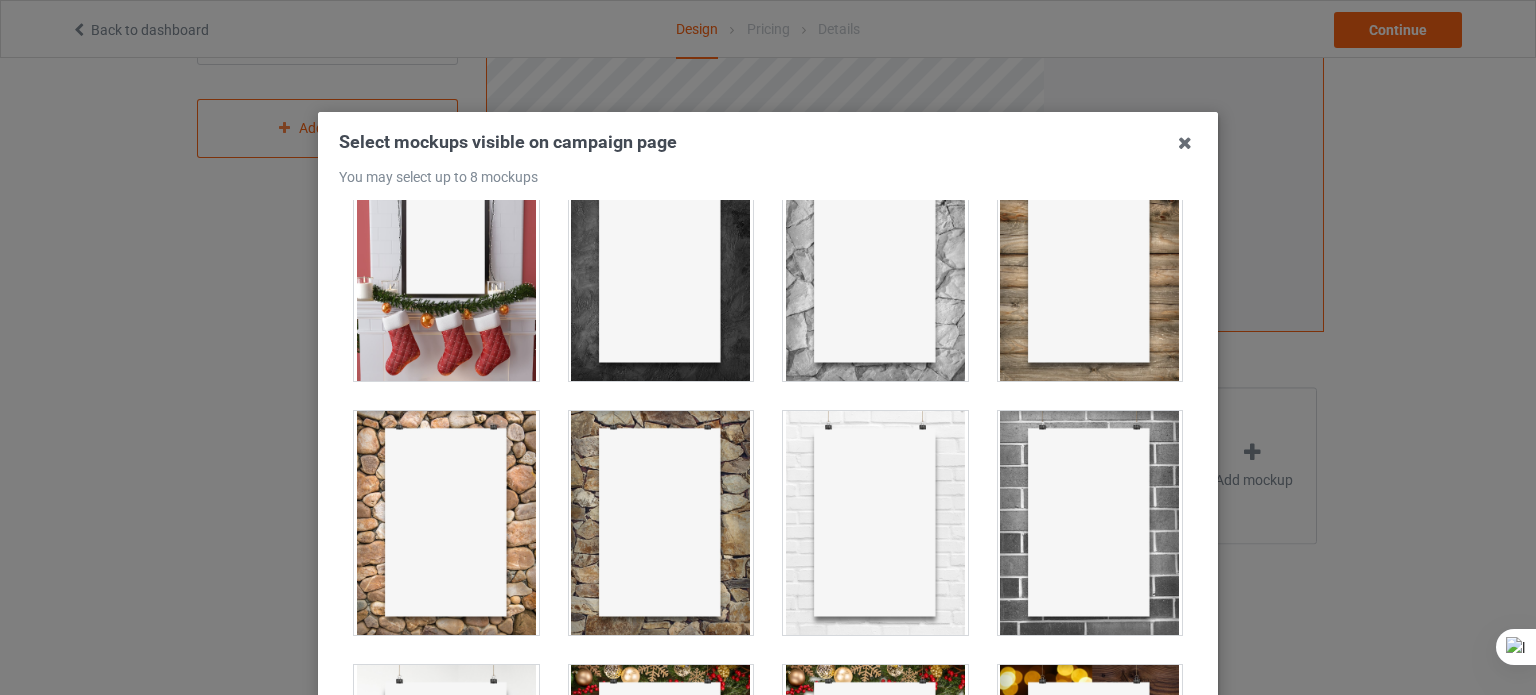 scroll, scrollTop: 820, scrollLeft: 0, axis: vertical 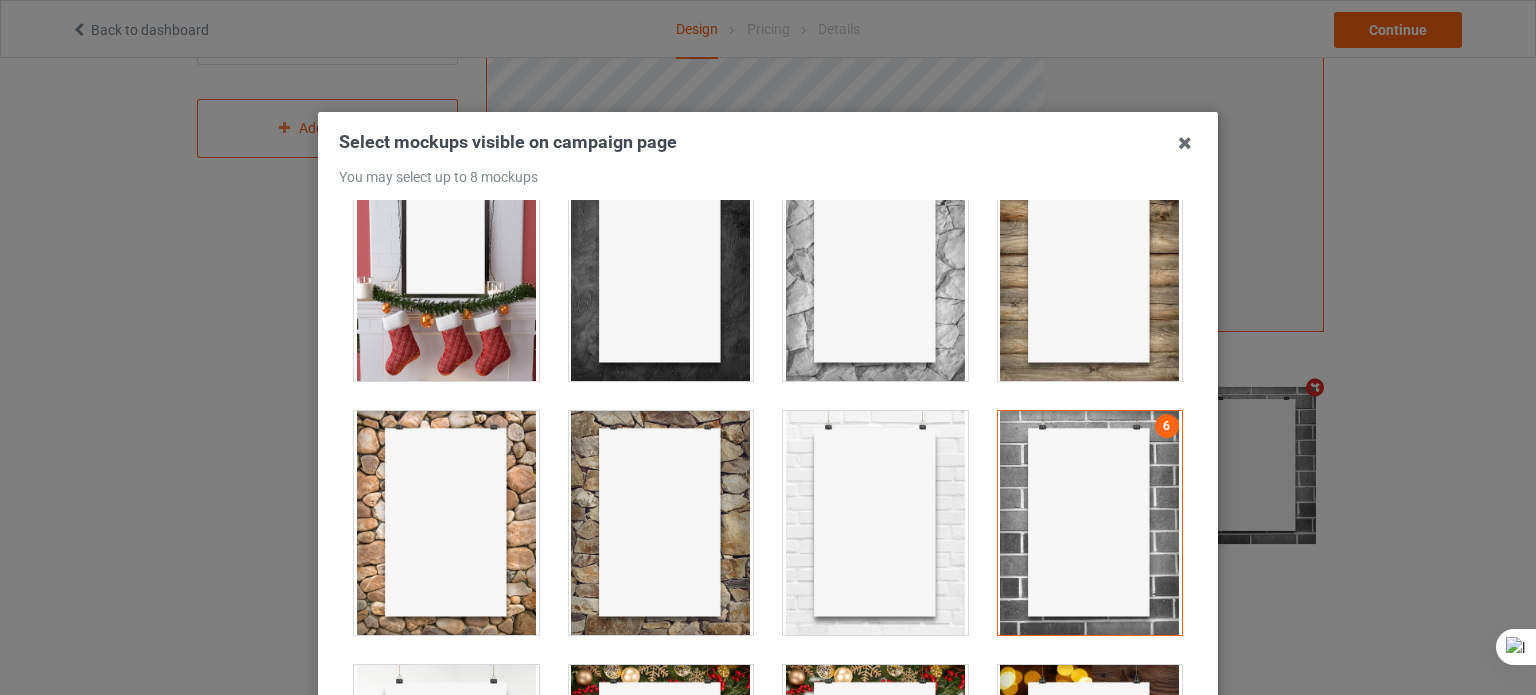 click at bounding box center (1090, 523) 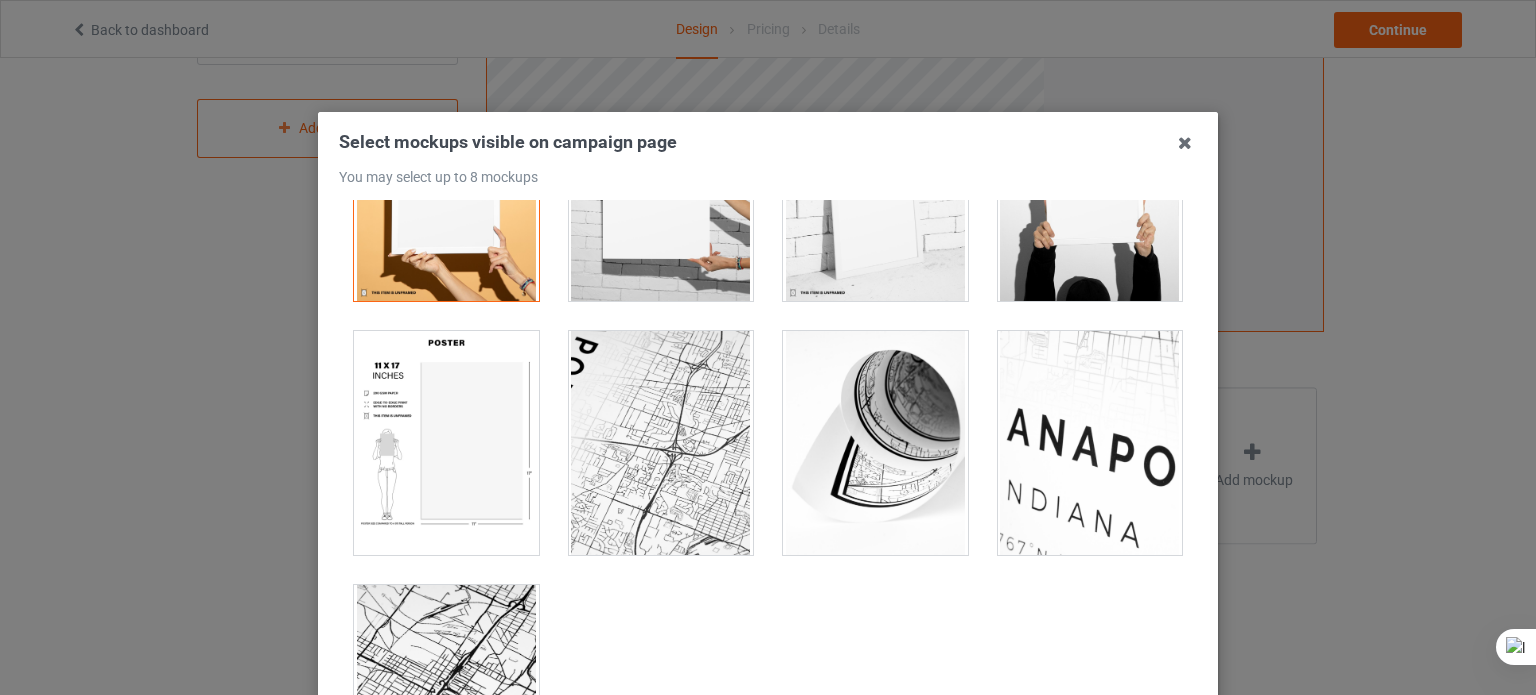 scroll, scrollTop: 2232, scrollLeft: 0, axis: vertical 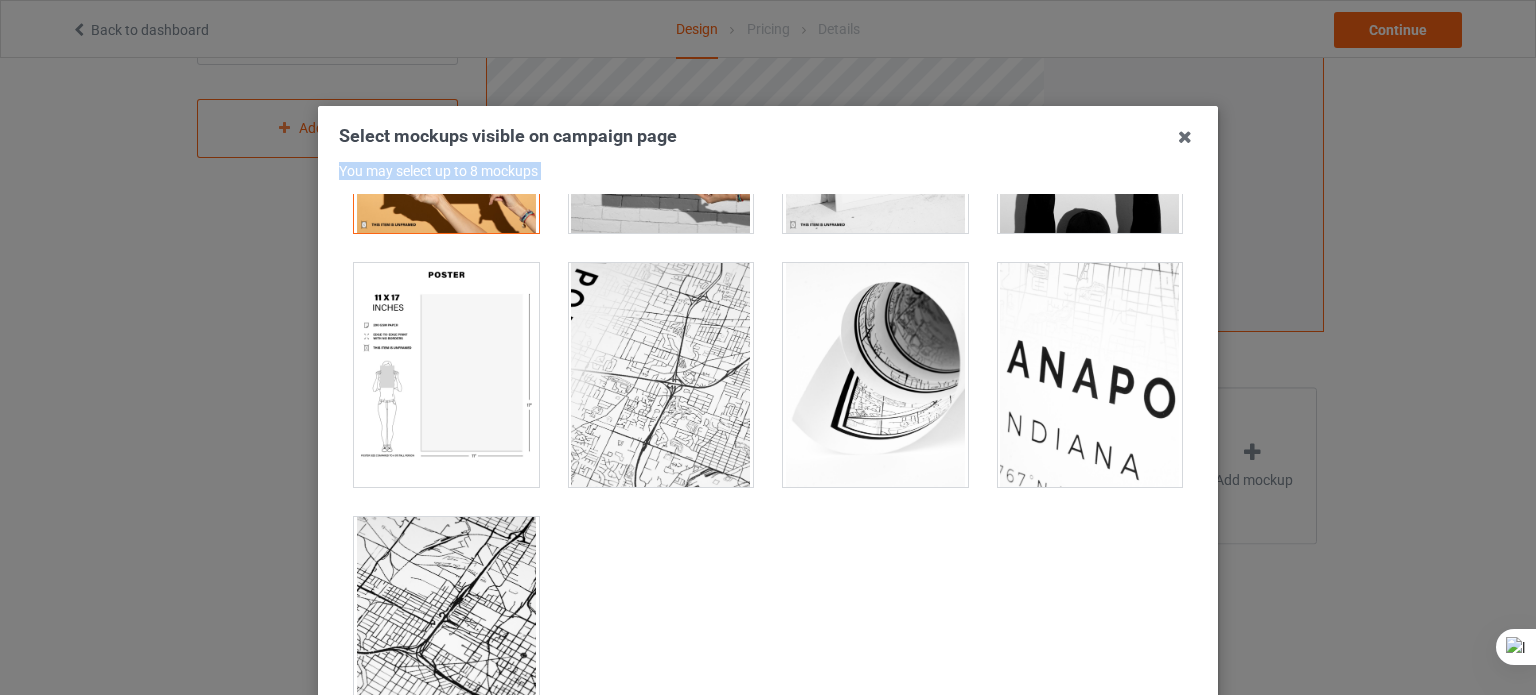 drag, startPoint x: 1000, startPoint y: 111, endPoint x: 1023, endPoint y: 349, distance: 239.10876 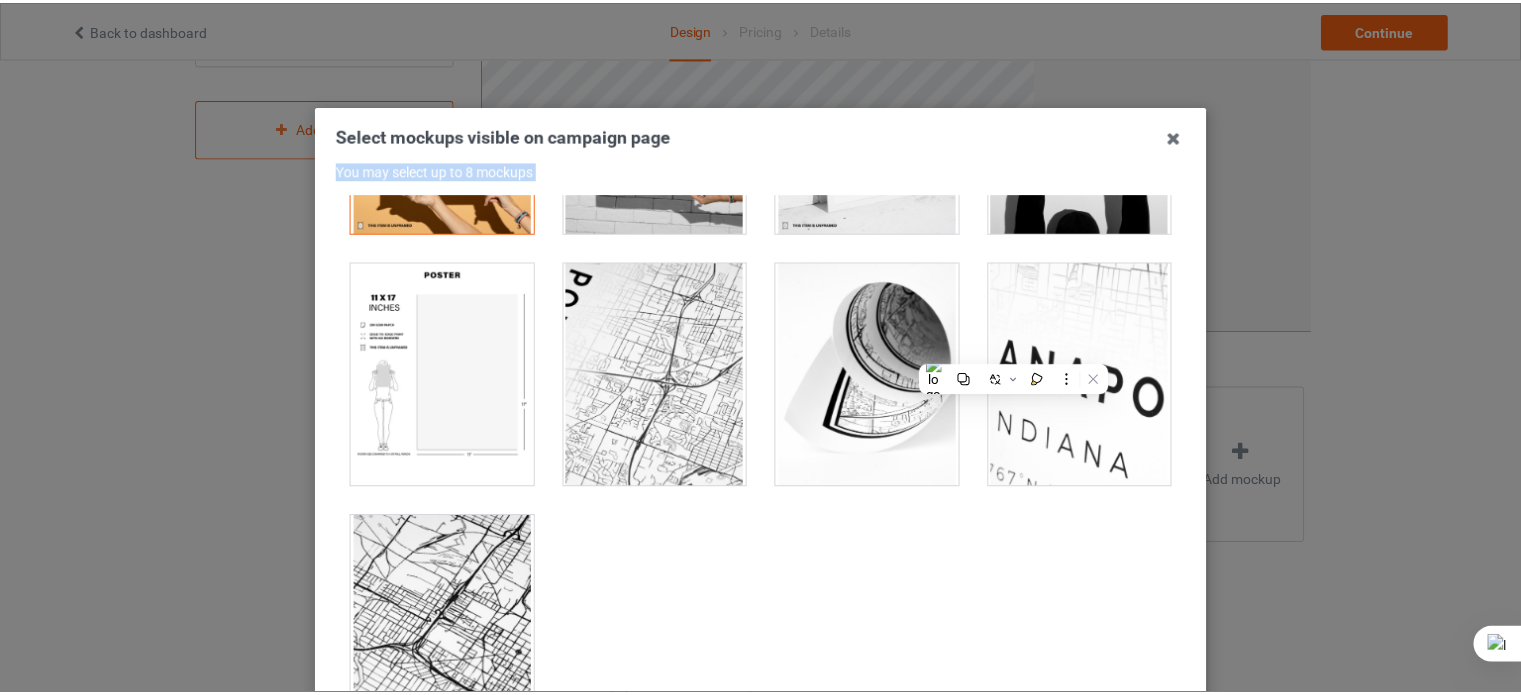 scroll, scrollTop: 264, scrollLeft: 0, axis: vertical 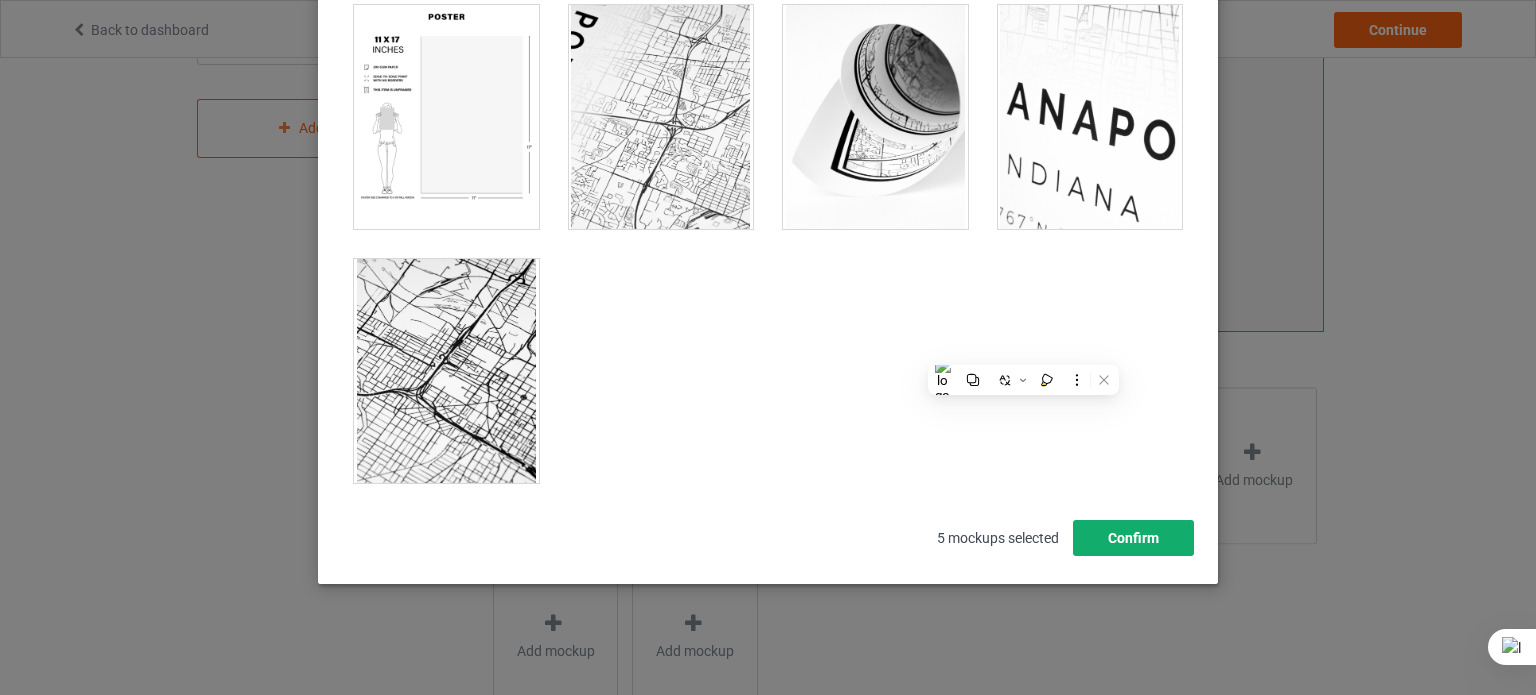 click on "Confirm" at bounding box center (1133, 538) 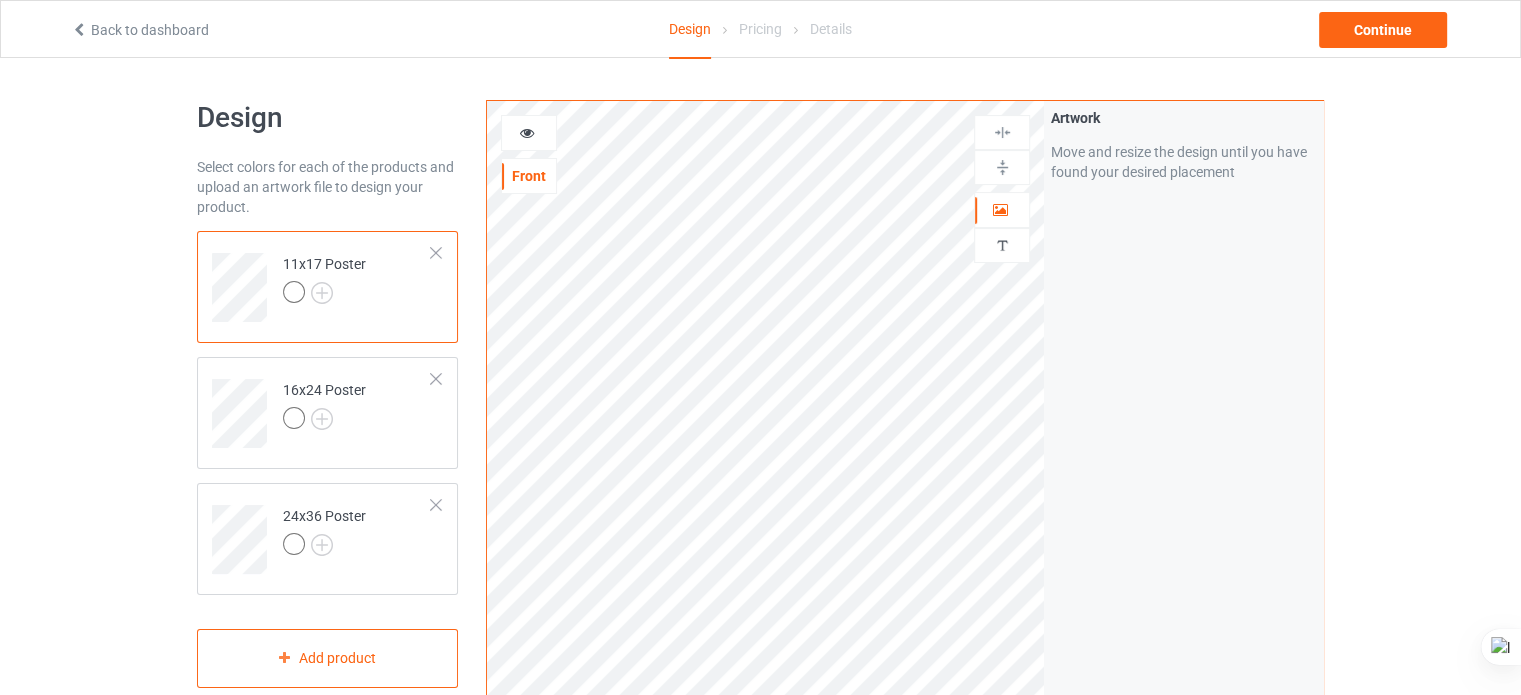 scroll, scrollTop: 2, scrollLeft: 0, axis: vertical 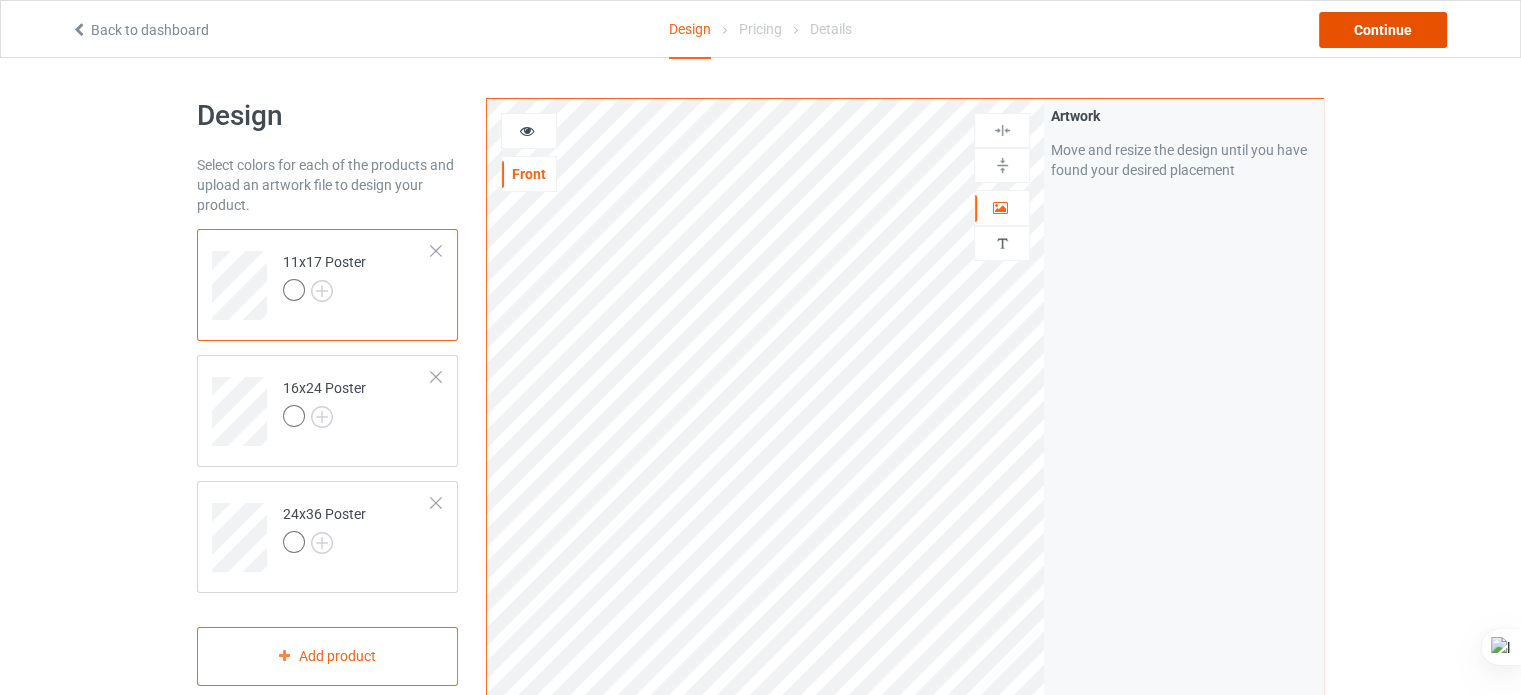click on "Continue" at bounding box center (1383, 30) 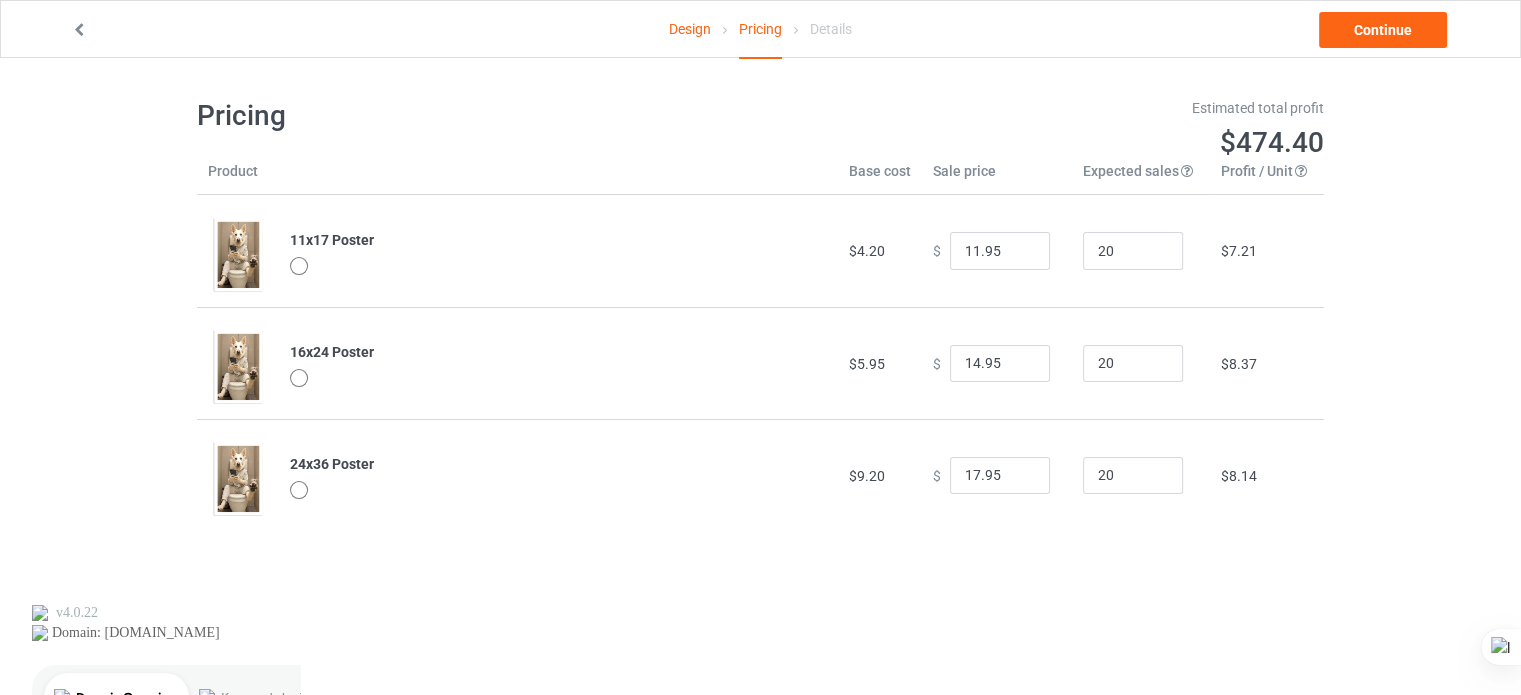 scroll, scrollTop: 0, scrollLeft: 0, axis: both 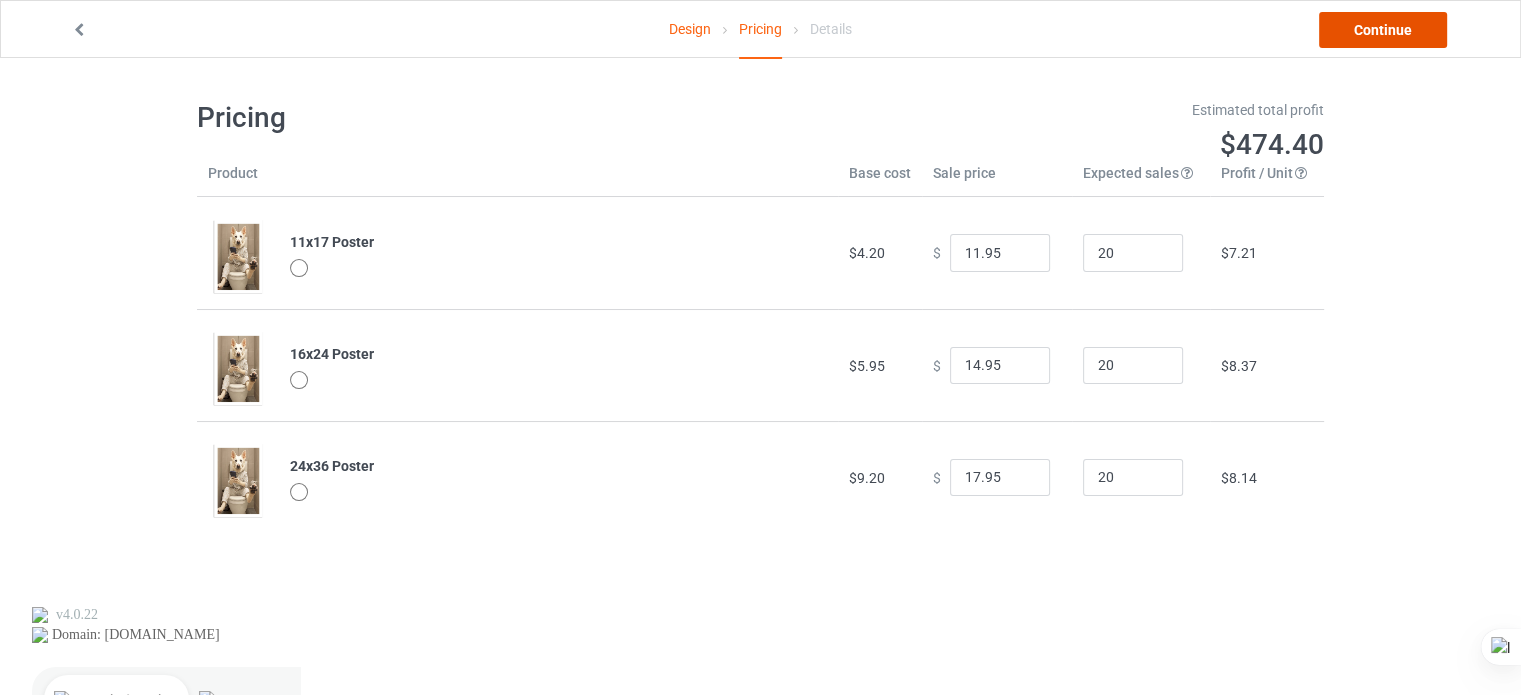 click on "Continue" at bounding box center [1383, 30] 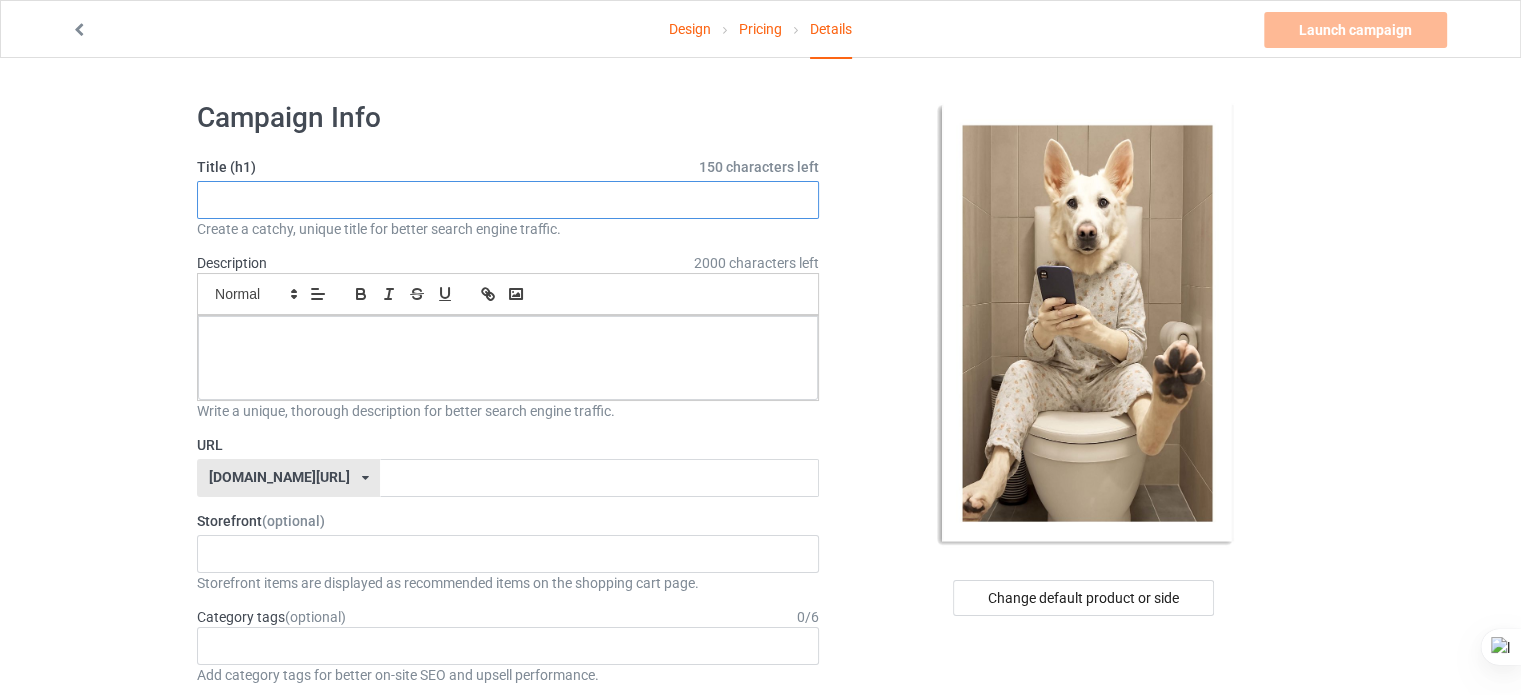 click at bounding box center (508, 200) 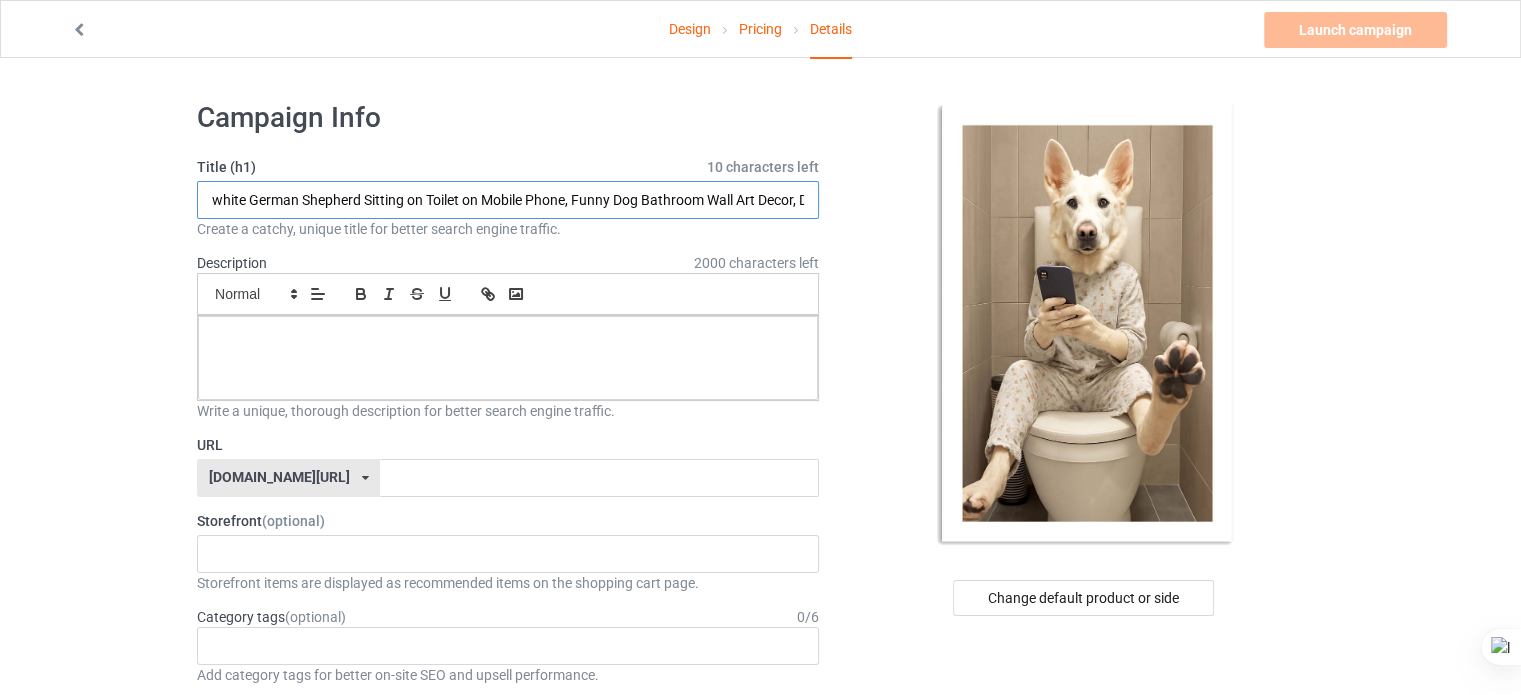 scroll, scrollTop: 0, scrollLeft: 287, axis: horizontal 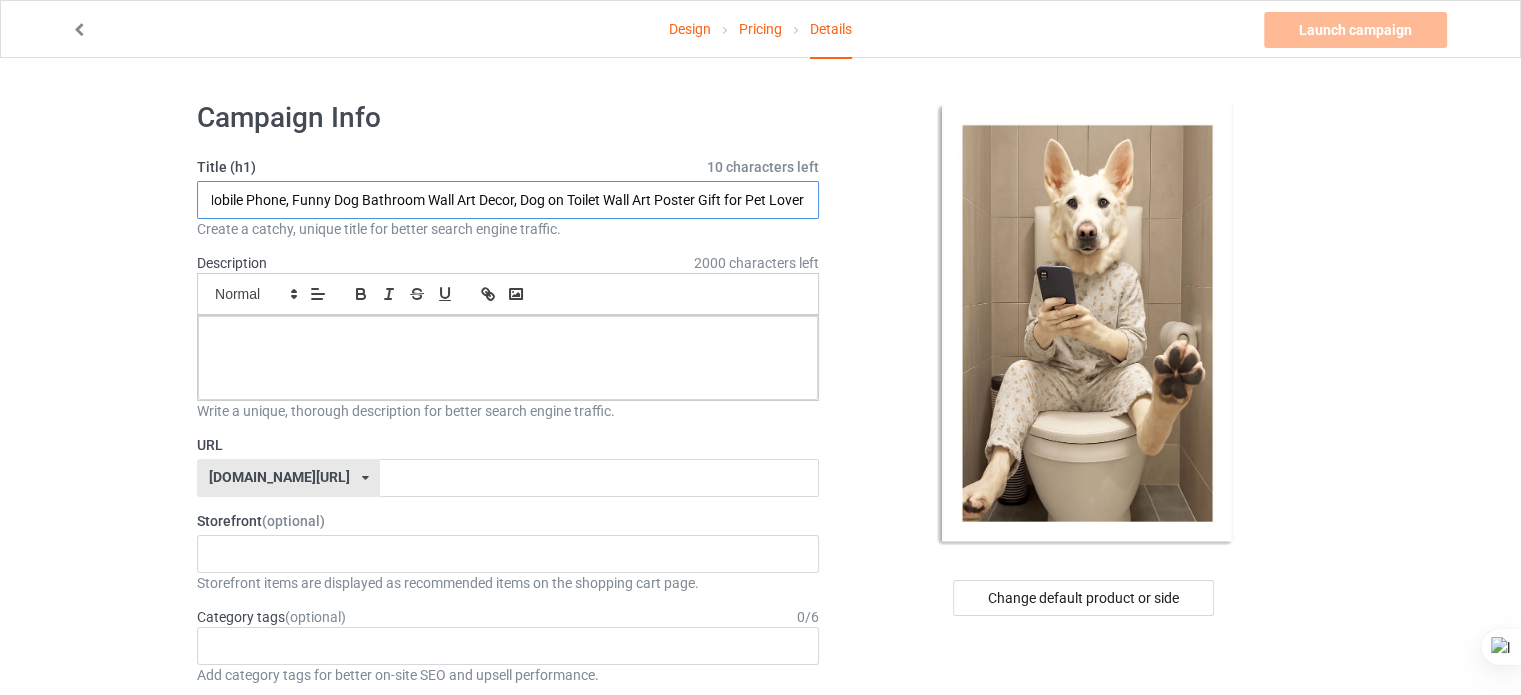 type on "white German Shepherd Sitting on Toilet on Mobile Phone, Funny Dog Bathroom Wall Art Decor, Dog on Toilet Wall Art Poster Gift for Pet Lover" 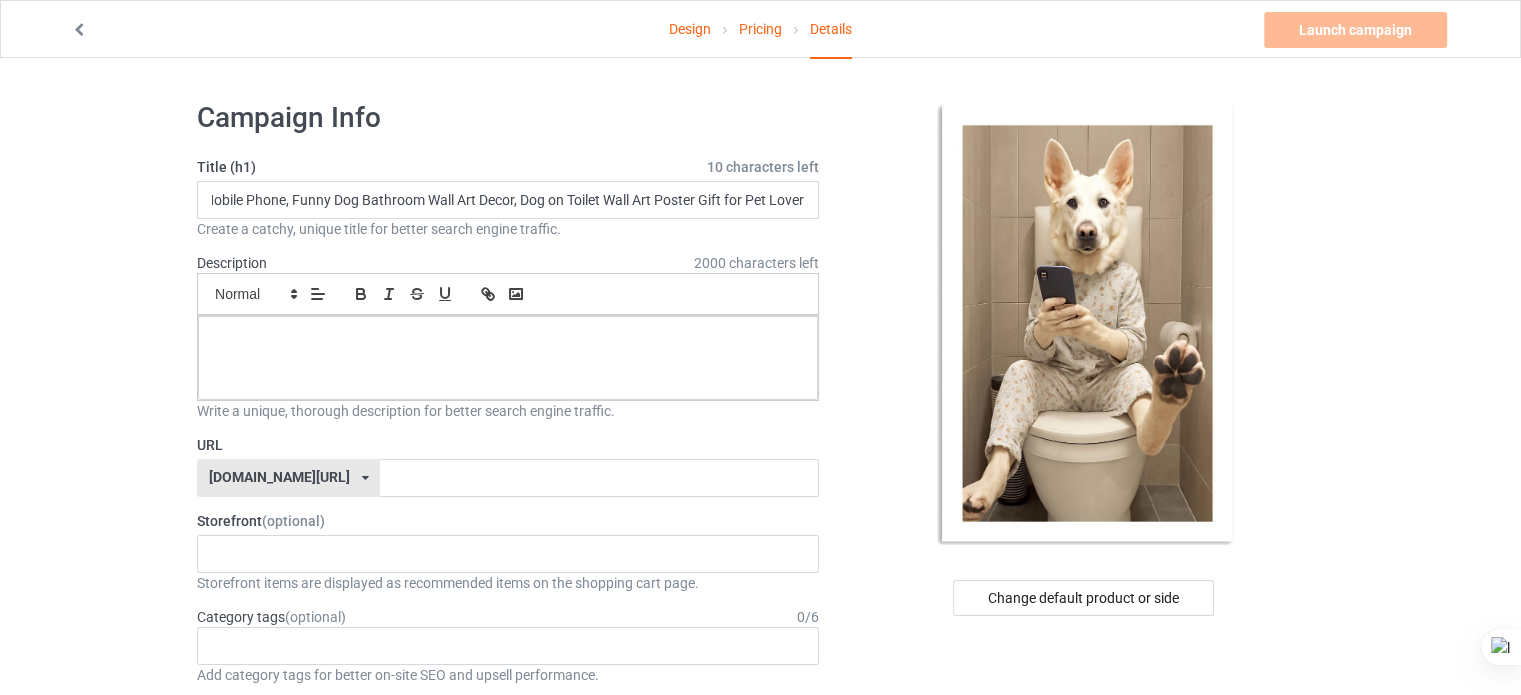 scroll, scrollTop: 0, scrollLeft: 0, axis: both 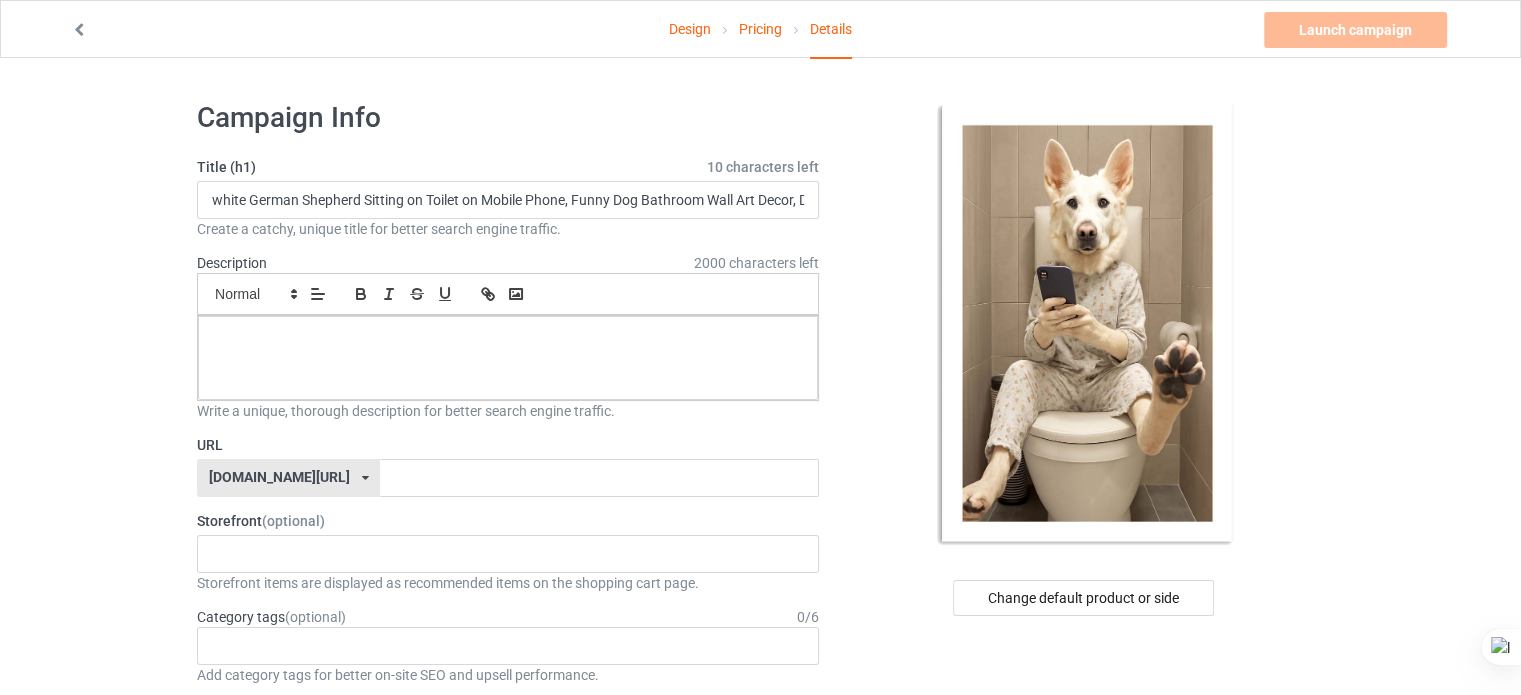 click on "Small Normal Large Big Huge" at bounding box center [508, 294] 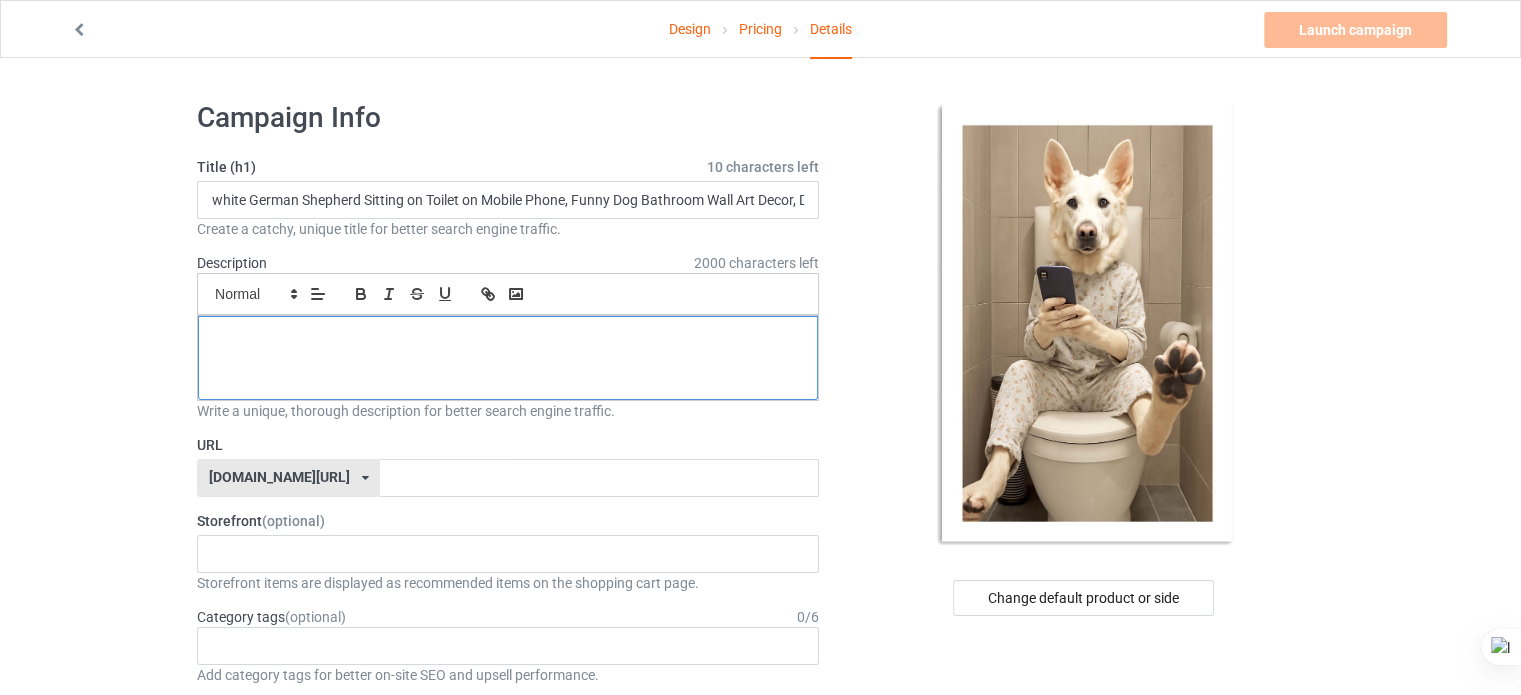 click at bounding box center (508, 338) 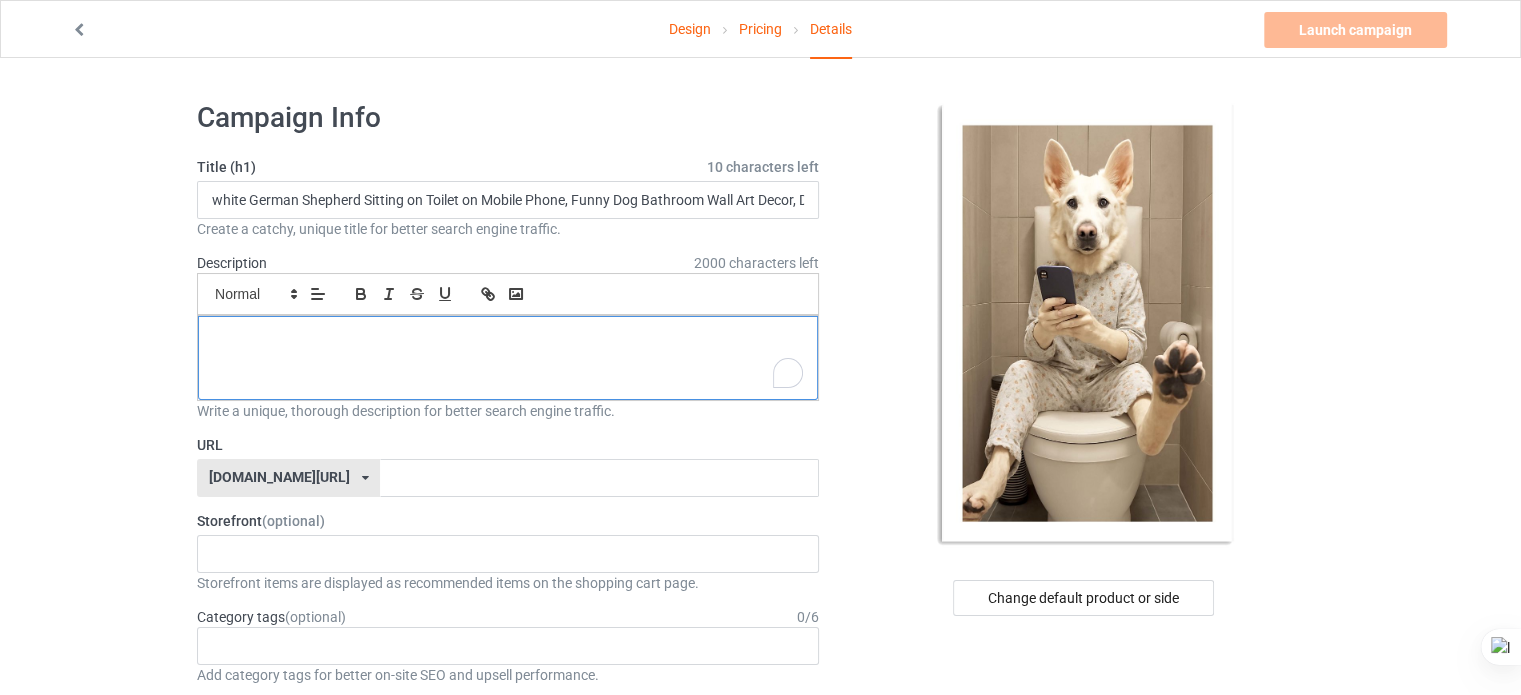 click at bounding box center (508, 358) 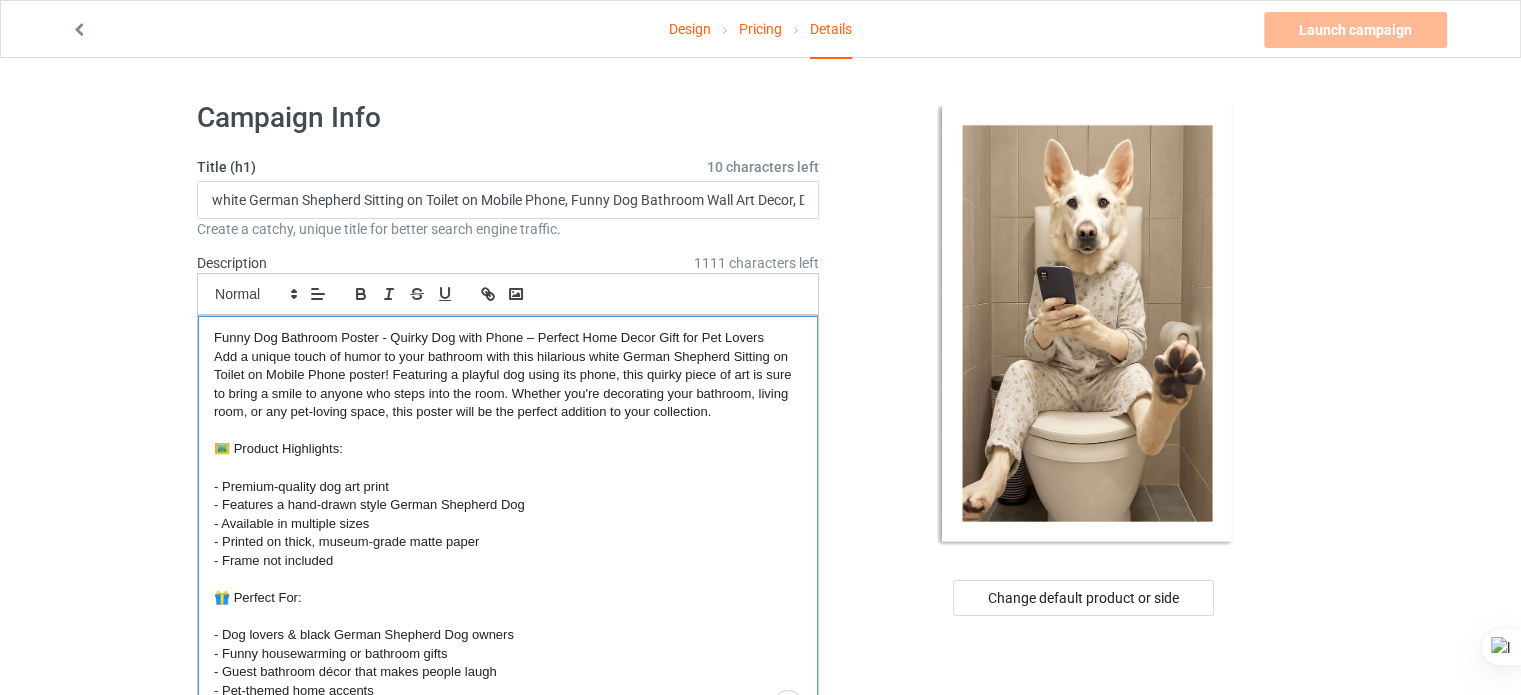 scroll, scrollTop: 0, scrollLeft: 0, axis: both 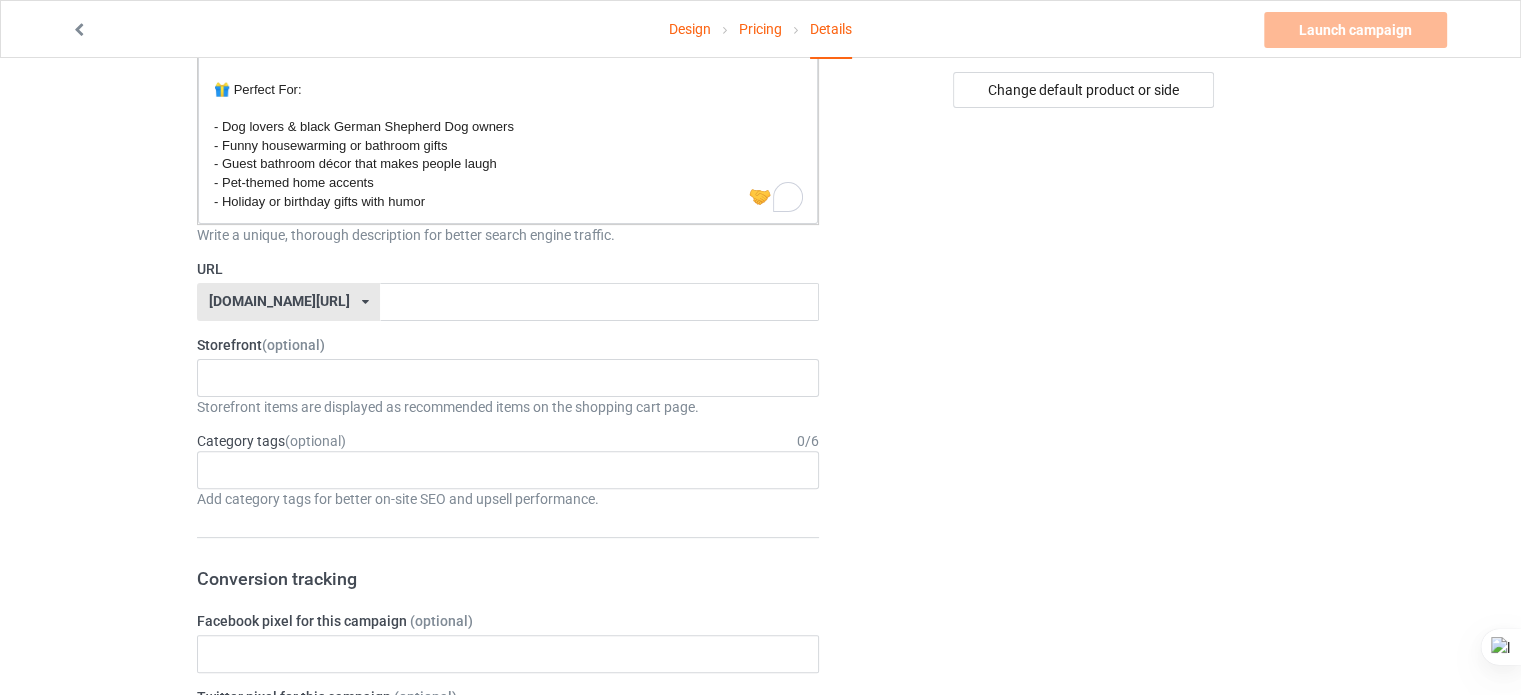 click on "Title (h1) 10   characters left white German Shepherd Sitting on Toilet on Mobile Phone, Funny Dog Bathroom Wall Art Decor, Dog on Toilet Wall Art Poster Gift for Pet Lover Create a catchy, unique title for better search engine traffic. Description 1111   characters left       Small Normal Large Big Huge                                                                                     Funny Dog Bathroom Poster - Quirky Dog with Phone – Perfect Home Decor Gift for Pet Lovers Add a unique touch of humor to your bathroom with this hilarious white German Shepherd Sitting on Toilet on Mobile Phone poster! Featuring a playful dog using its phone, this quirky piece of art is sure to bring a smile to anyone who steps into the room. Whether you're decorating your bathroom, living room, or any pet-loving space, this poster will be the perfect addition to your collection. 🖼️ Product Highlights: - Premium-quality dog art print - Features a hand-drawn style German Shepherd Dog - Available in multiple sizes URL 0" at bounding box center (508, 722) 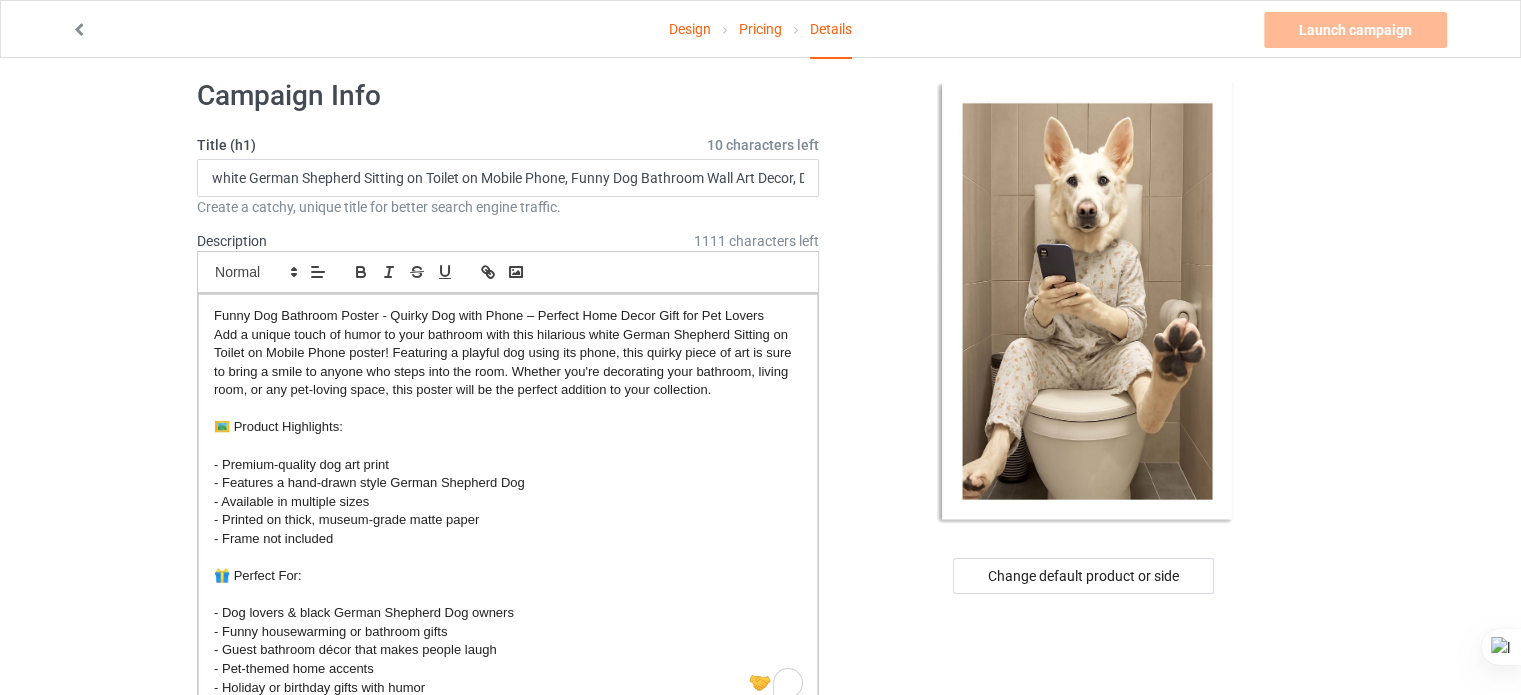 scroll, scrollTop: 0, scrollLeft: 0, axis: both 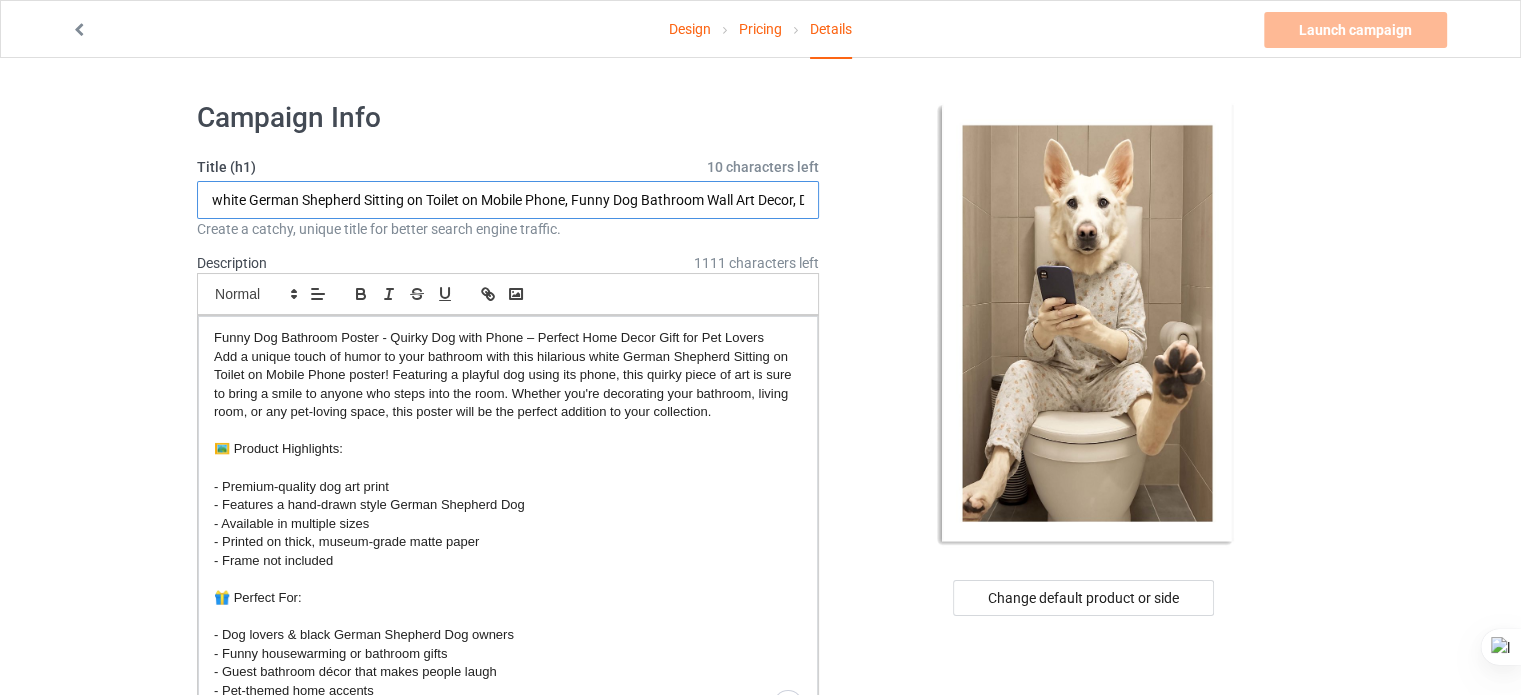 drag, startPoint x: 209, startPoint y: 196, endPoint x: 359, endPoint y: 212, distance: 150.85092 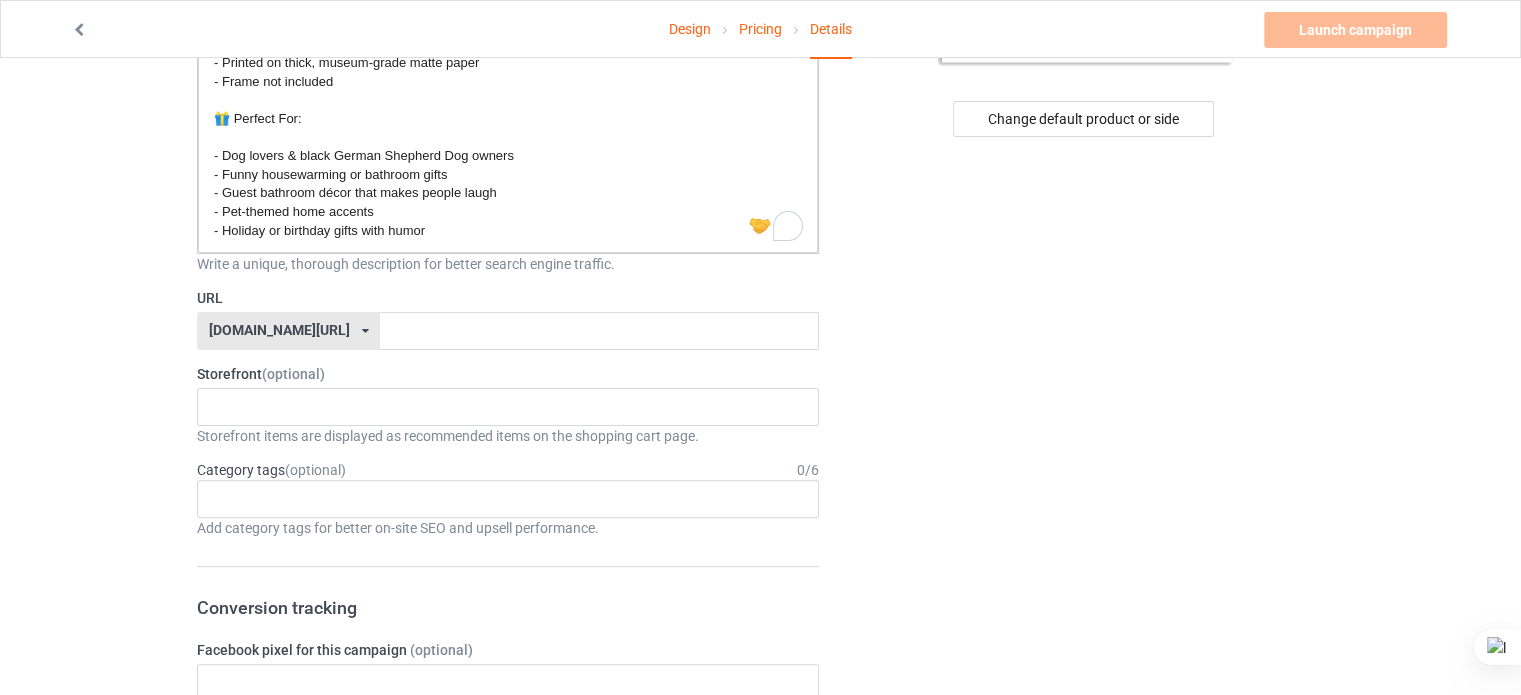 scroll, scrollTop: 494, scrollLeft: 0, axis: vertical 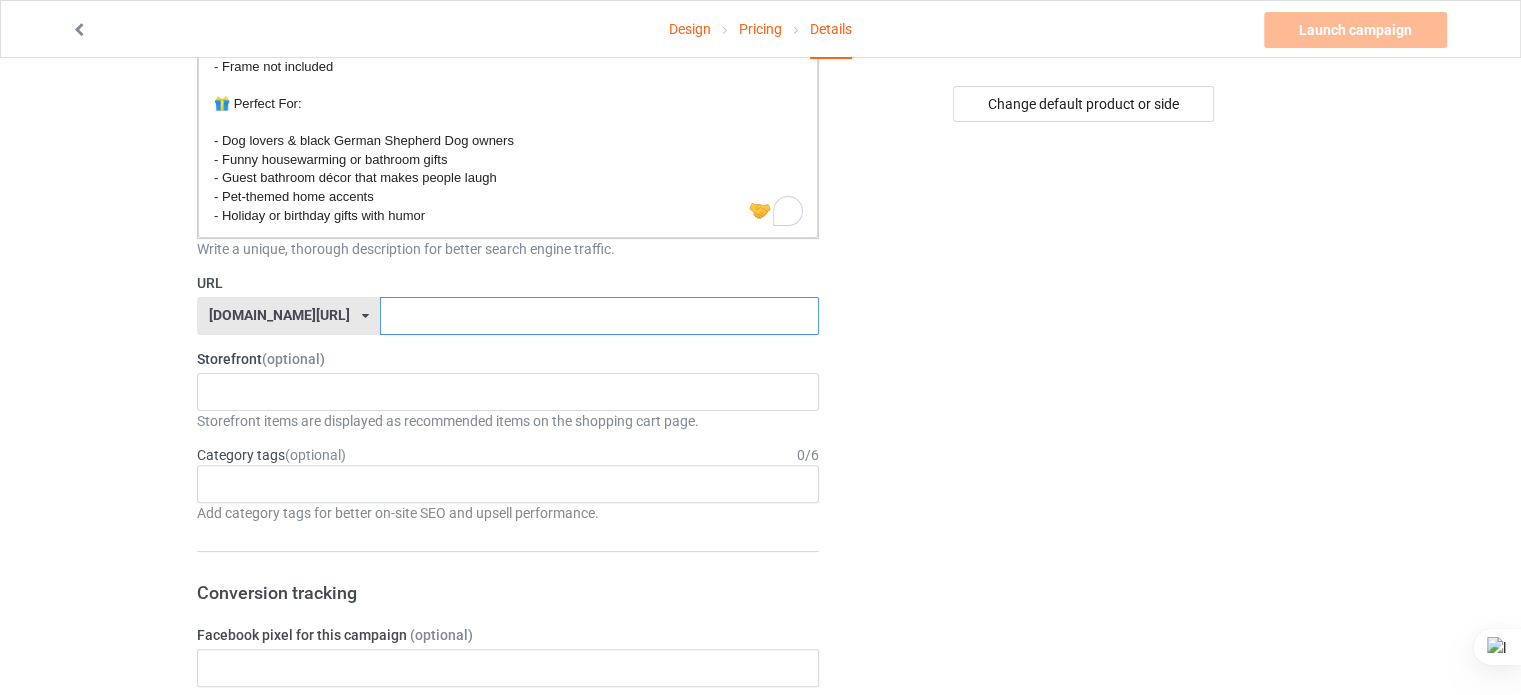click at bounding box center (599, 316) 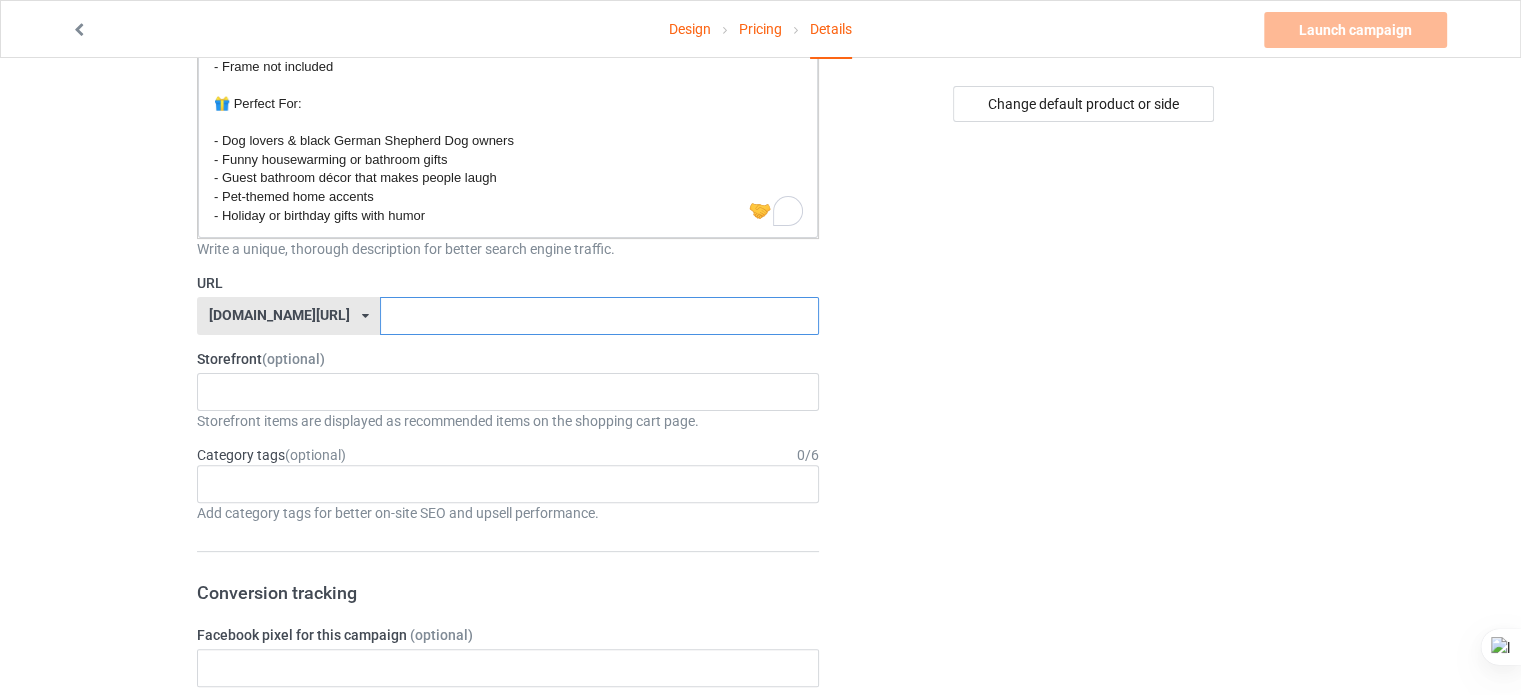 paste on "white German Shepherd" 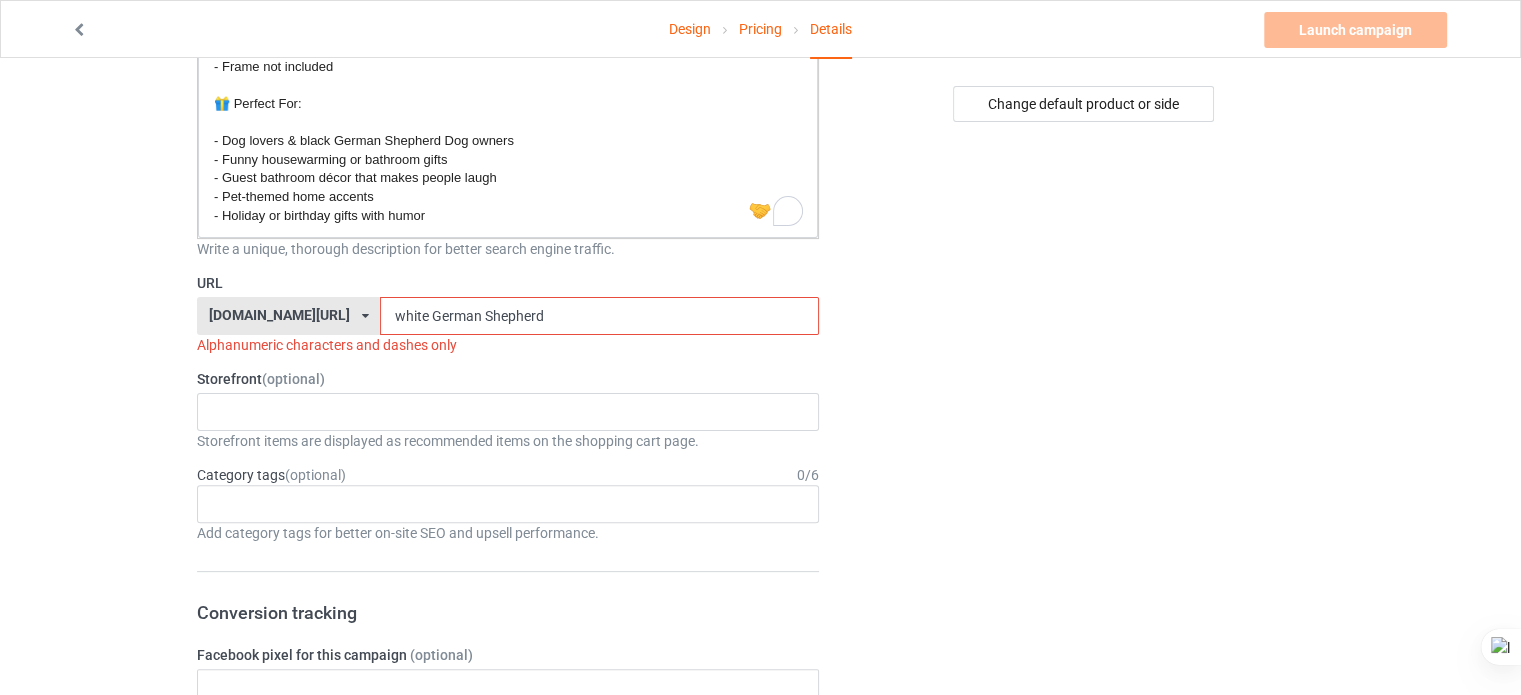 click on "white German Shepherd" at bounding box center (599, 316) 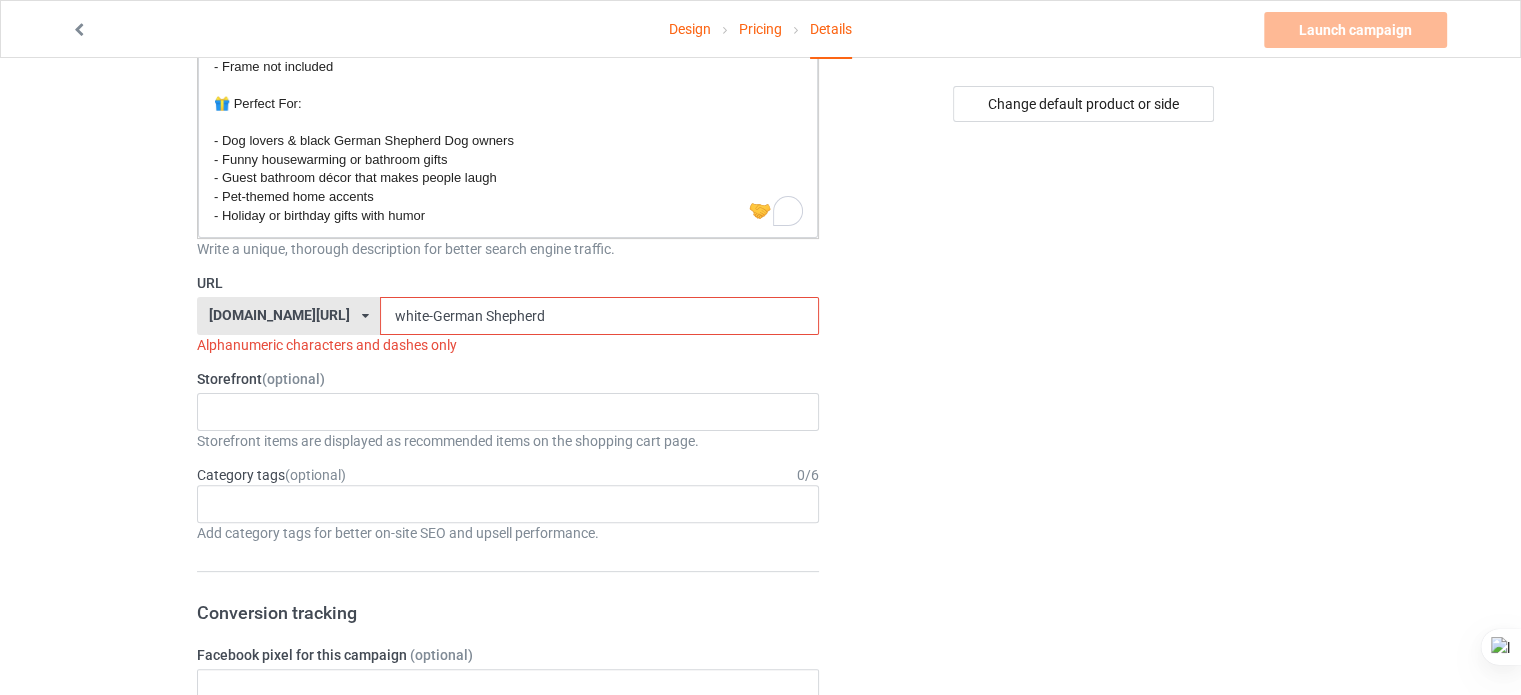 click on "white-German Shepherd" at bounding box center [599, 316] 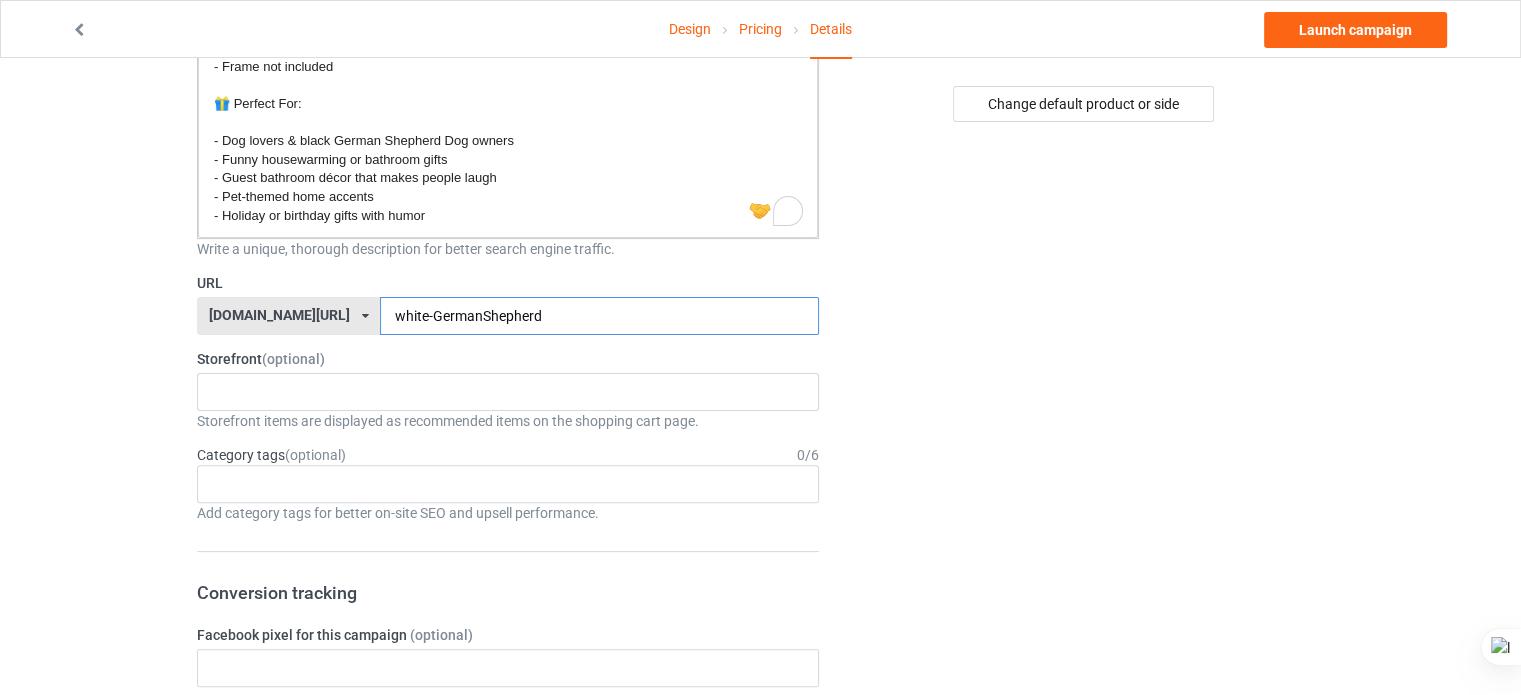 click on "white-GermanShepherd" at bounding box center [599, 316] 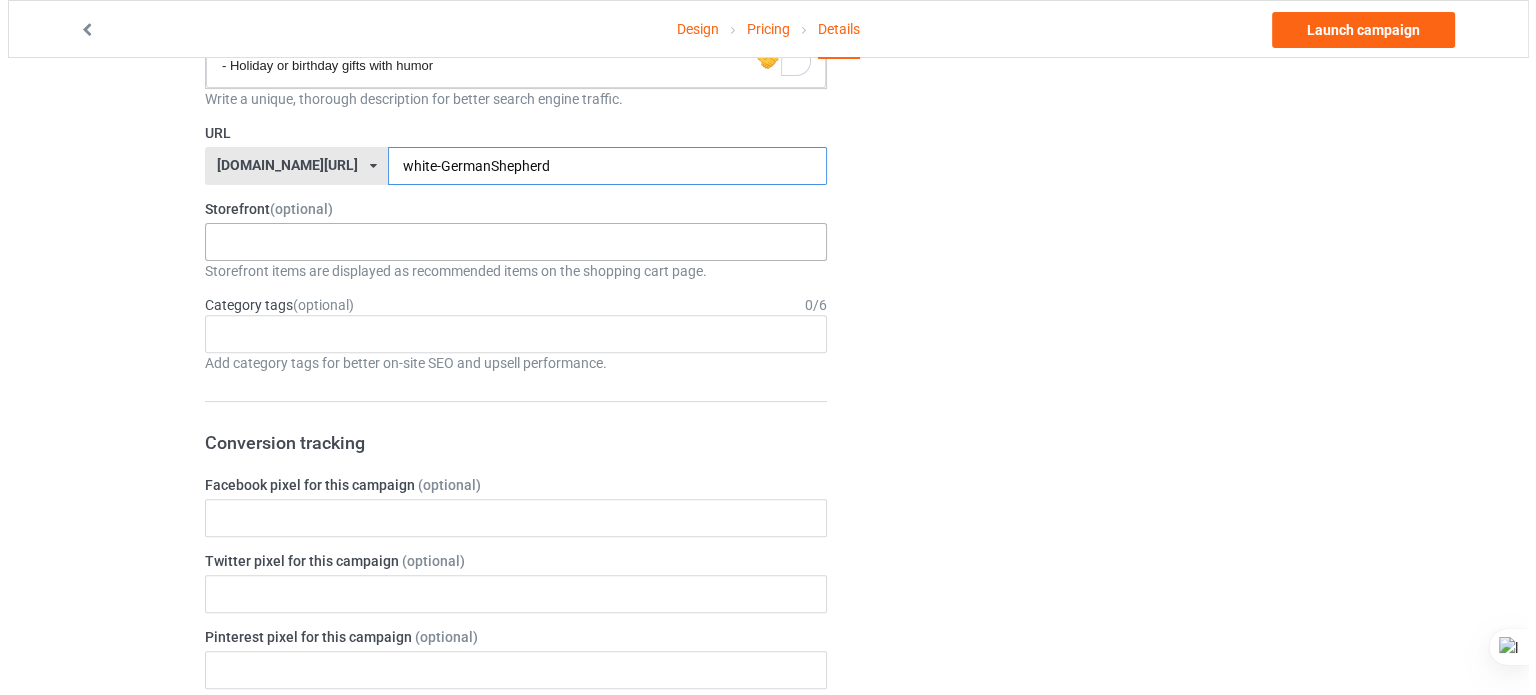 scroll, scrollTop: 0, scrollLeft: 0, axis: both 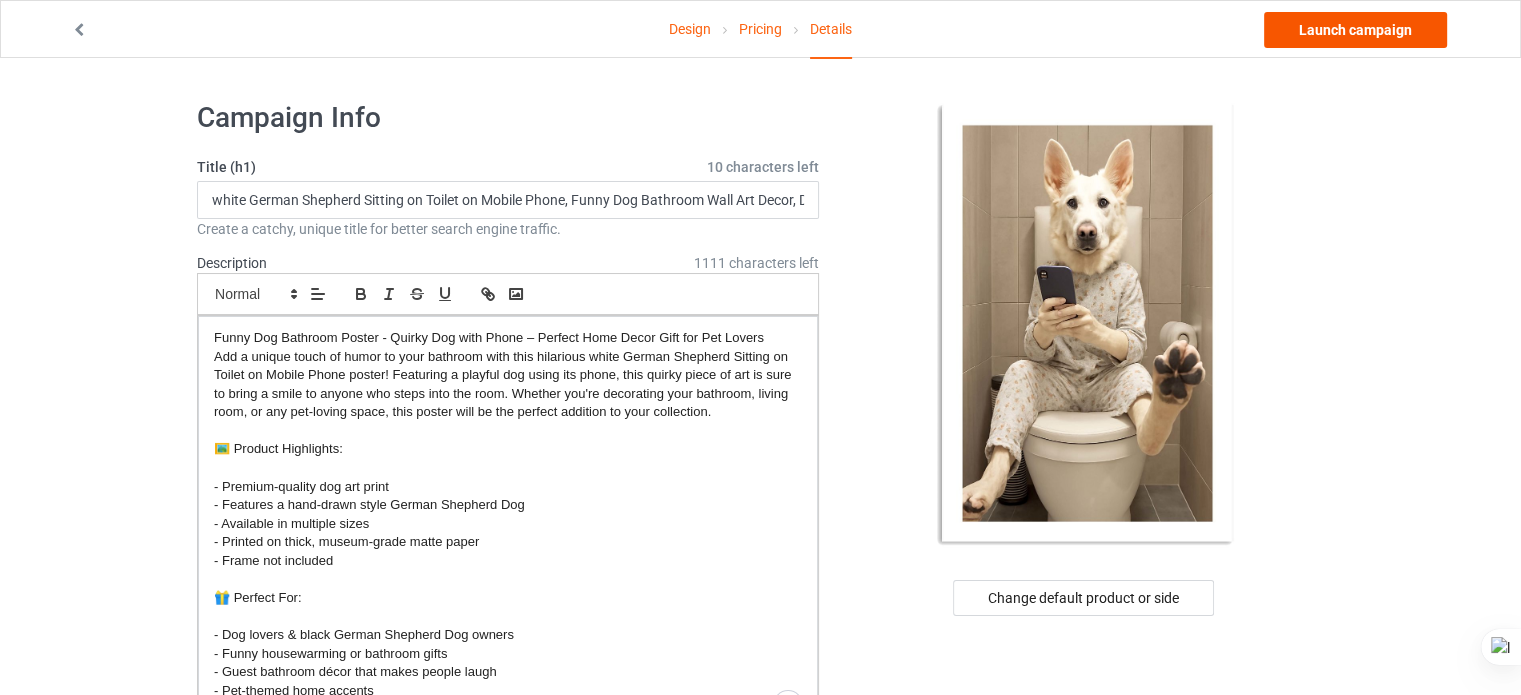 type on "white-GermanShepherd" 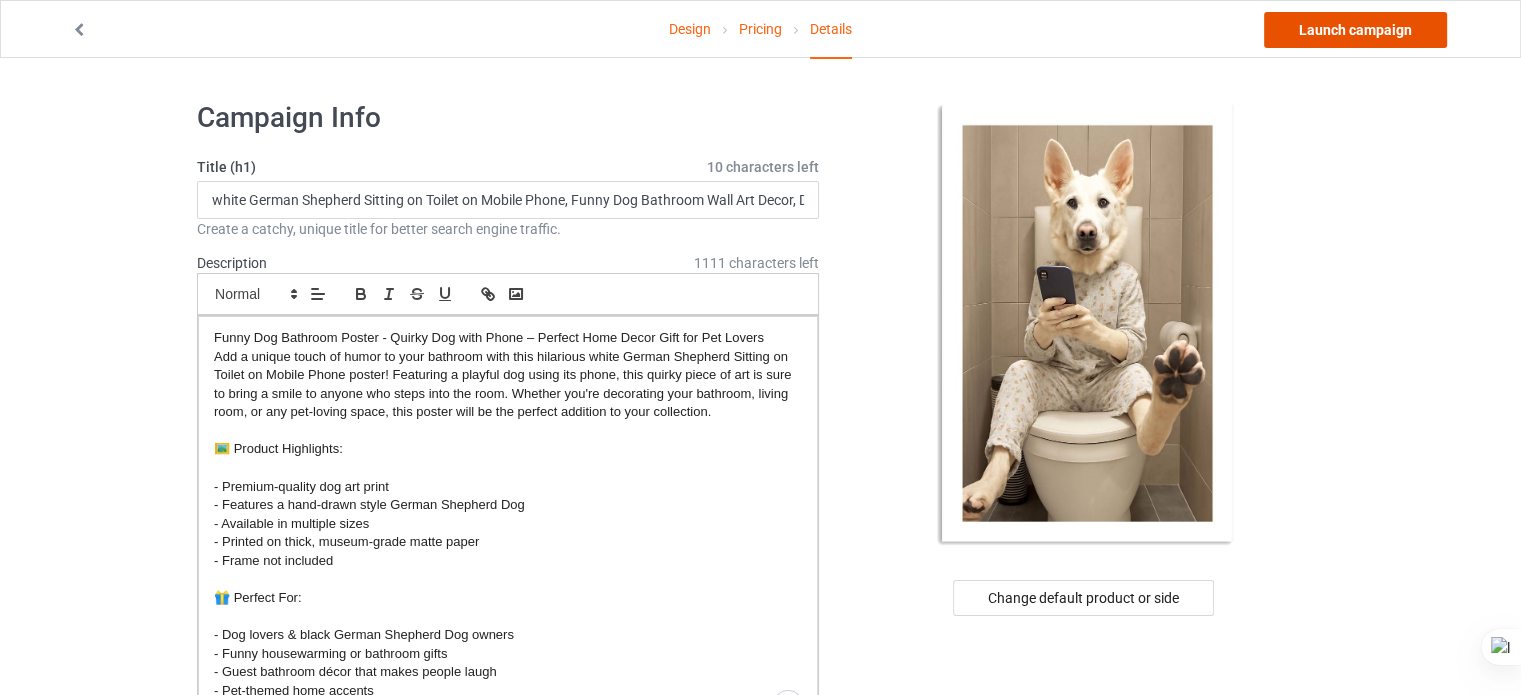 click on "Launch campaign" at bounding box center [1355, 30] 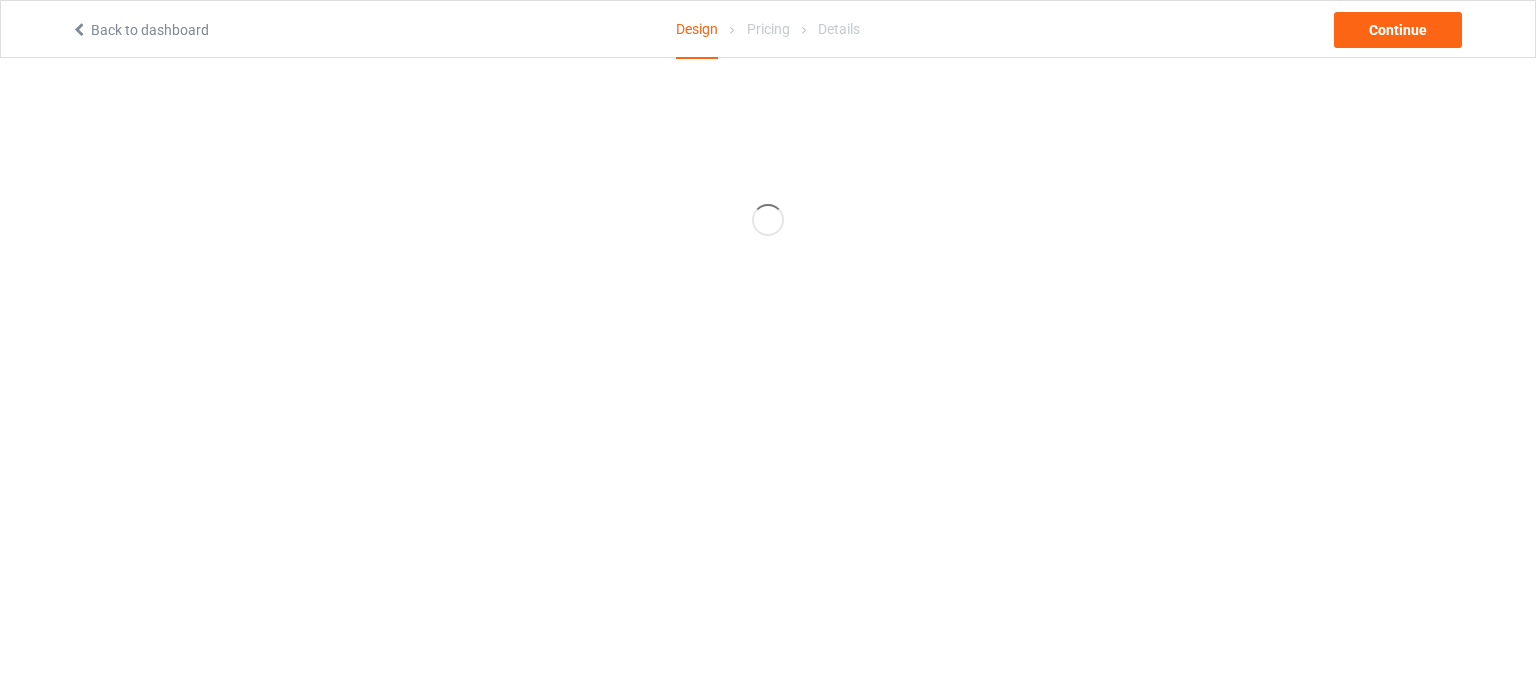 scroll, scrollTop: 0, scrollLeft: 0, axis: both 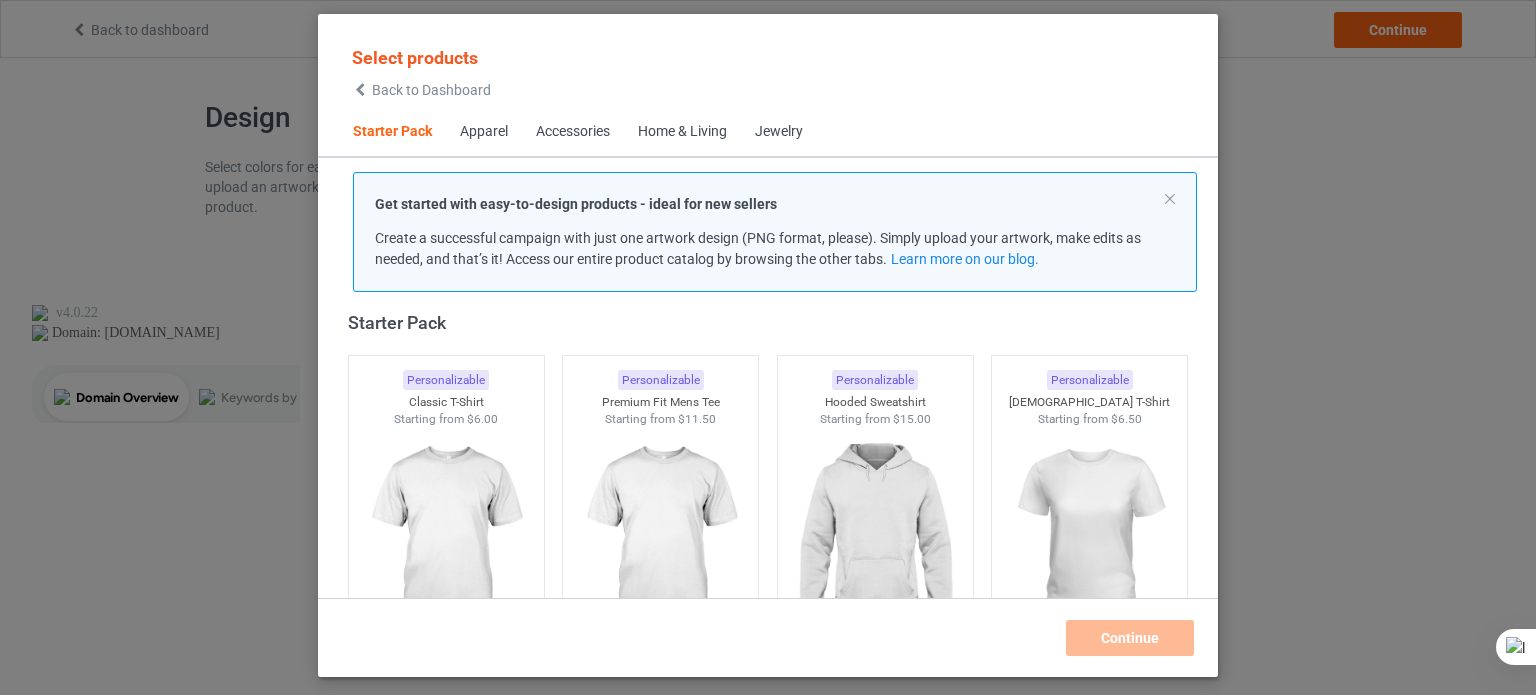 click on "Accessories" at bounding box center (573, 132) 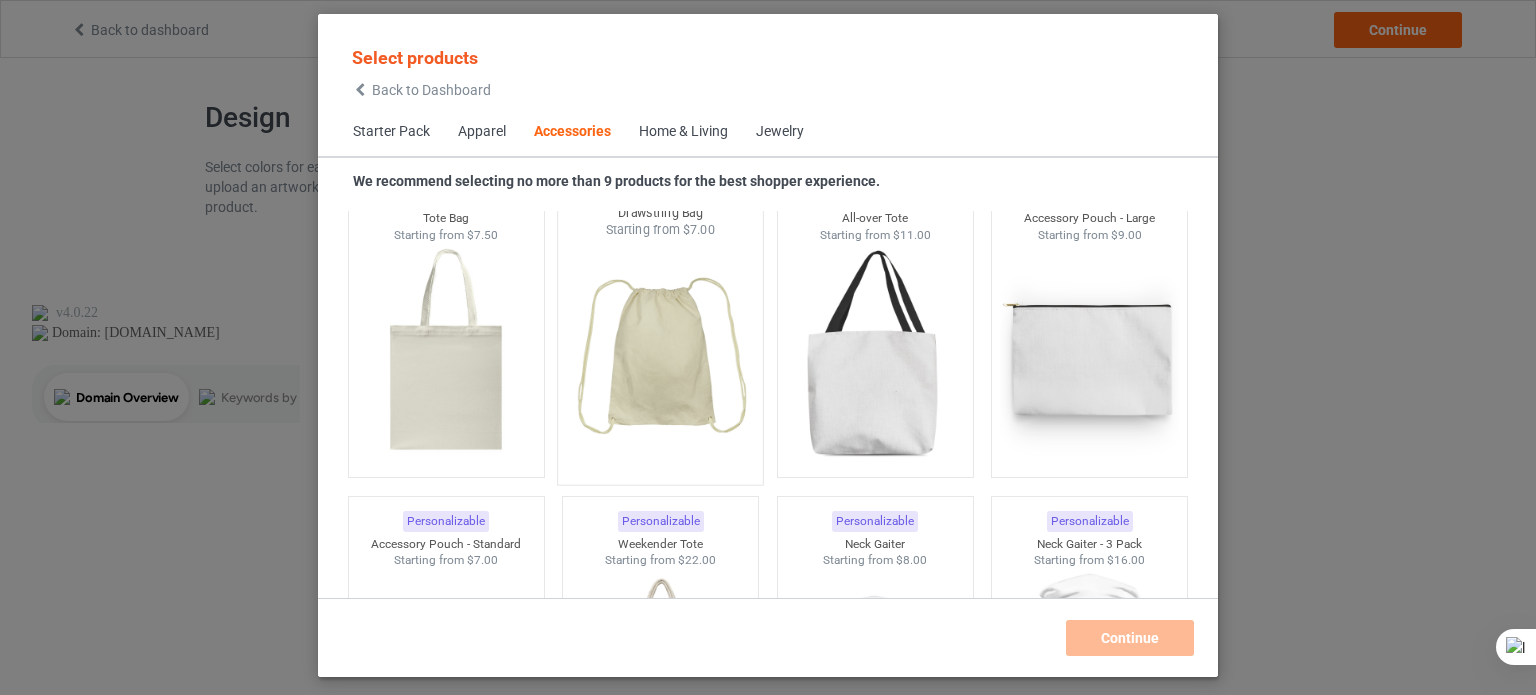 scroll, scrollTop: 6132, scrollLeft: 0, axis: vertical 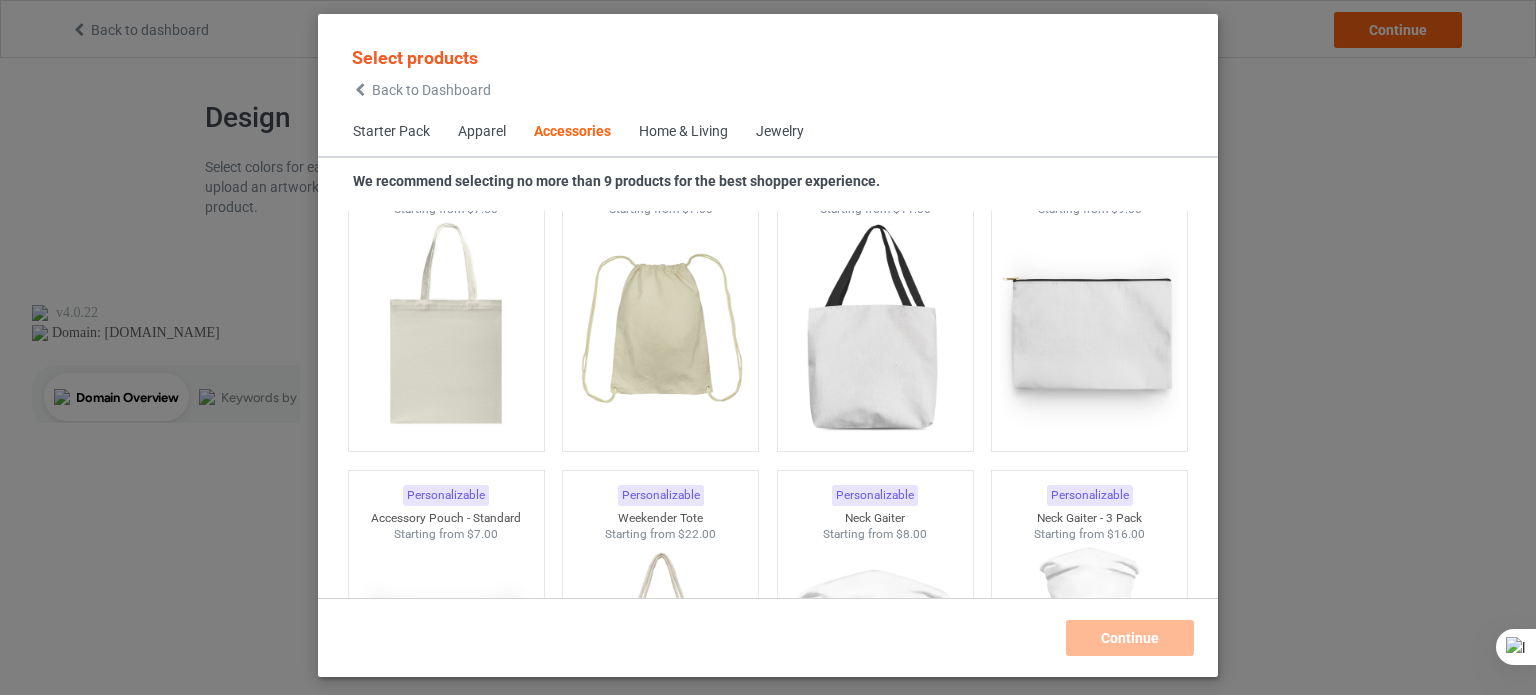 click on "Home & Living" at bounding box center [683, 132] 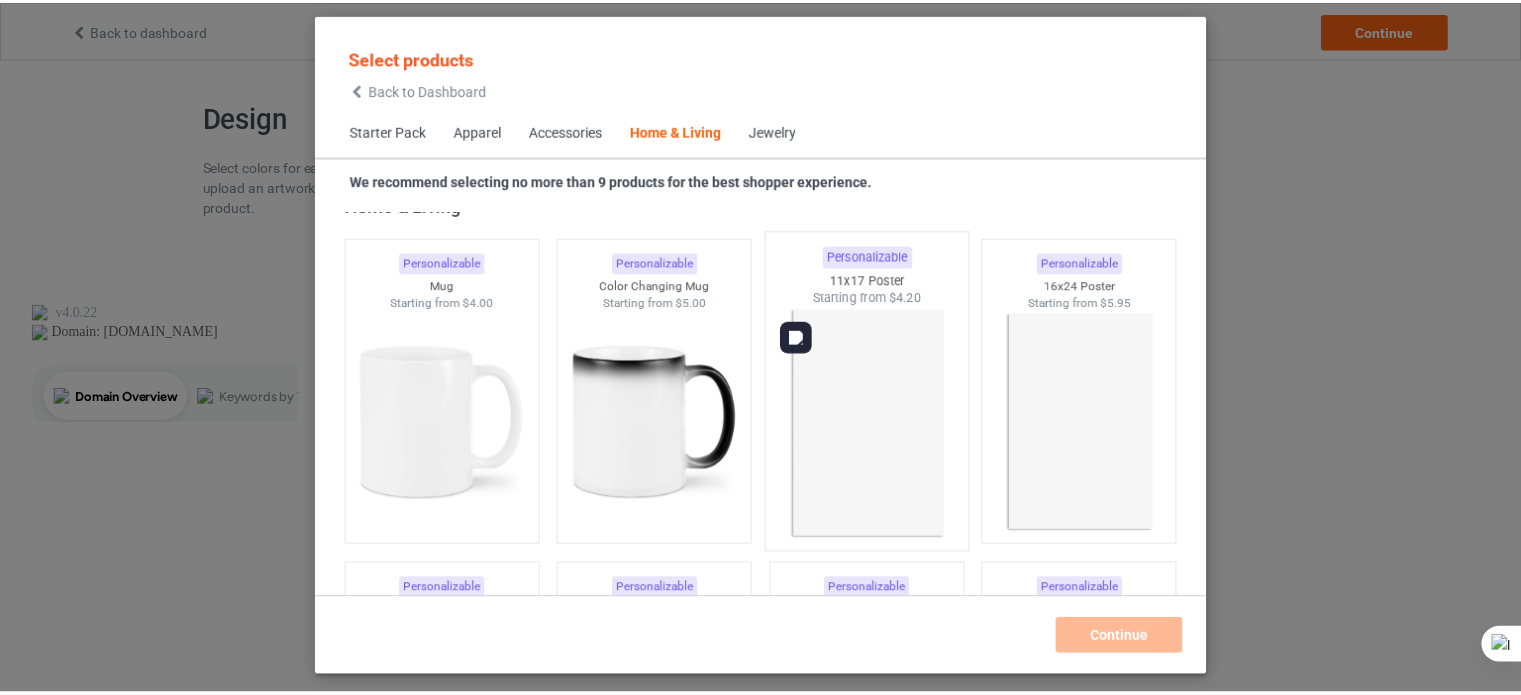 scroll, scrollTop: 9037, scrollLeft: 0, axis: vertical 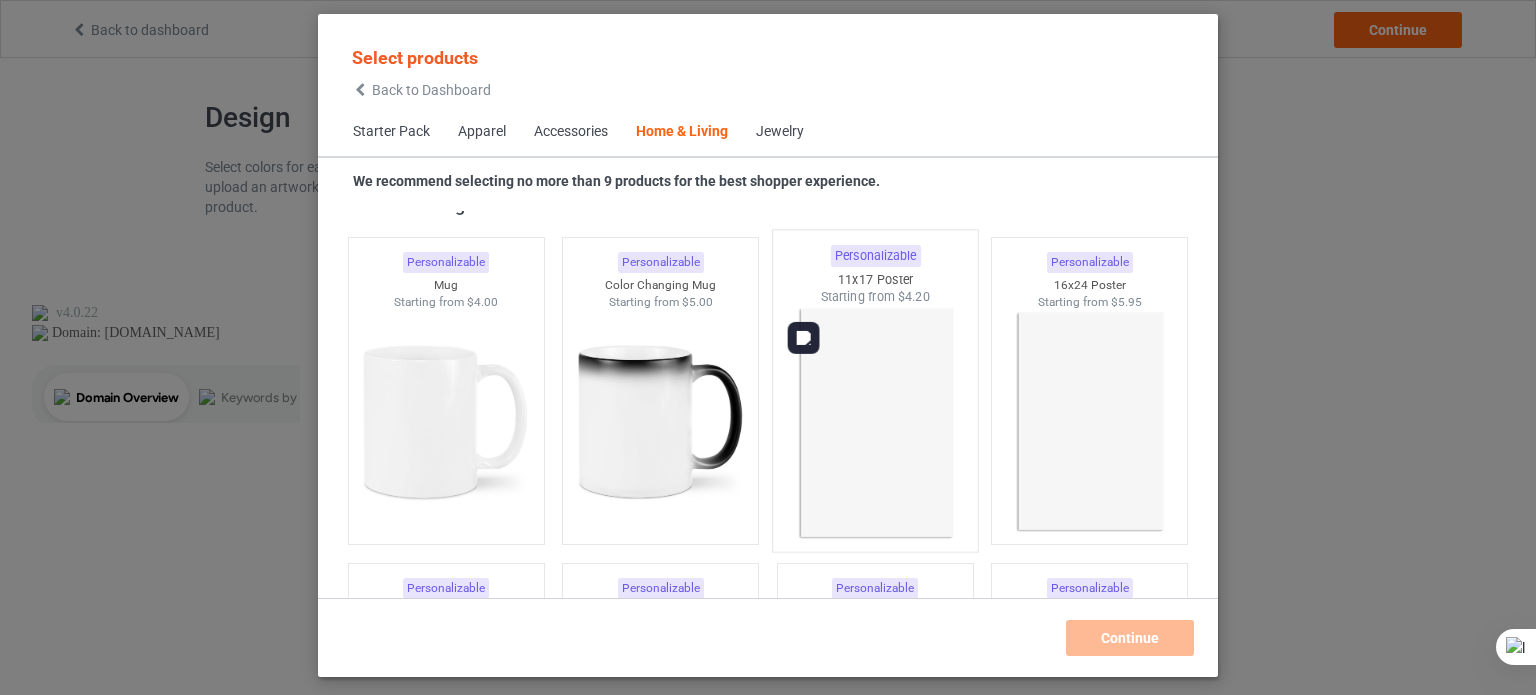 click at bounding box center (875, 423) 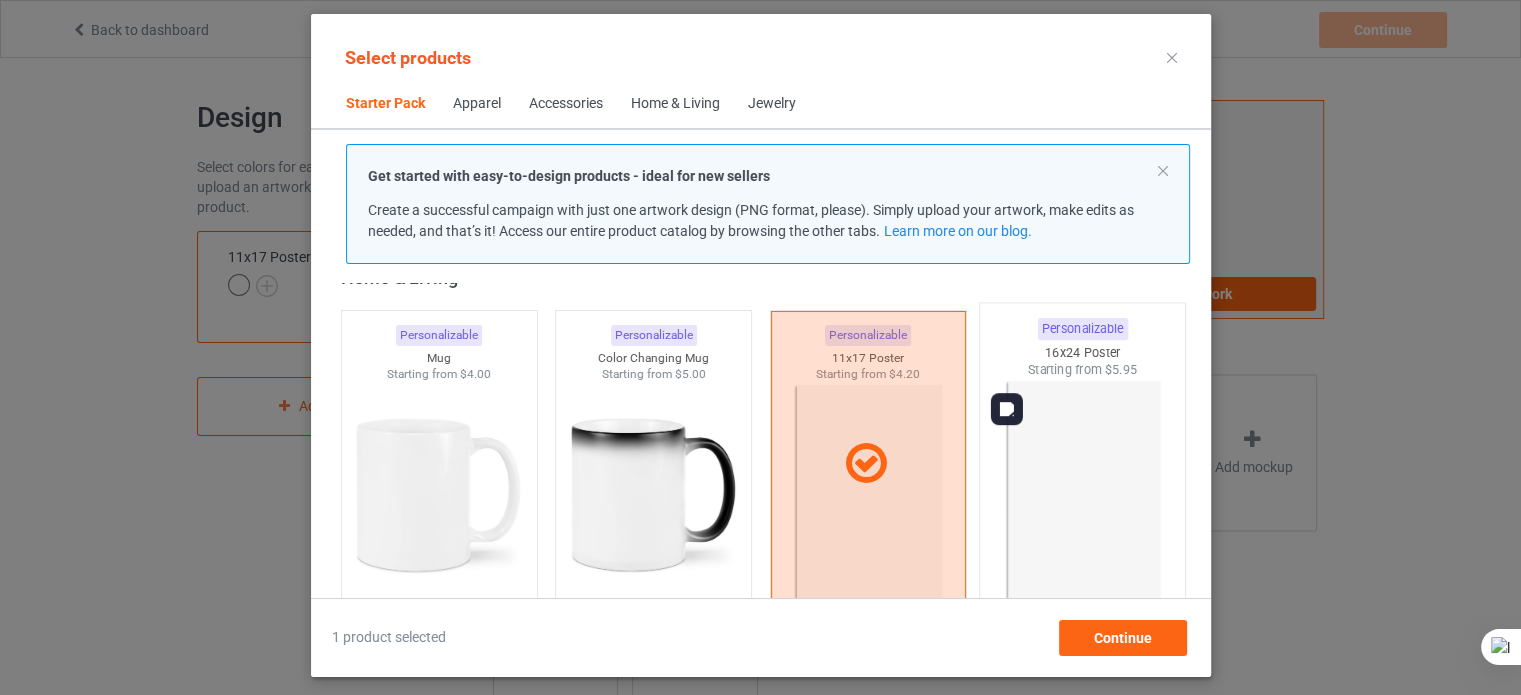 click at bounding box center (1082, 496) 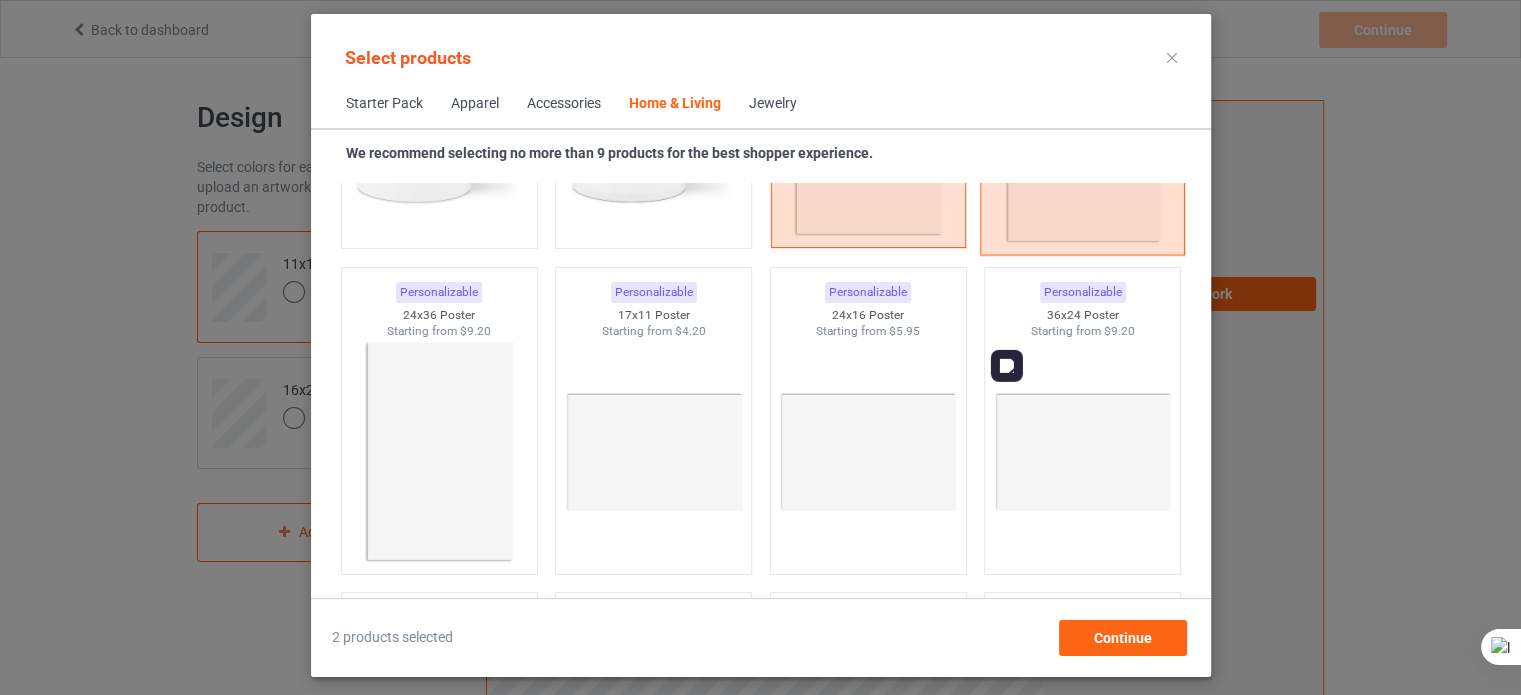 scroll, scrollTop: 9306, scrollLeft: 0, axis: vertical 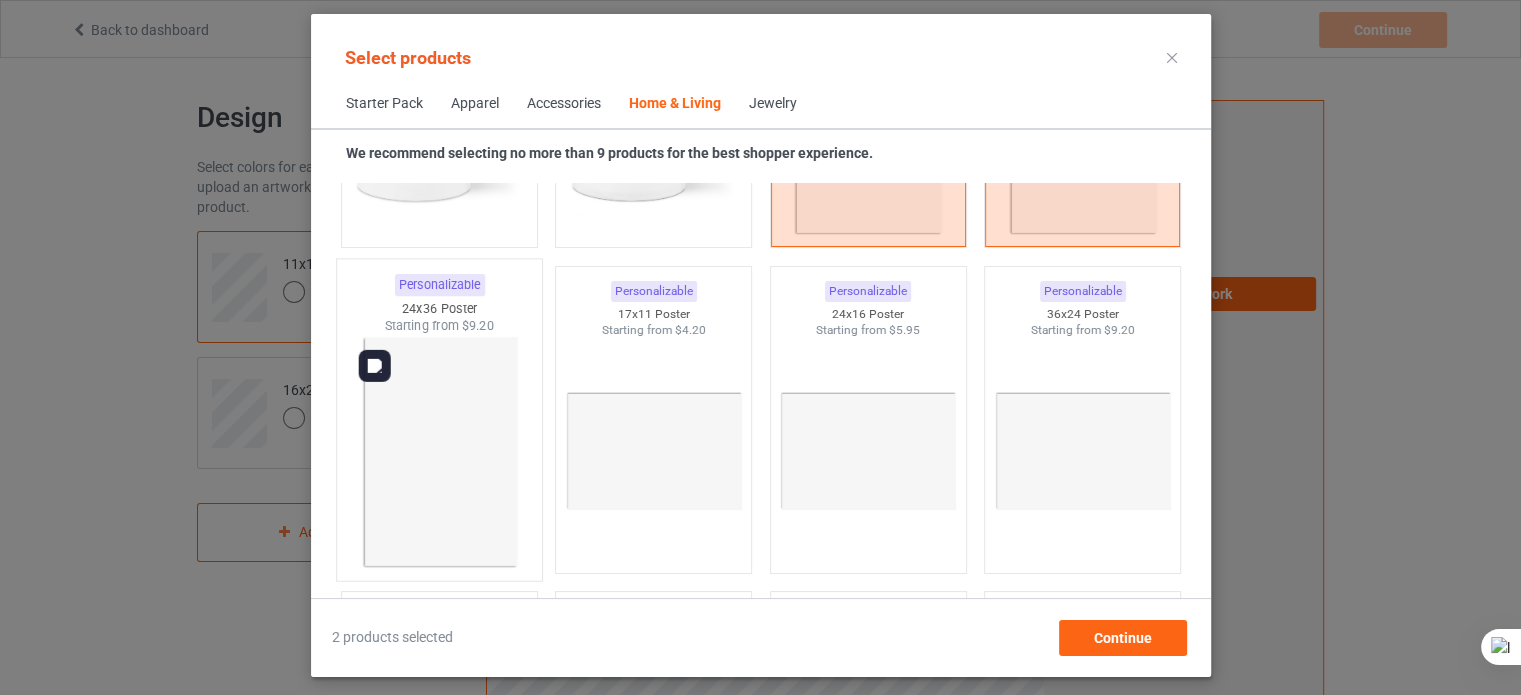 click at bounding box center (439, 452) 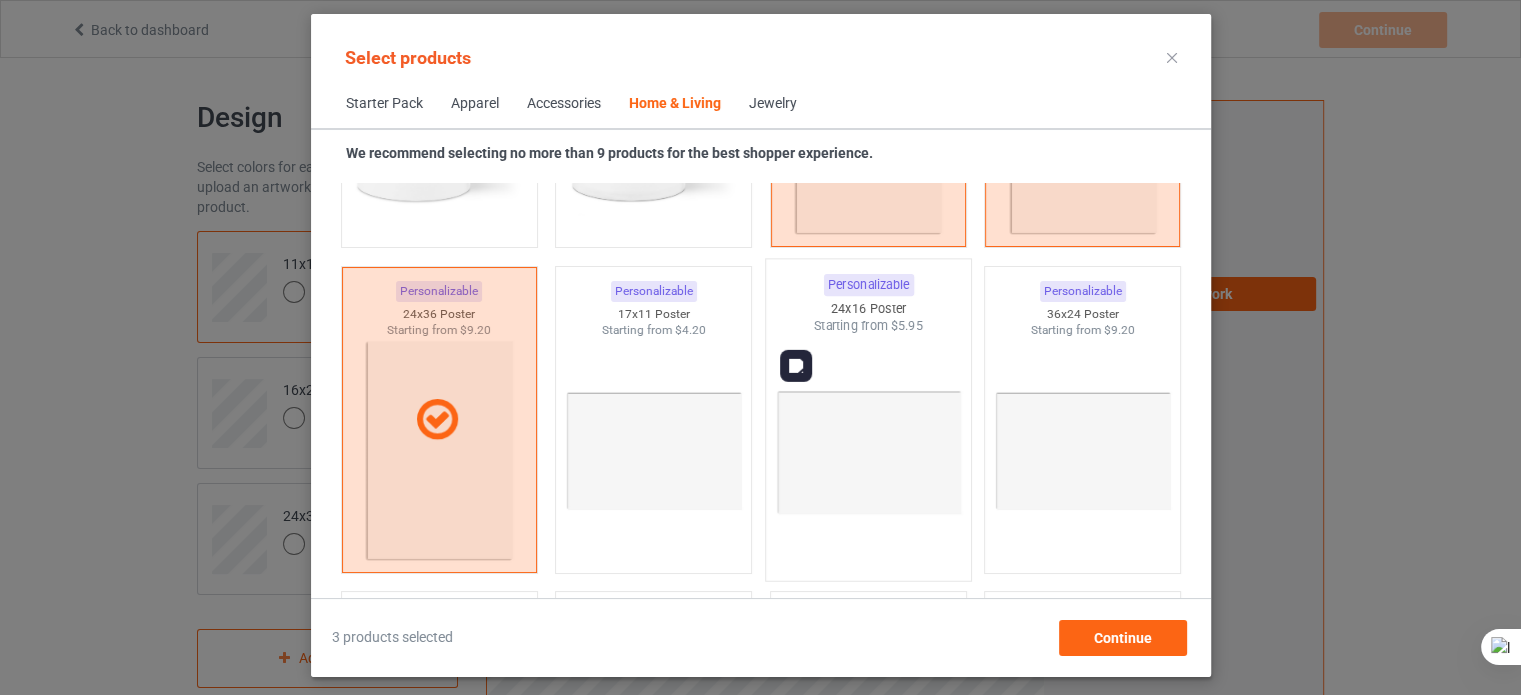 click at bounding box center [868, 452] 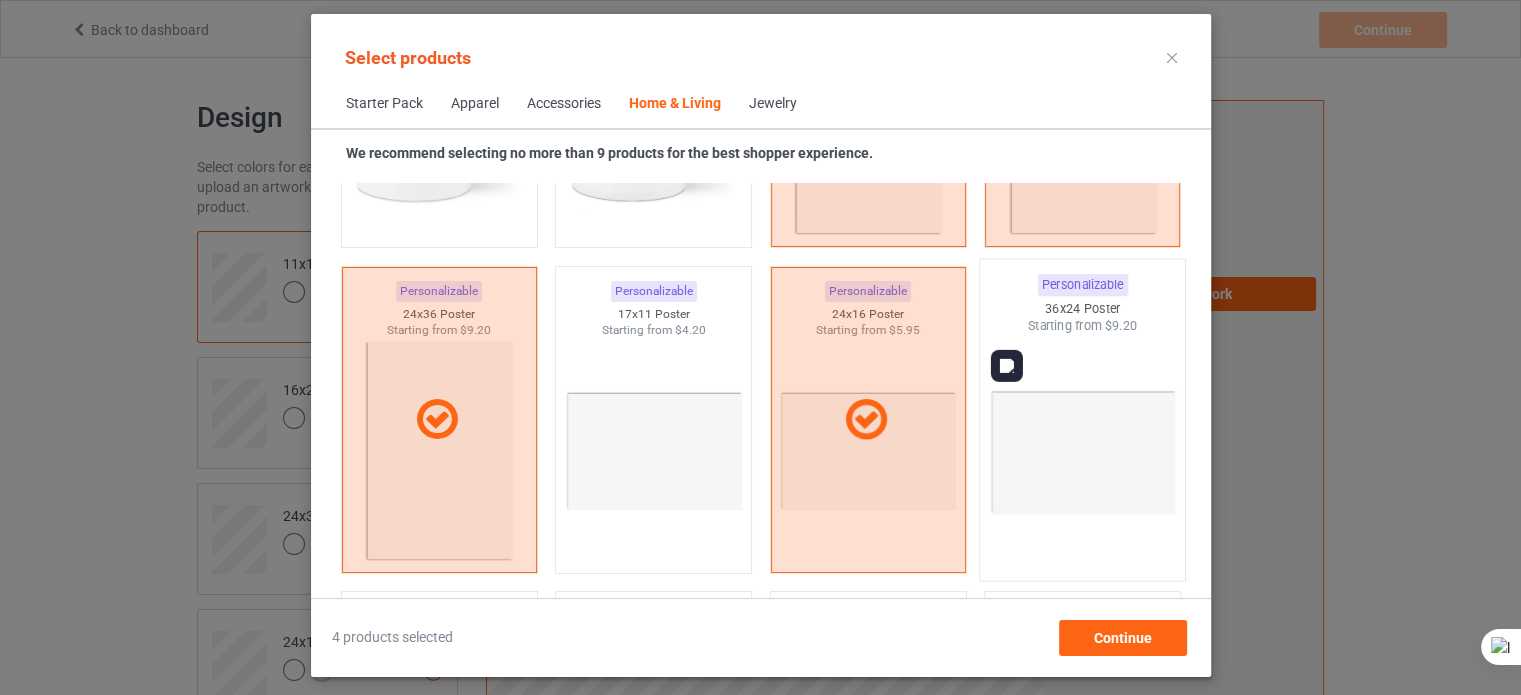 click at bounding box center [1082, 452] 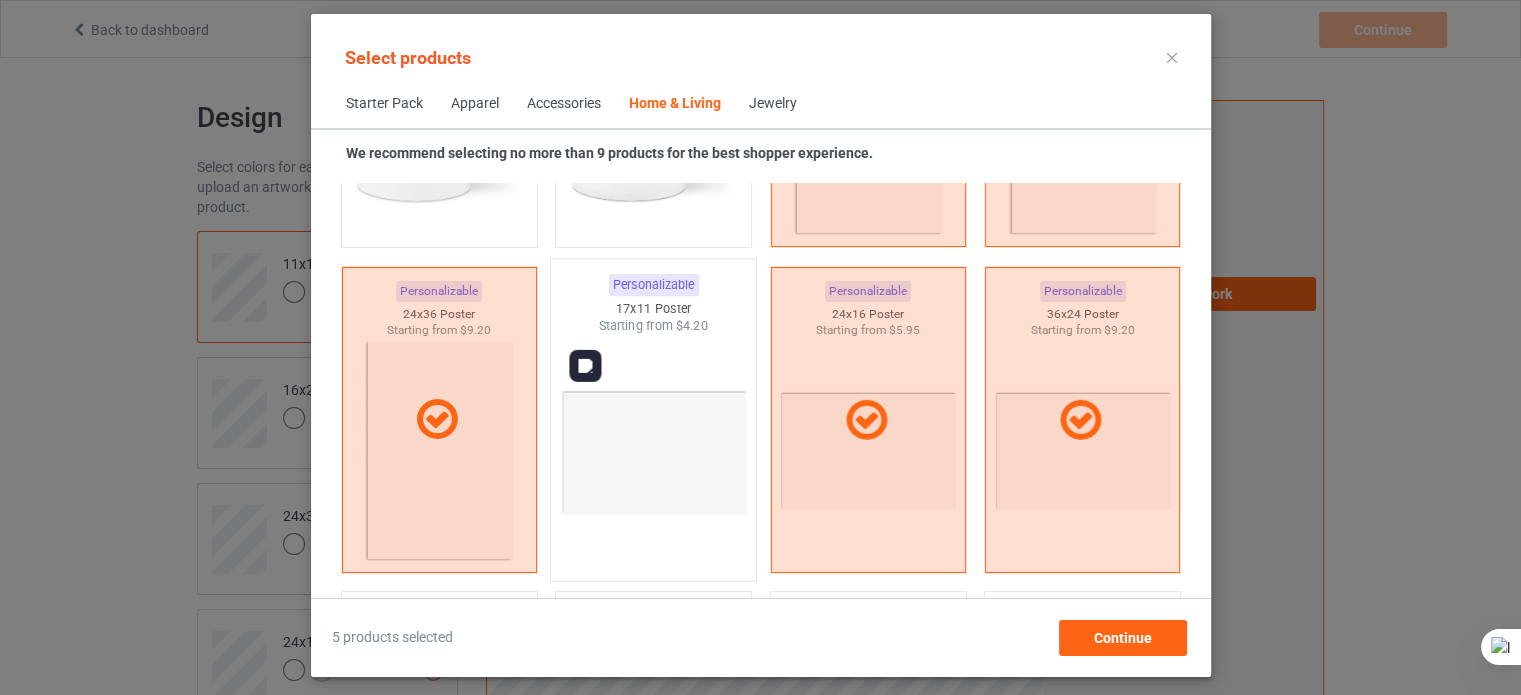 click at bounding box center (653, 452) 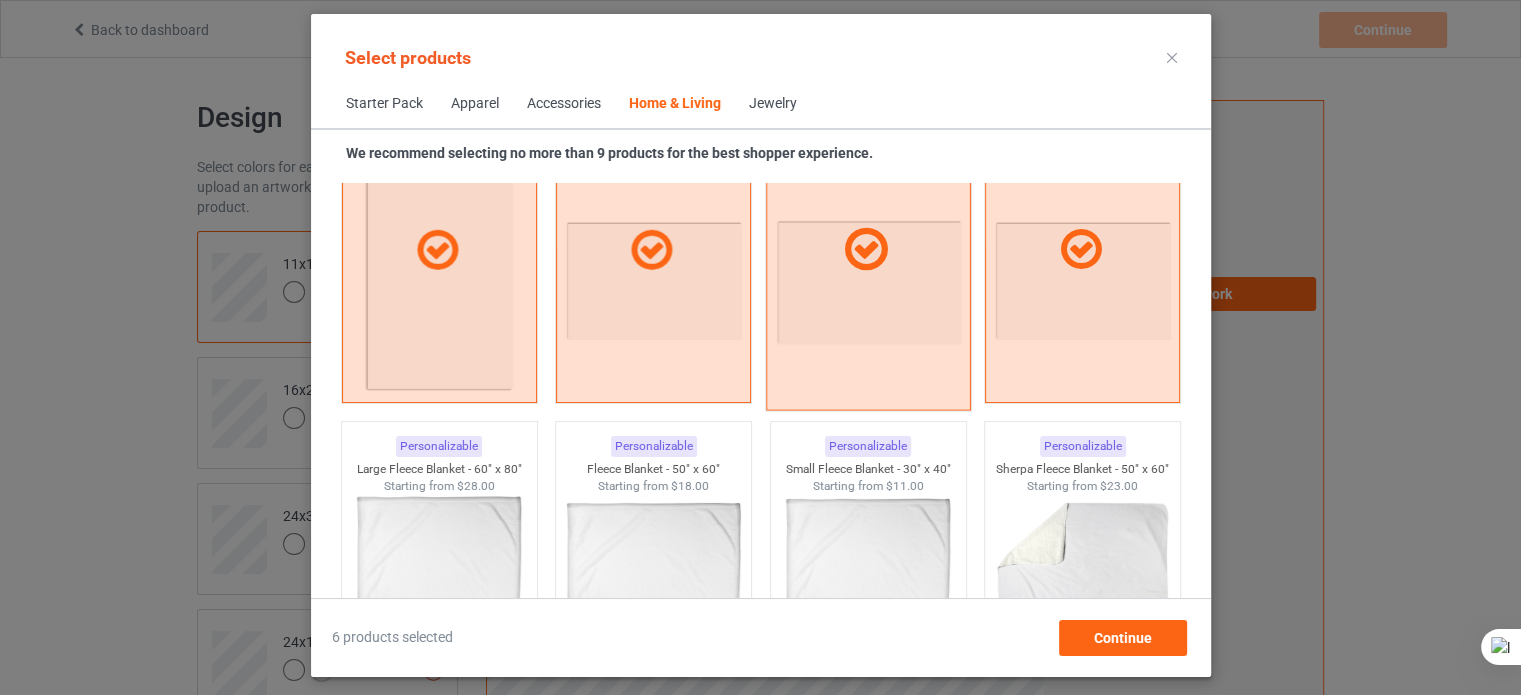 scroll, scrollTop: 9494, scrollLeft: 0, axis: vertical 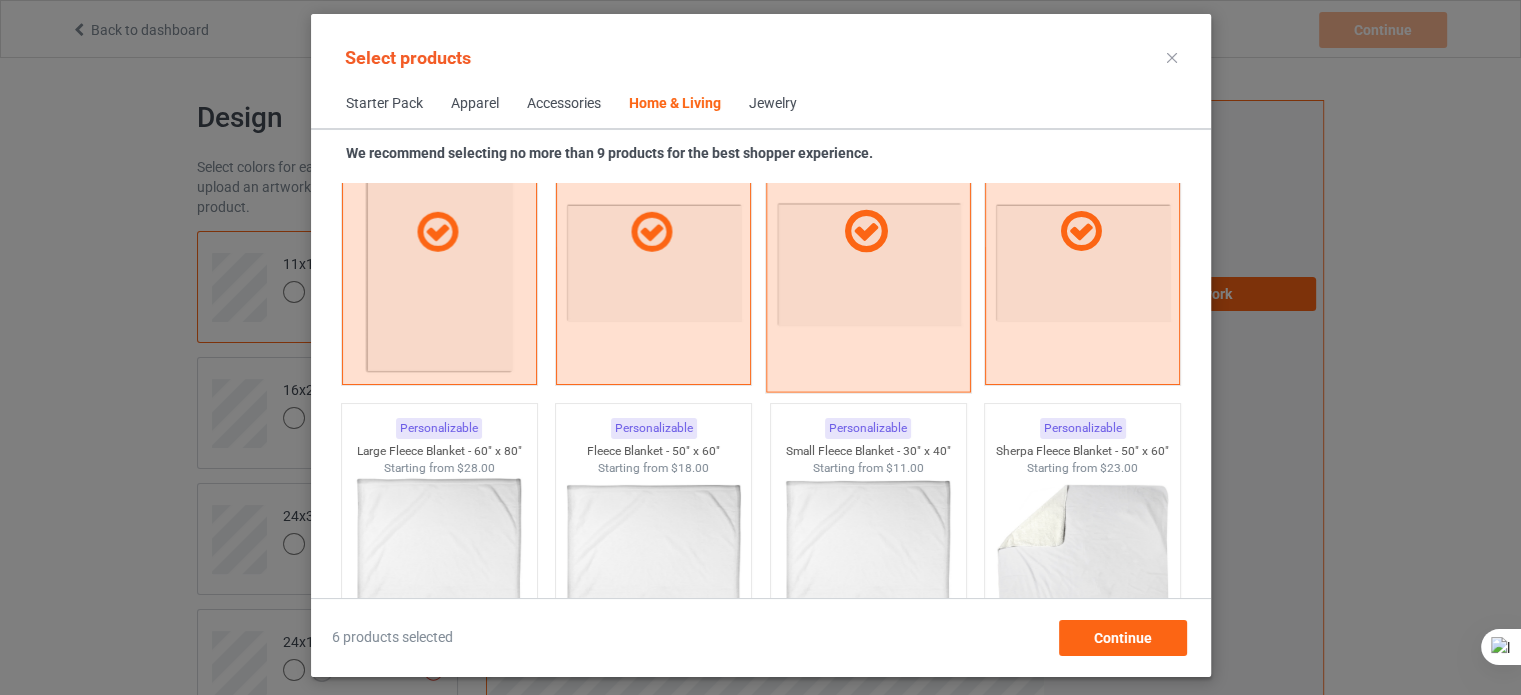 click at bounding box center [867, 231] 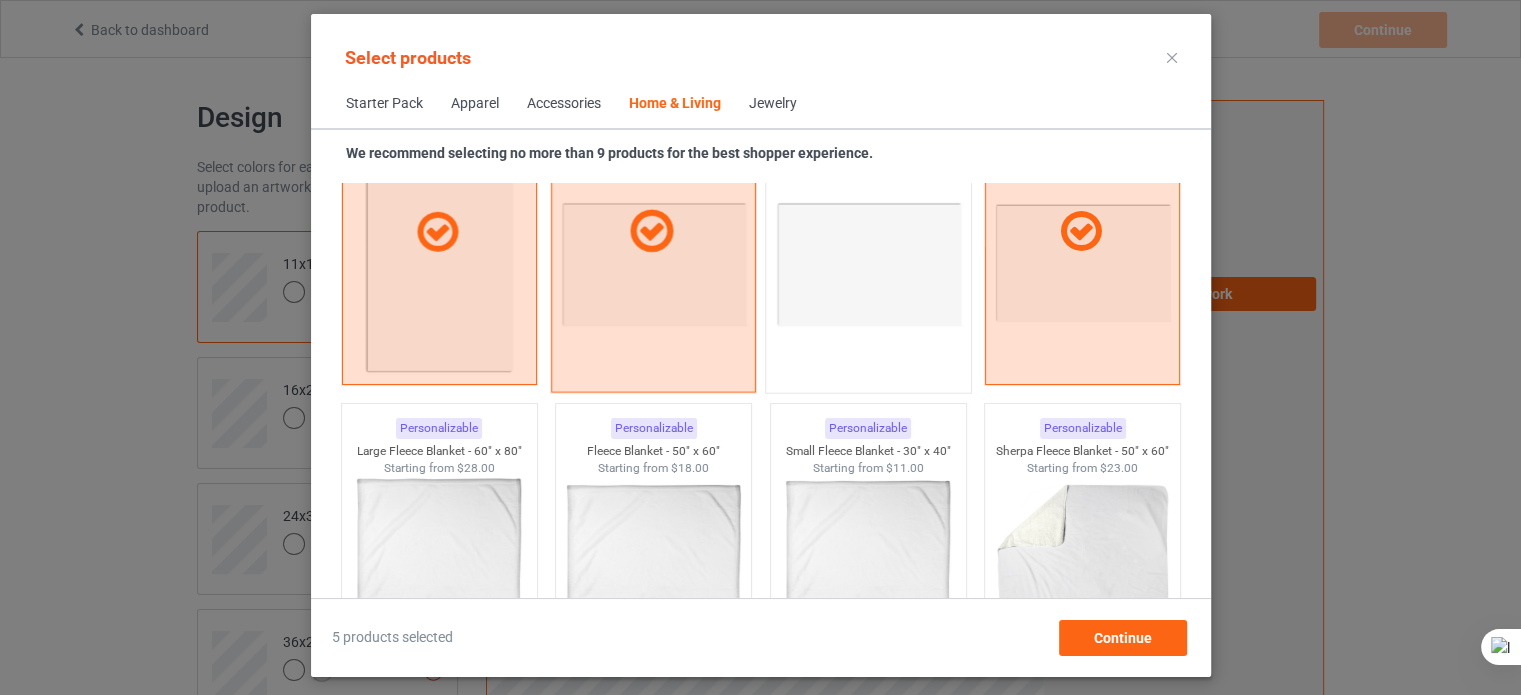 click at bounding box center [653, 231] 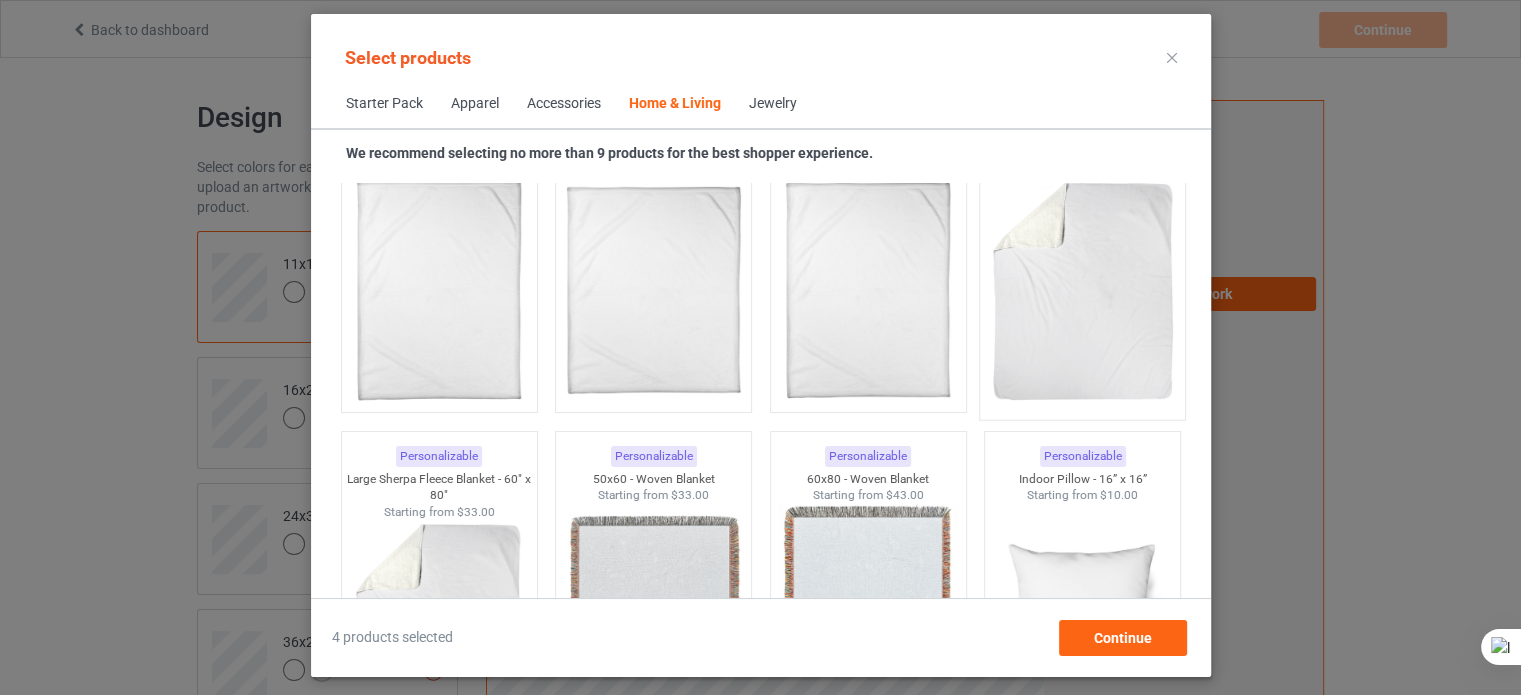 scroll, scrollTop: 9800, scrollLeft: 0, axis: vertical 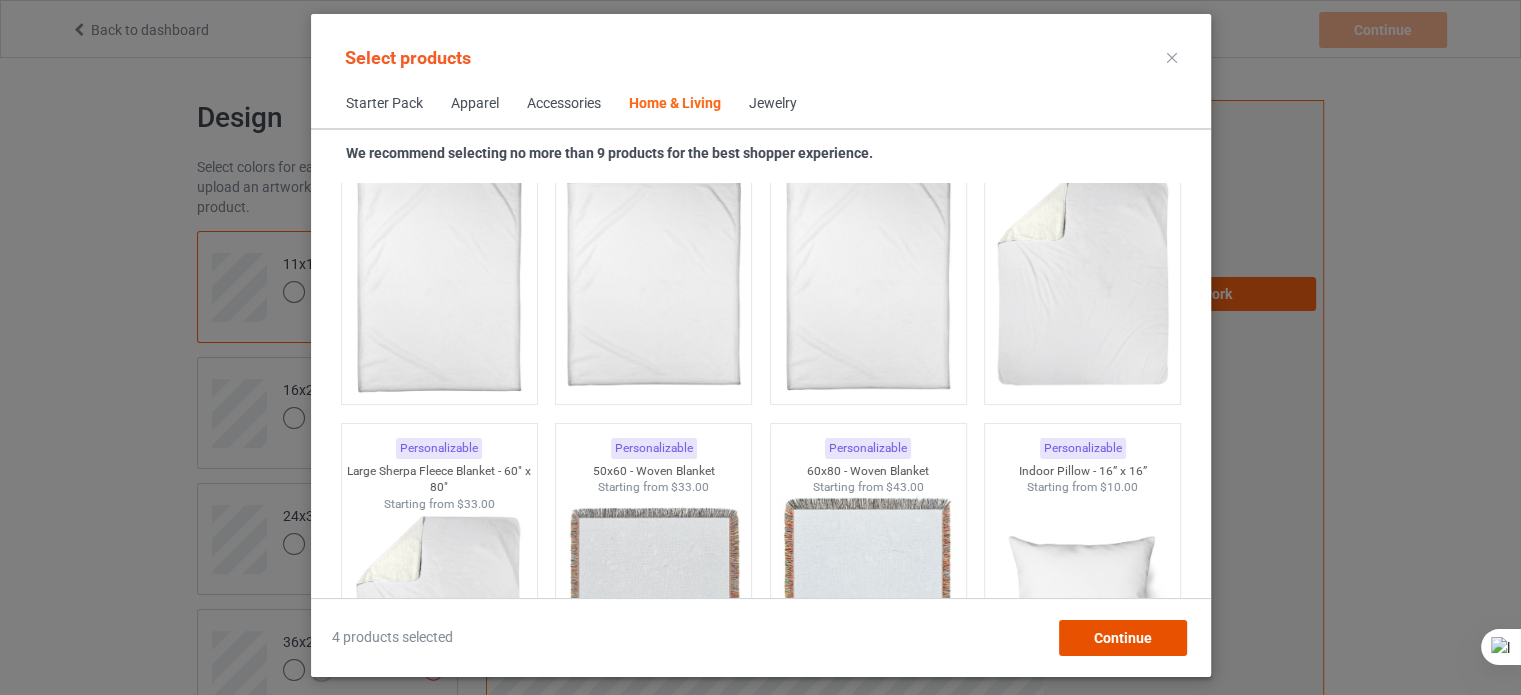 click on "Continue" at bounding box center [1122, 638] 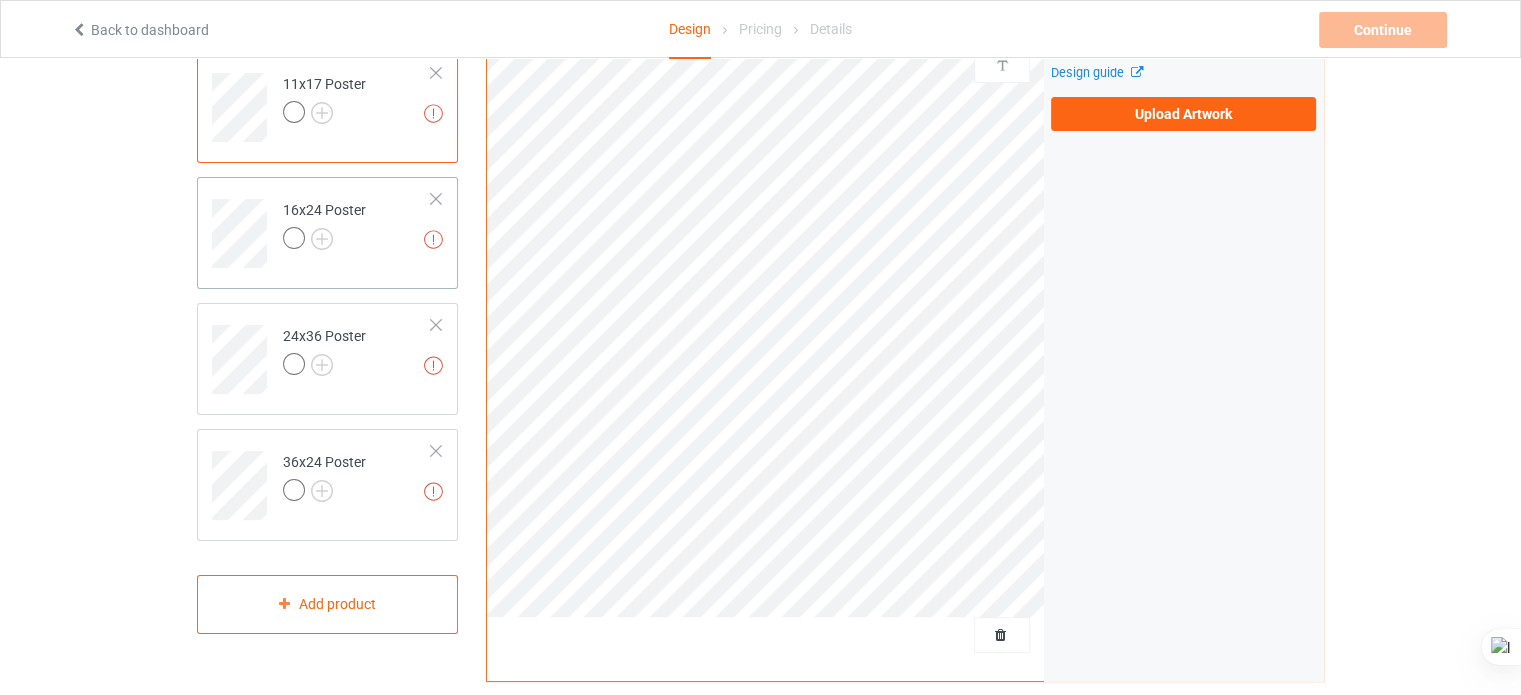 scroll, scrollTop: 214, scrollLeft: 0, axis: vertical 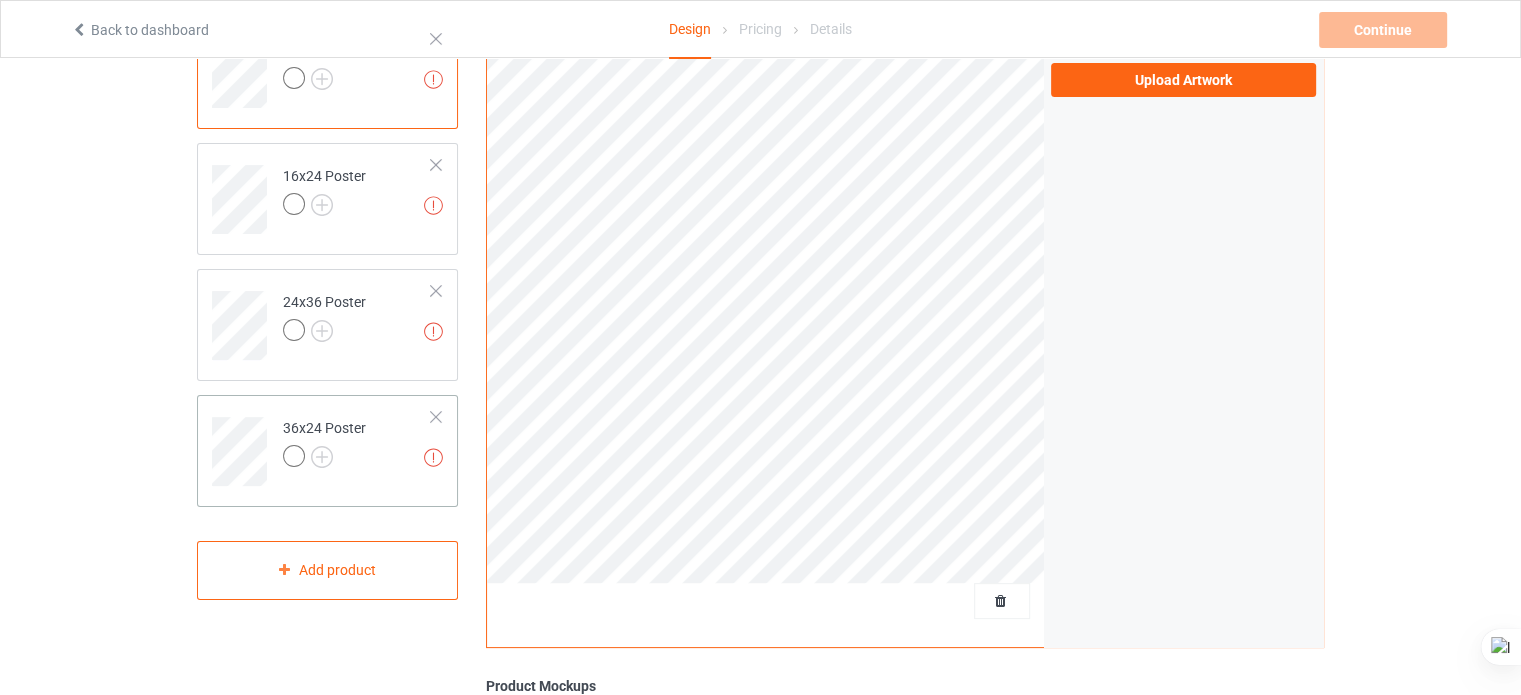 click on "Missing artworks 36x24 Poster" at bounding box center (357, 444) 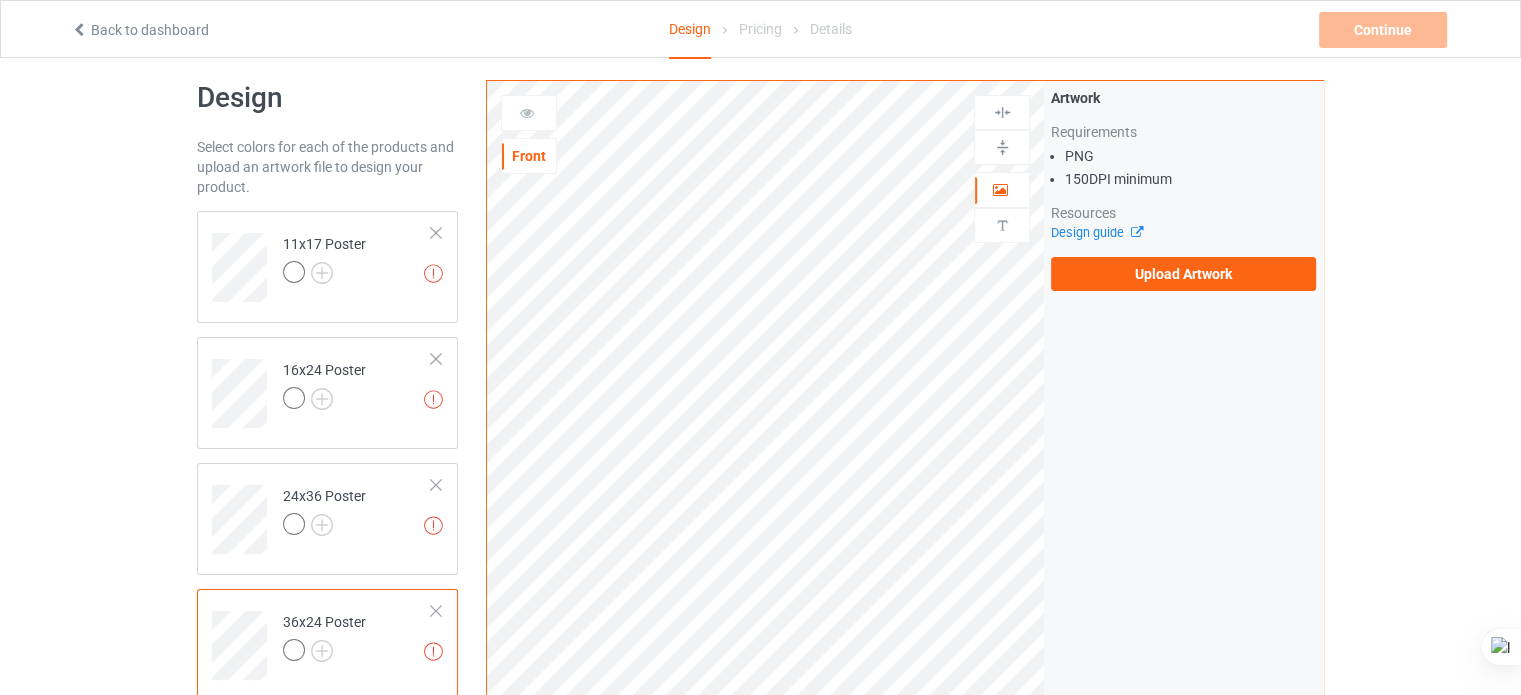 scroll, scrollTop: 0, scrollLeft: 0, axis: both 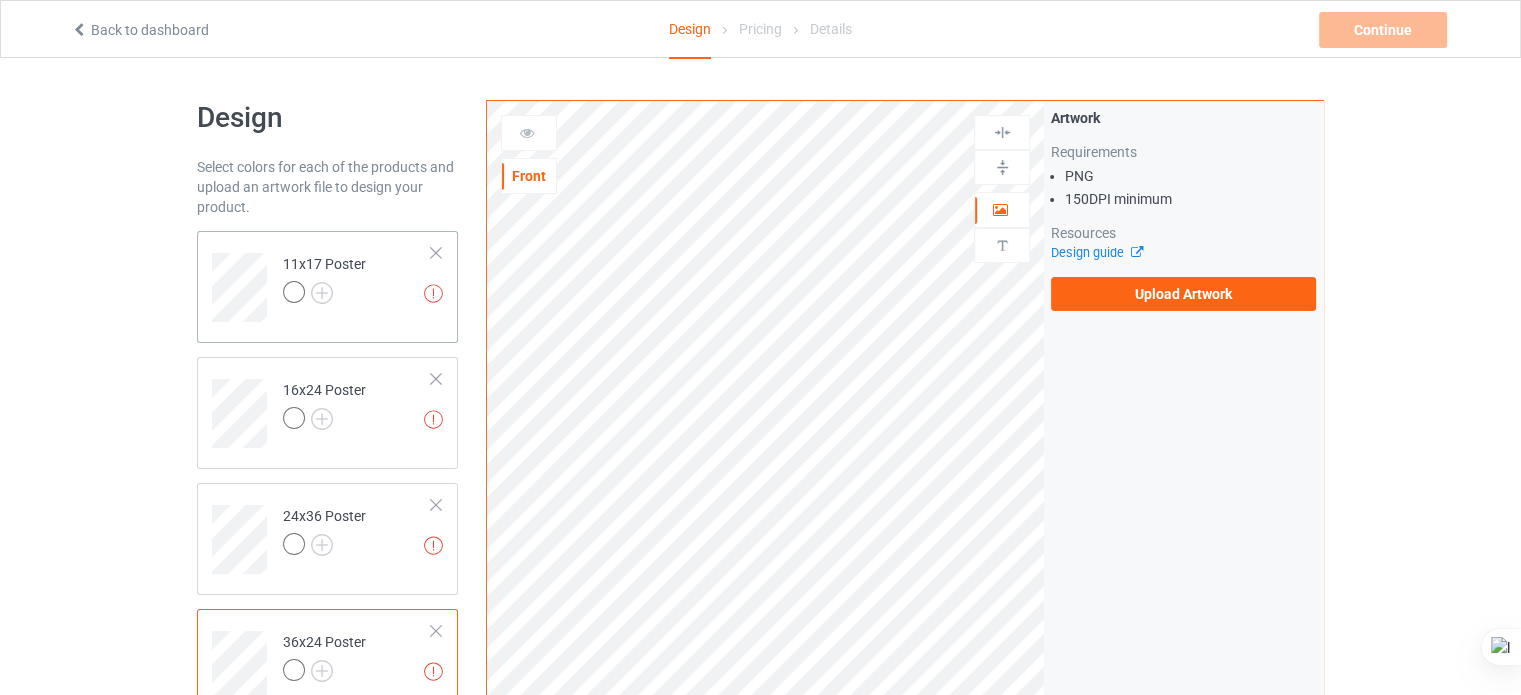 click on "Missing artworks 11x17 Poster" at bounding box center [357, 280] 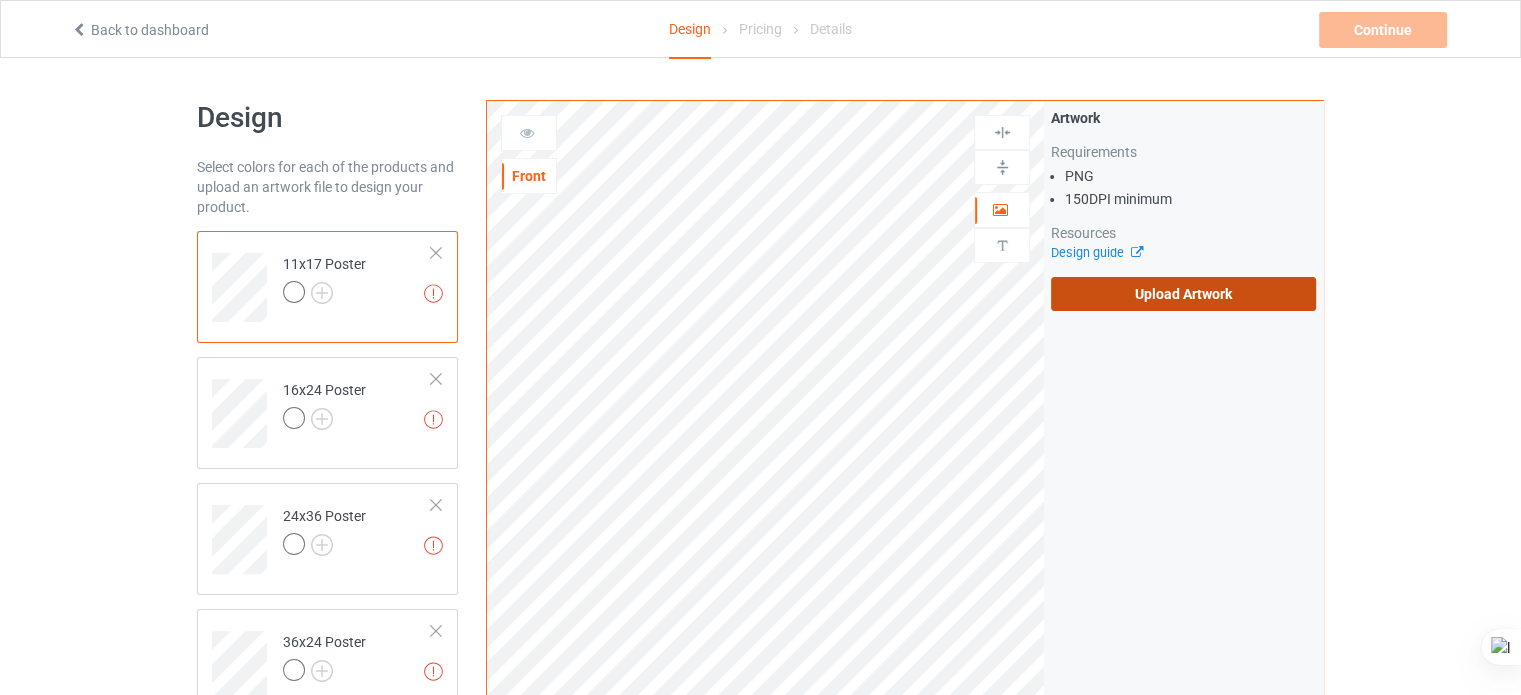 click on "Upload Artwork" at bounding box center [1183, 294] 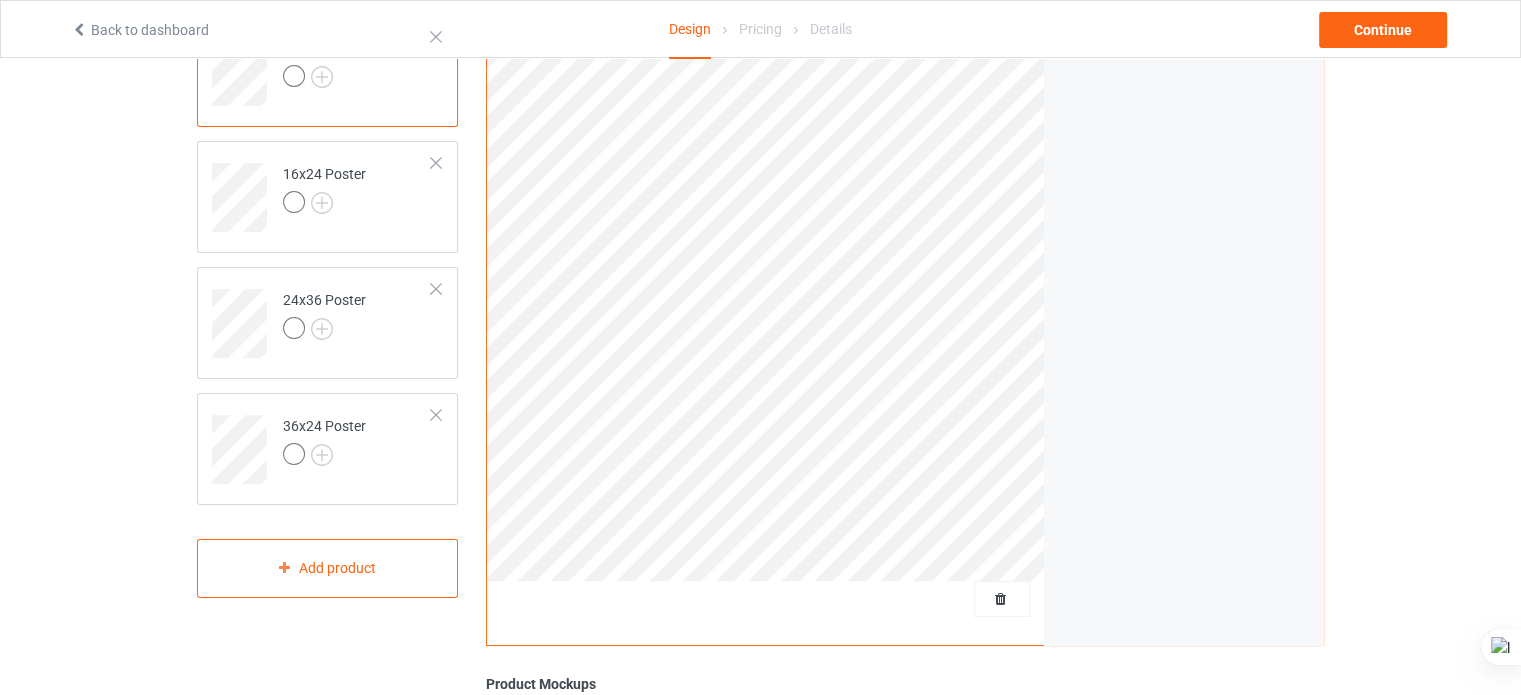 scroll, scrollTop: 219, scrollLeft: 0, axis: vertical 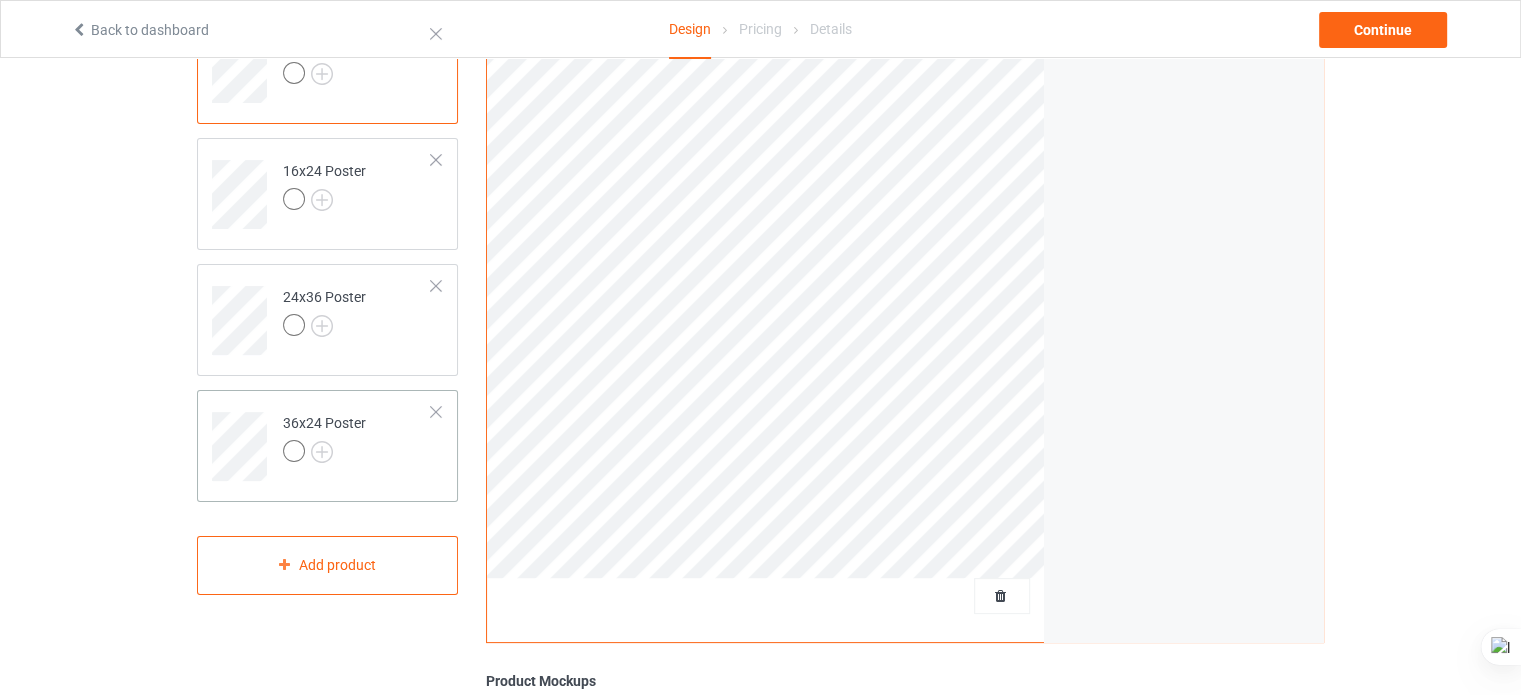 click at bounding box center (324, 454) 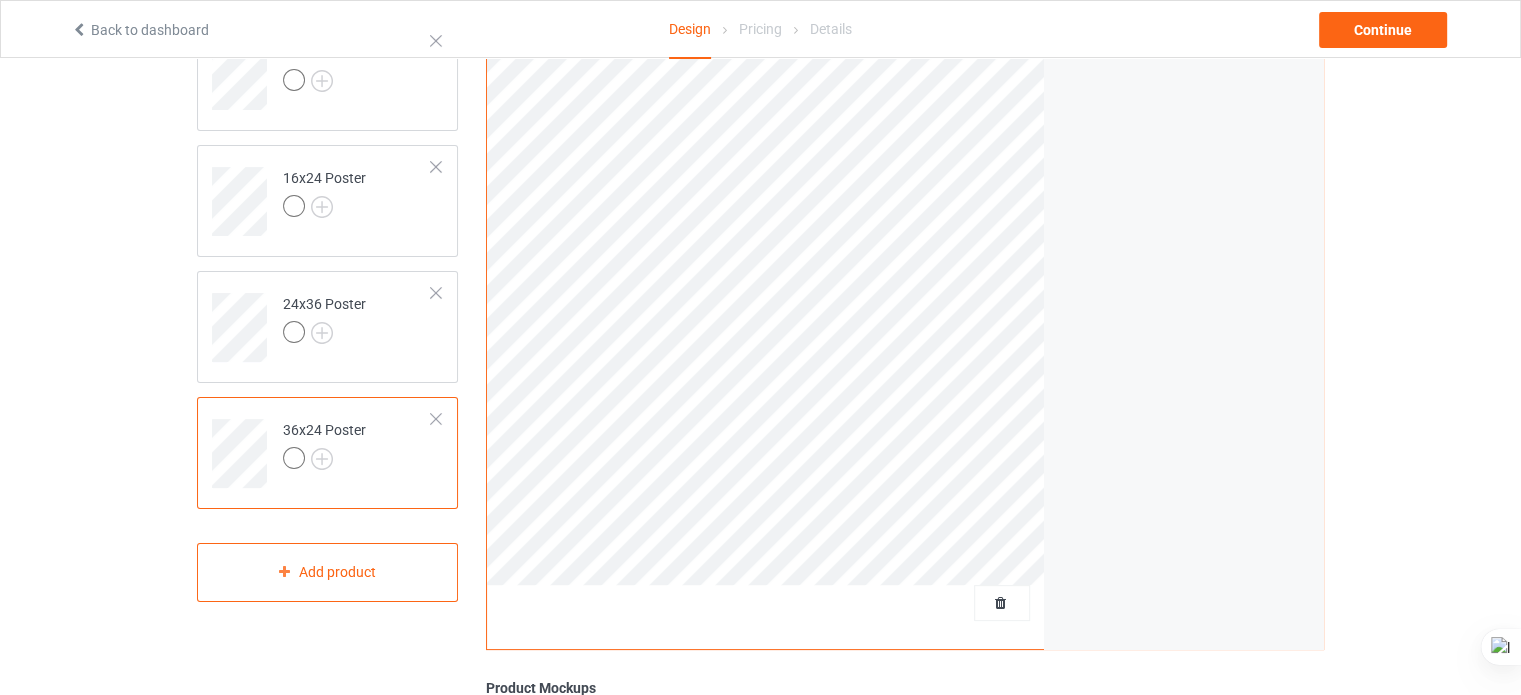 scroll, scrollTop: 208, scrollLeft: 0, axis: vertical 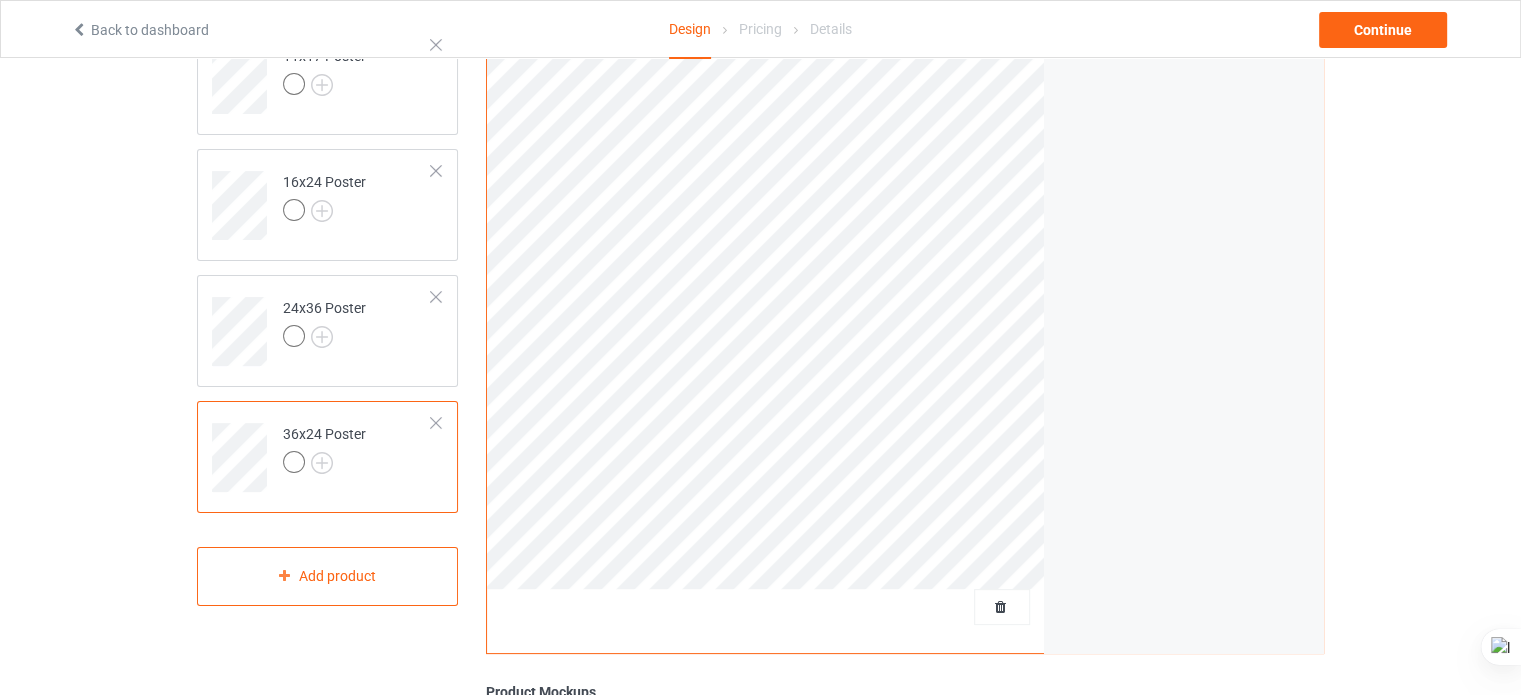 click at bounding box center [436, 423] 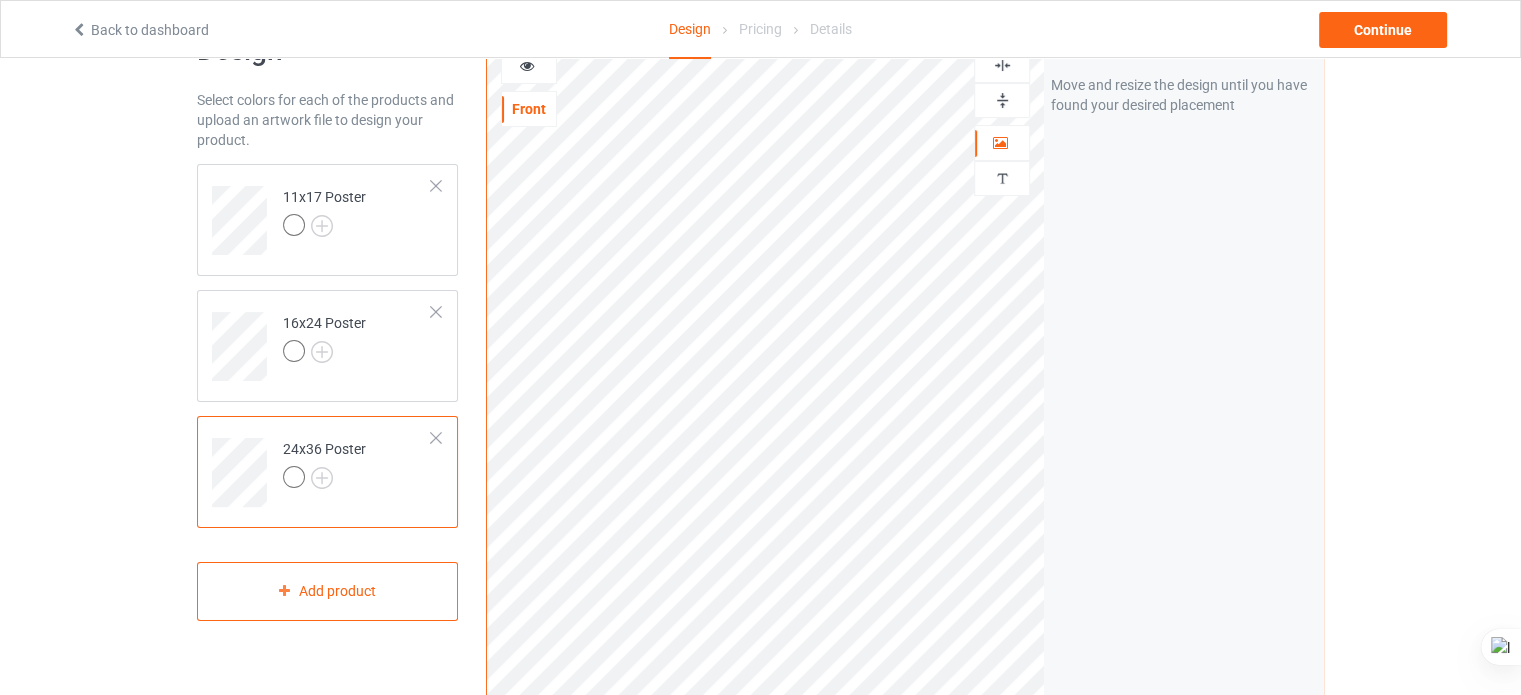 scroll, scrollTop: 60, scrollLeft: 0, axis: vertical 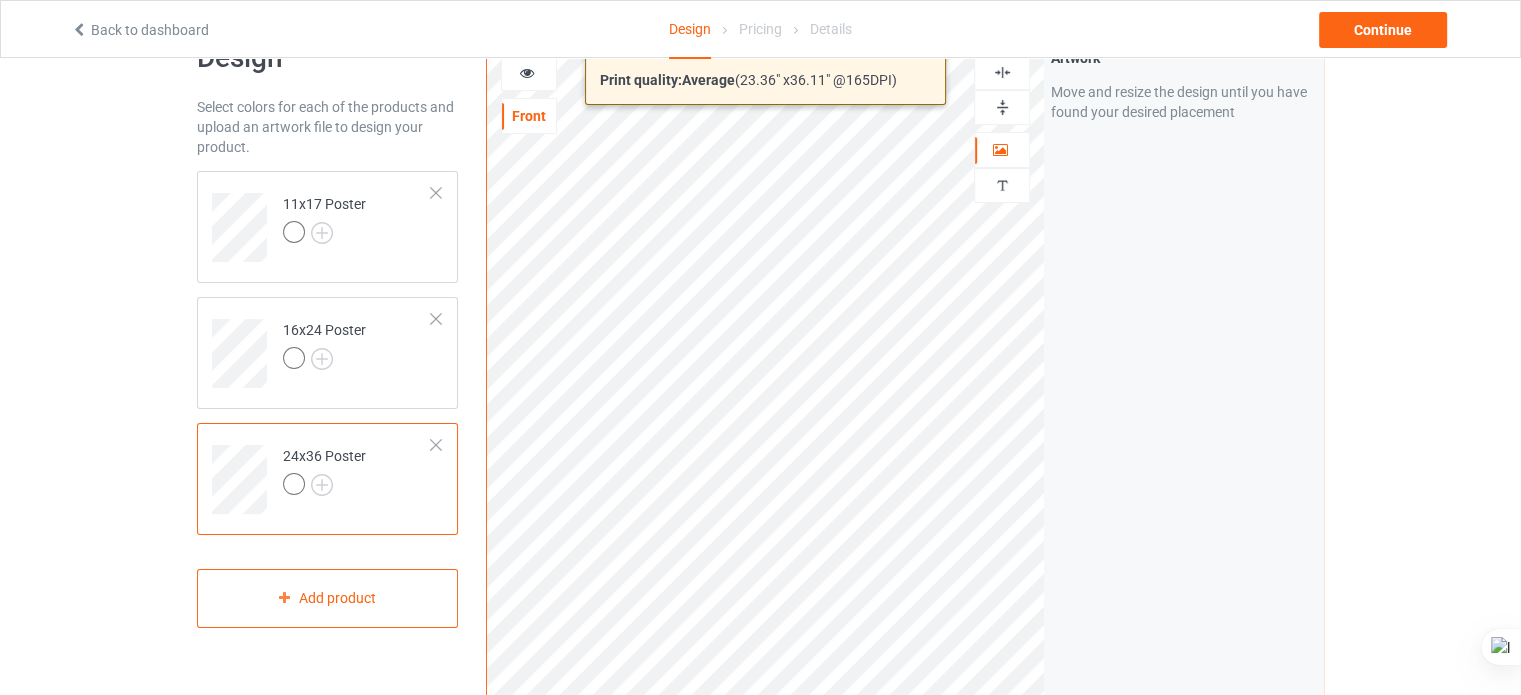 click on "Back to dashboard Design Pricing Details Continue Design Select colors for each of the products and upload an artwork file to design your product. 11x17 Poster 16x24 Poster 24x36 Poster Add product Print quality:  Average  (  23.36 " x  36.11 " @ 165 DPI) Front Artwork Personalized text Artwork Move and resize the design until you have found your desired placement Product Mockups Add mockup Add mockup Add mockup Add mockup Add mockup Add mockup Add mockup" at bounding box center (760, 287) 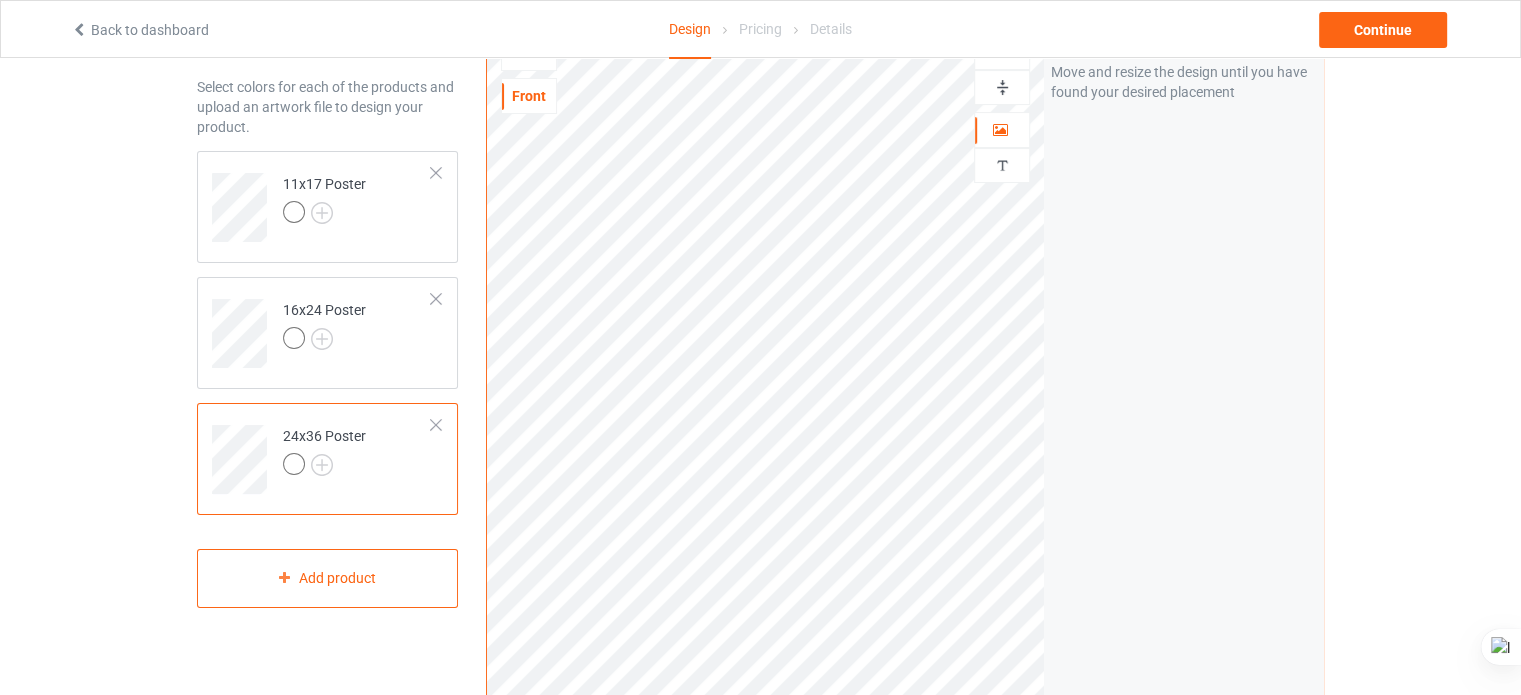 scroll, scrollTop: 40, scrollLeft: 0, axis: vertical 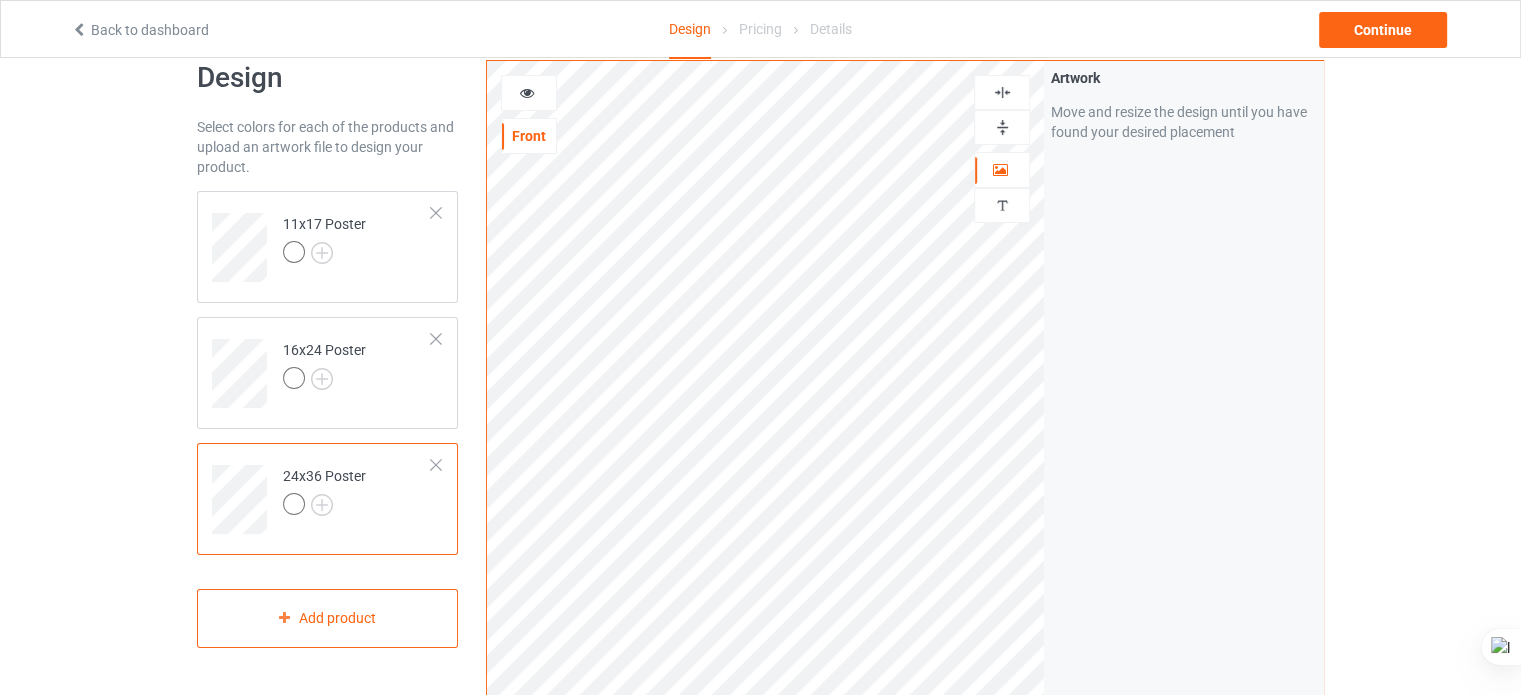 click at bounding box center (1002, 127) 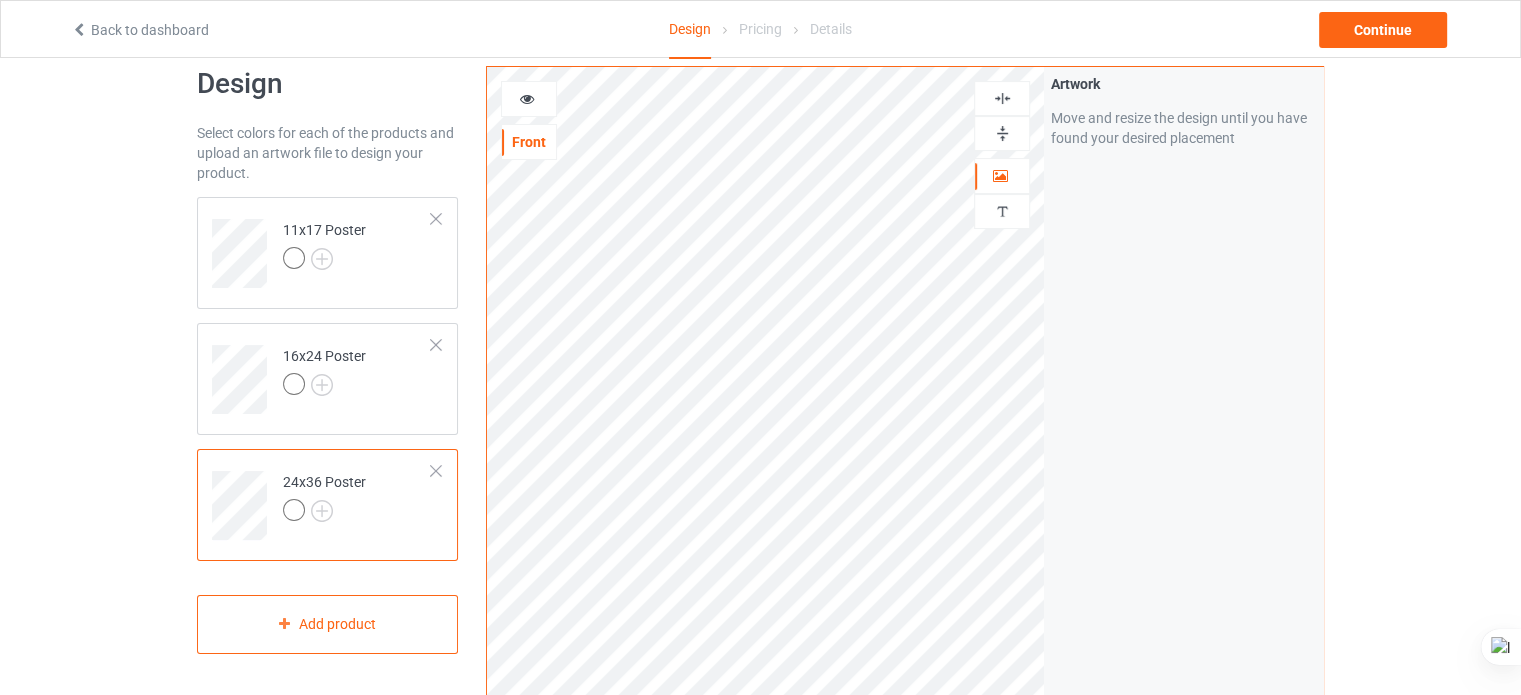 scroll, scrollTop: 32, scrollLeft: 0, axis: vertical 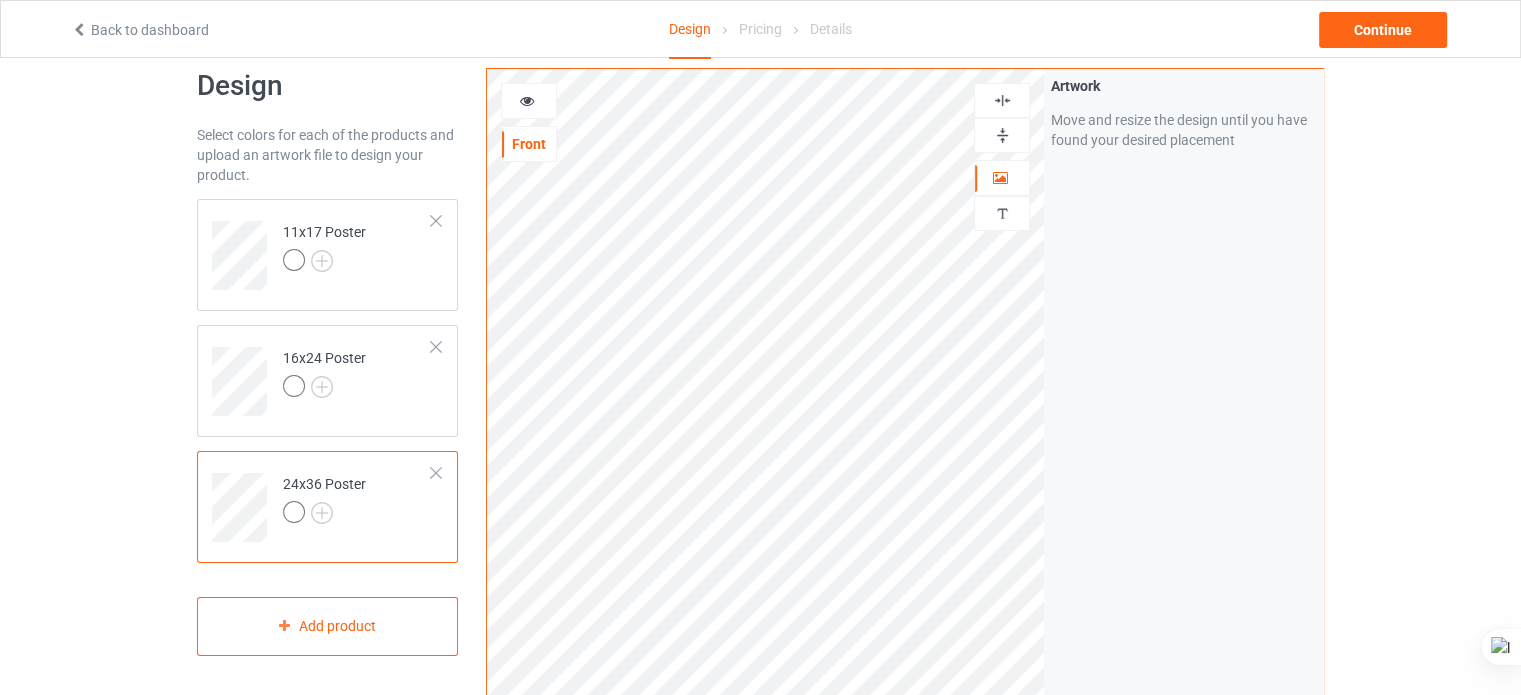 click at bounding box center (1002, 100) 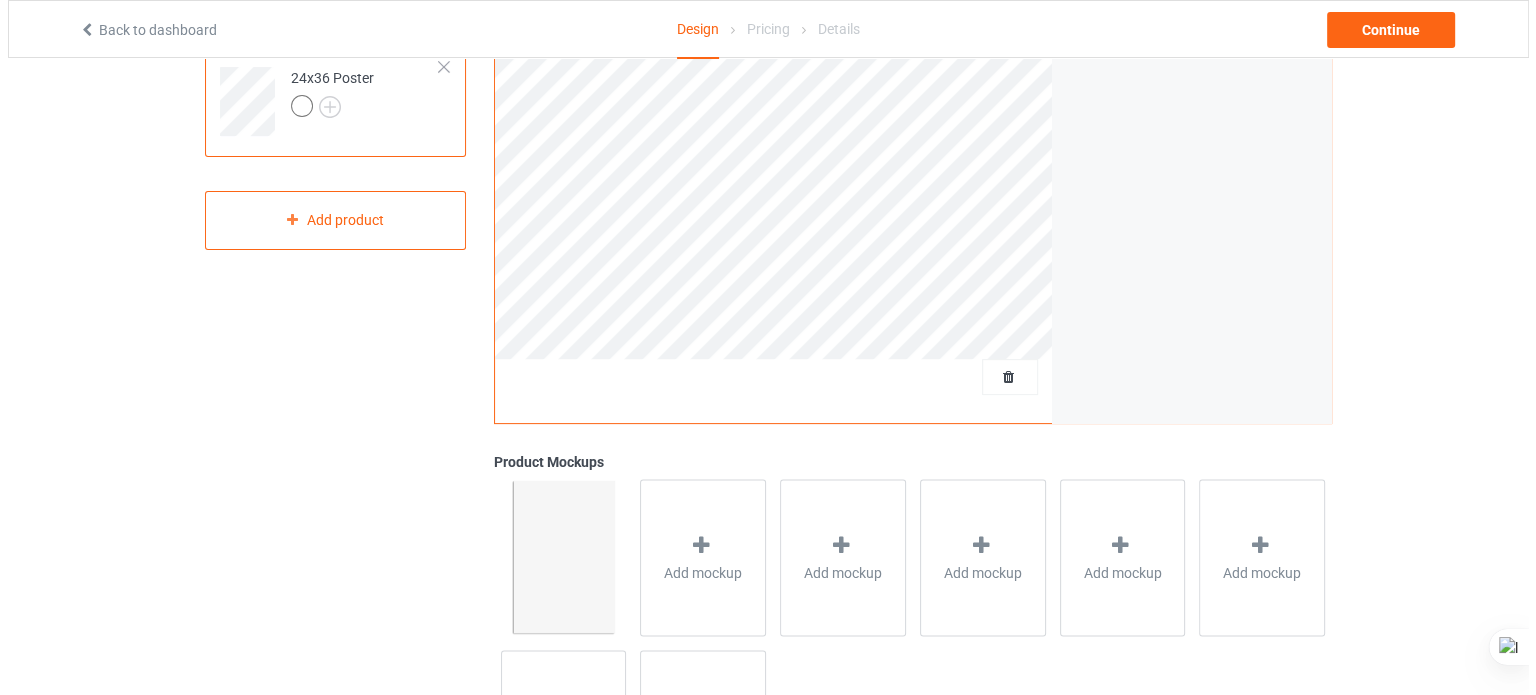 scroll, scrollTop: 598, scrollLeft: 0, axis: vertical 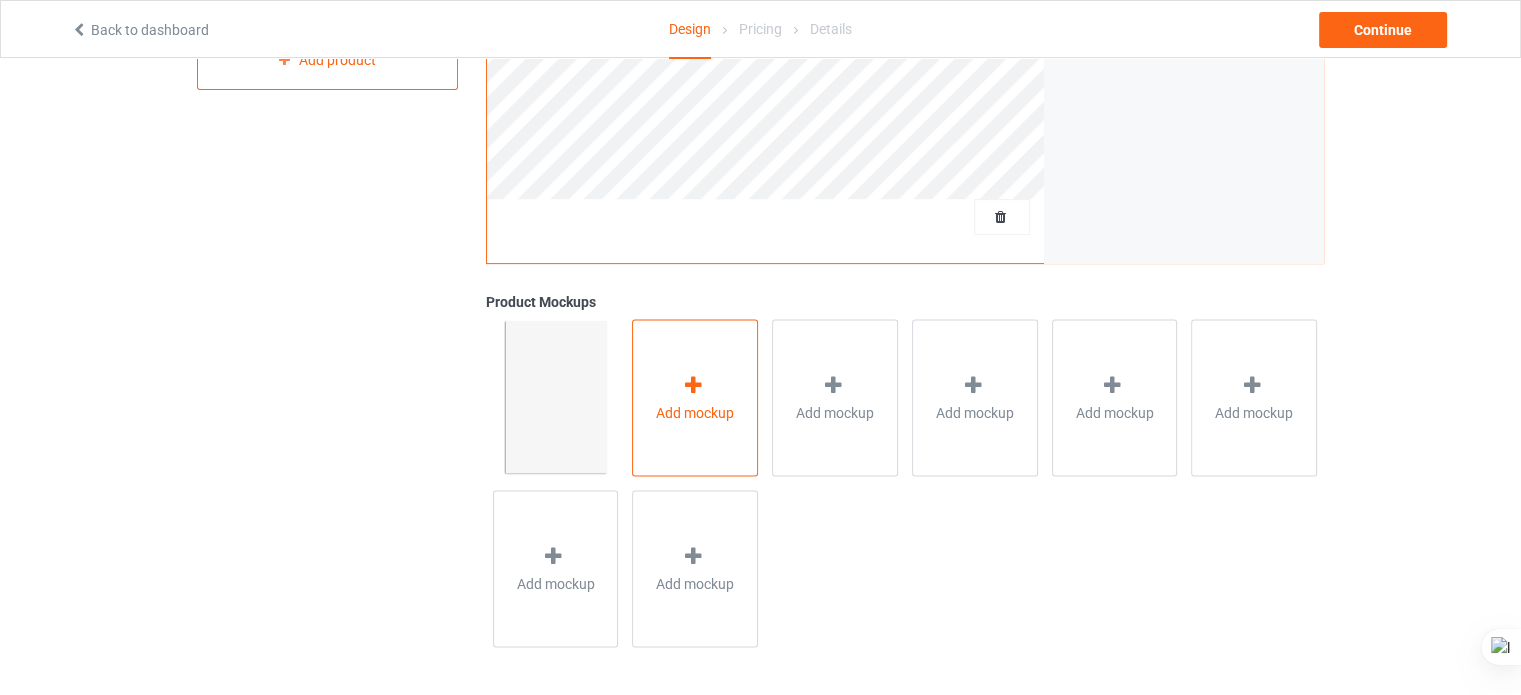 click on "Add mockup" at bounding box center [695, 412] 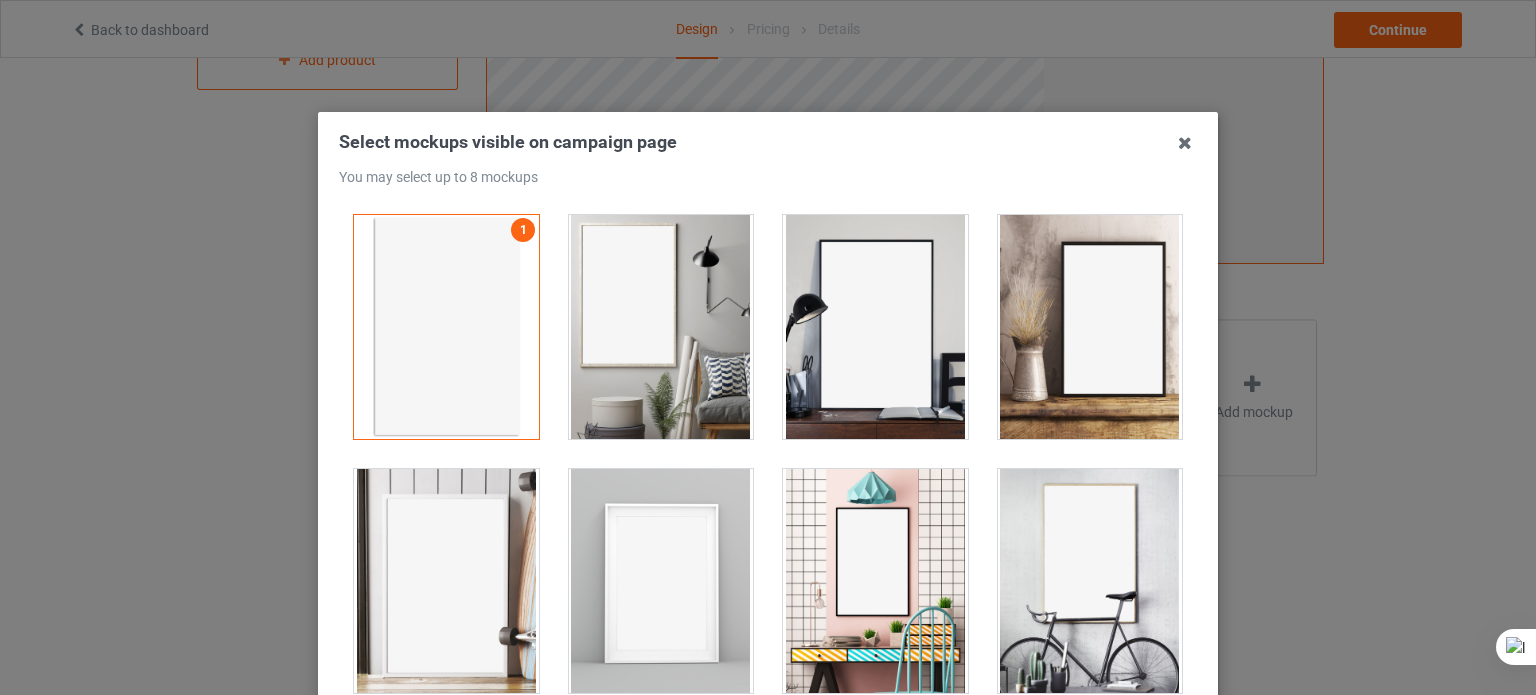 click at bounding box center (1090, 327) 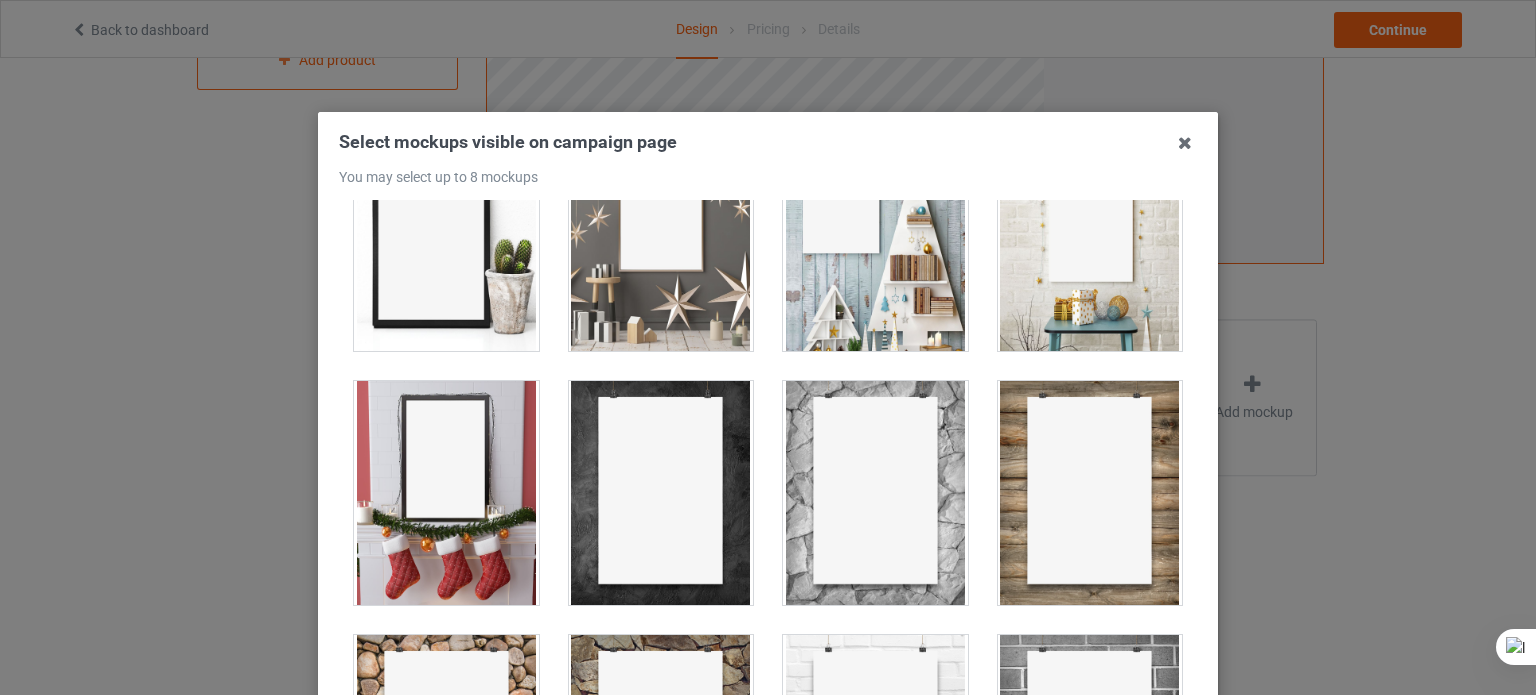 scroll, scrollTop: 608, scrollLeft: 0, axis: vertical 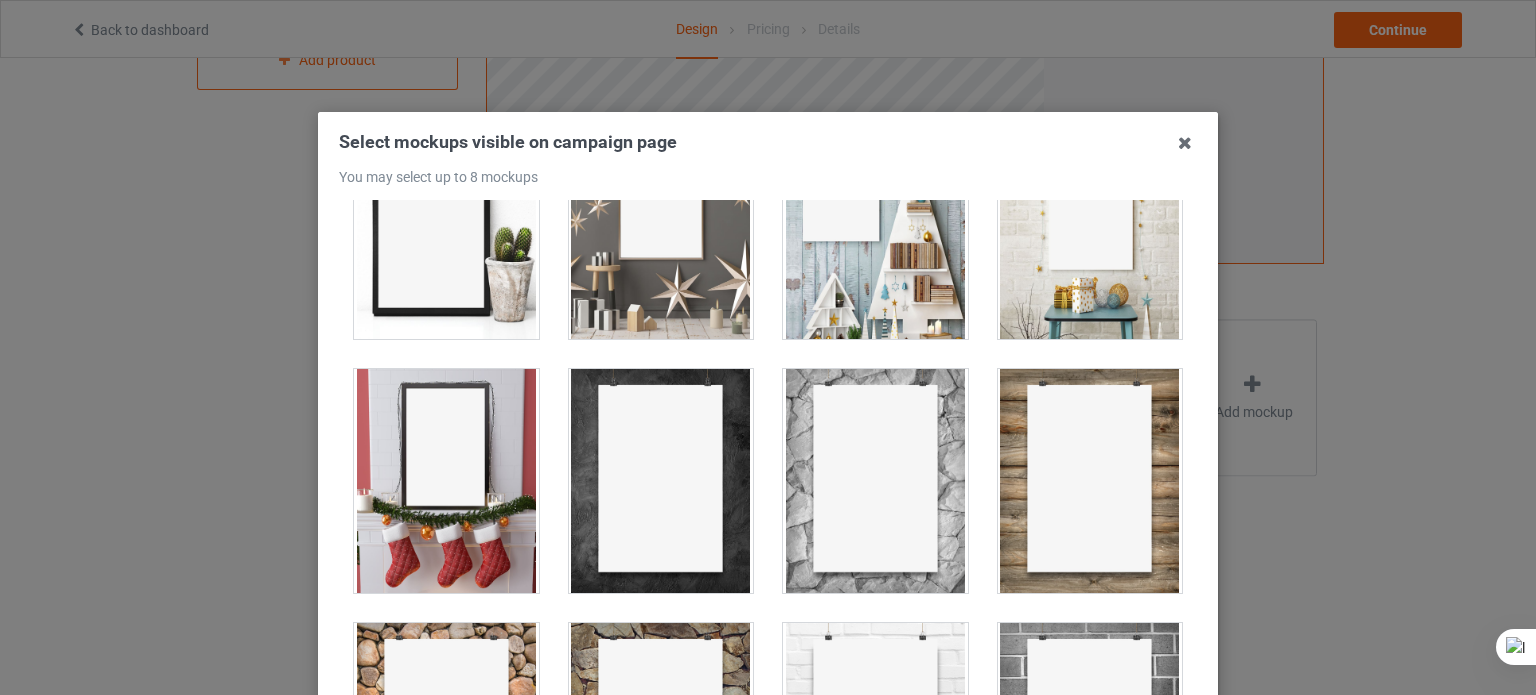 click at bounding box center (446, 227) 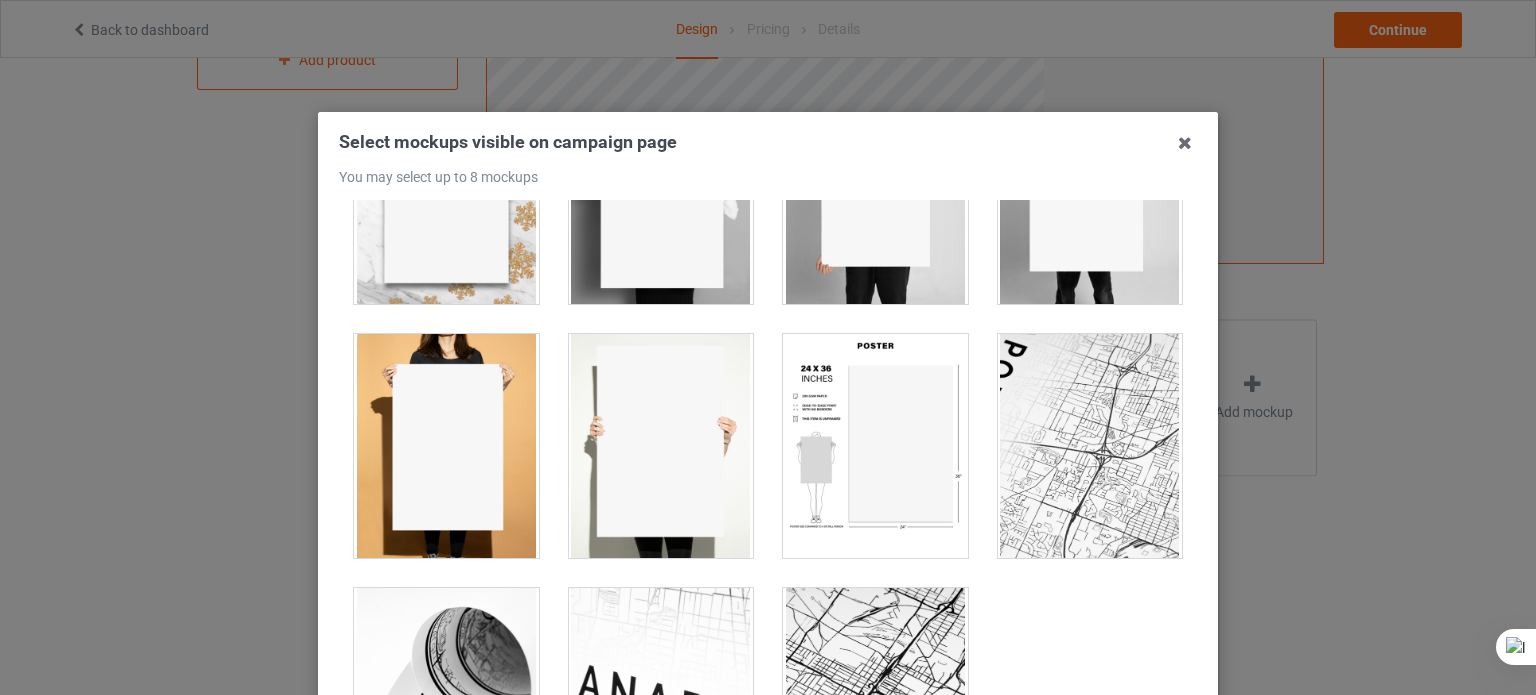 scroll, scrollTop: 1725, scrollLeft: 0, axis: vertical 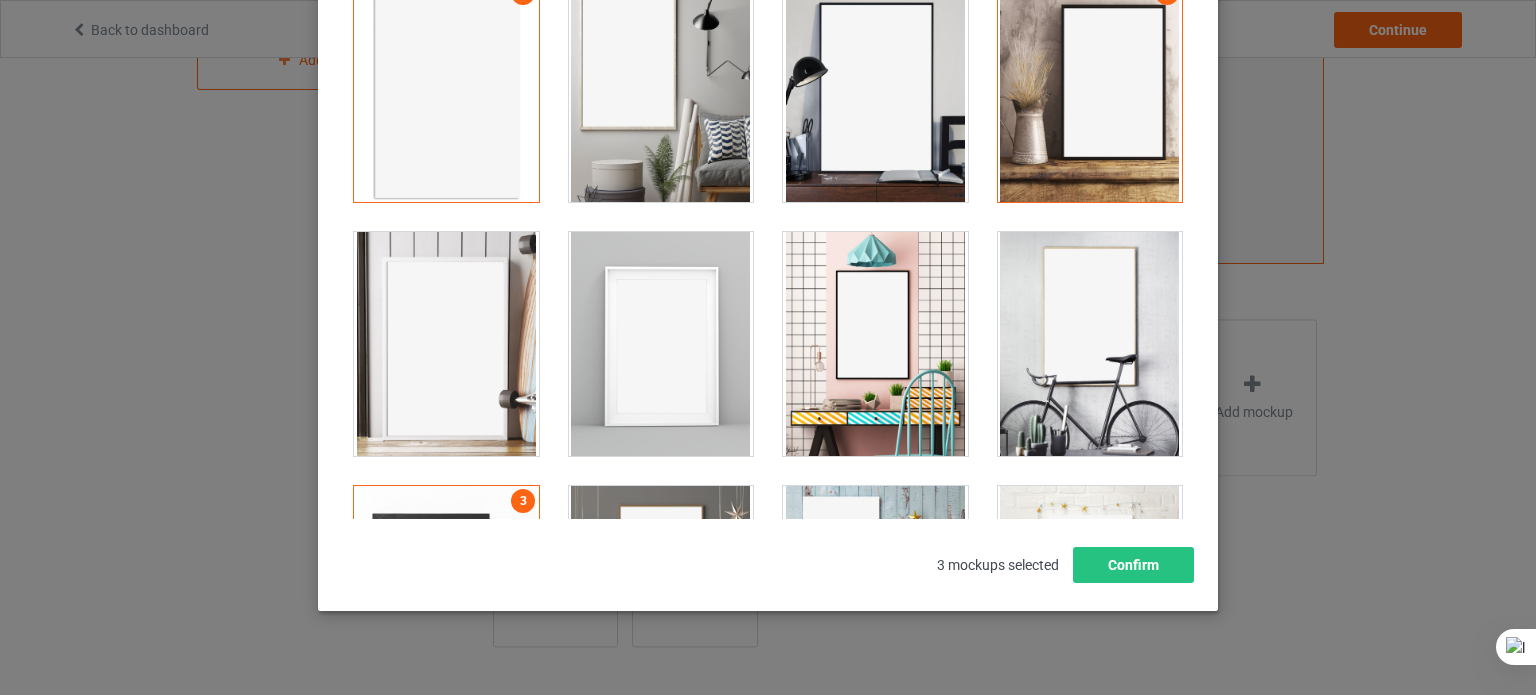 click at bounding box center (446, 344) 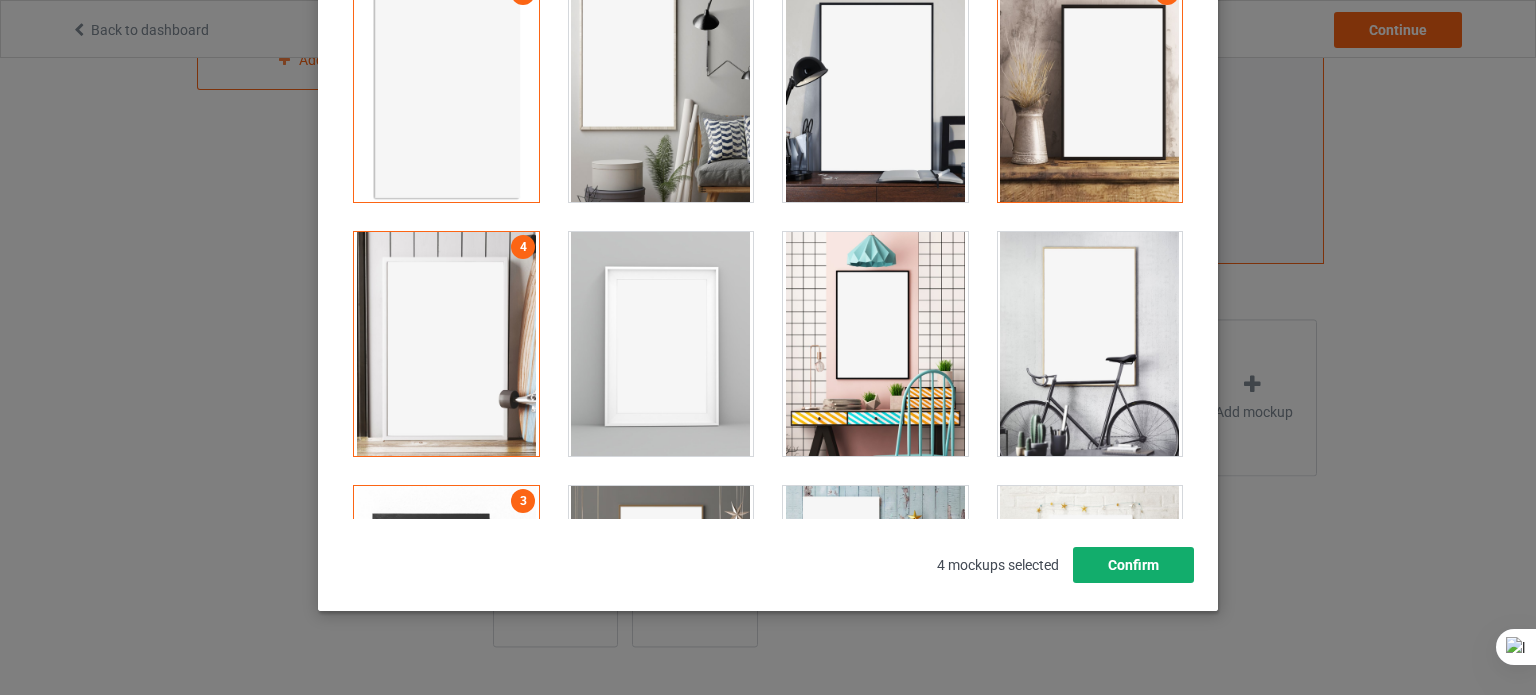 click on "Confirm" at bounding box center [1133, 565] 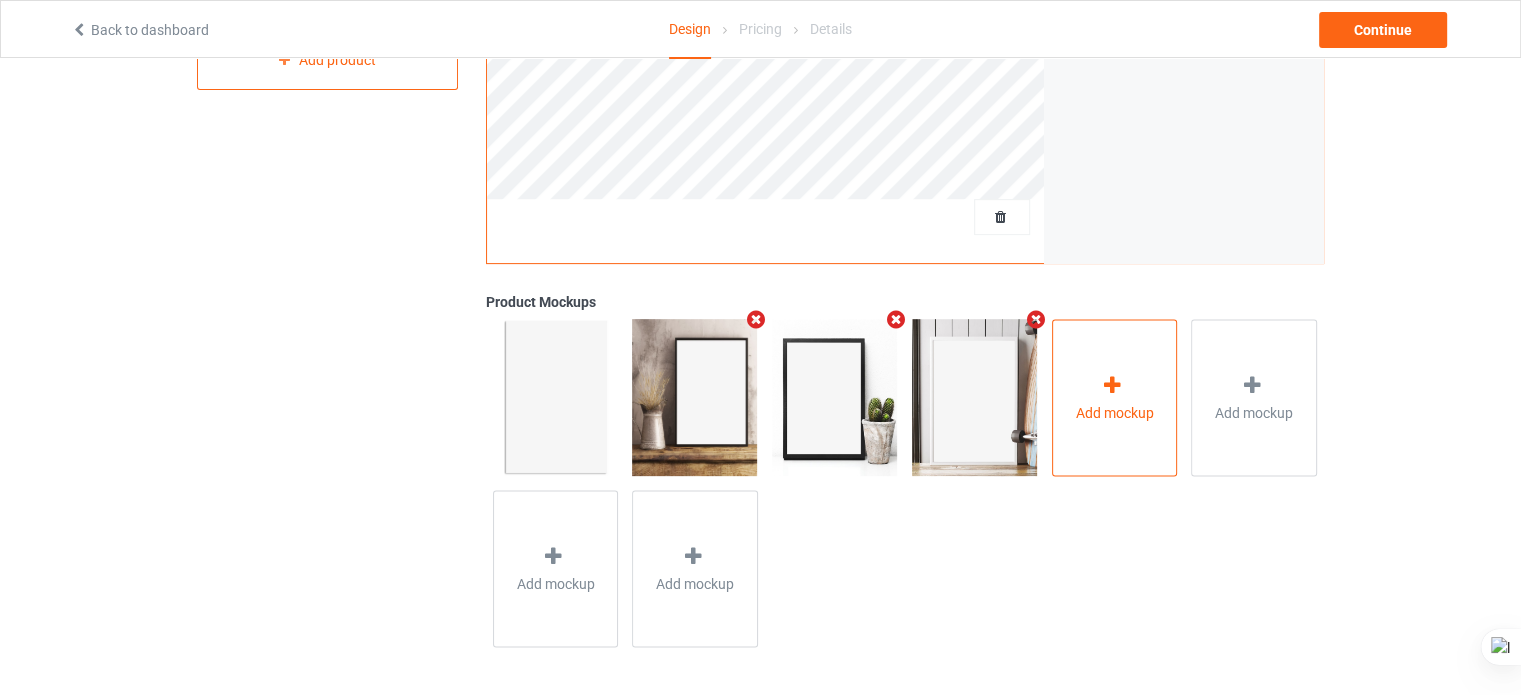 click on "Add mockup" at bounding box center (1115, 397) 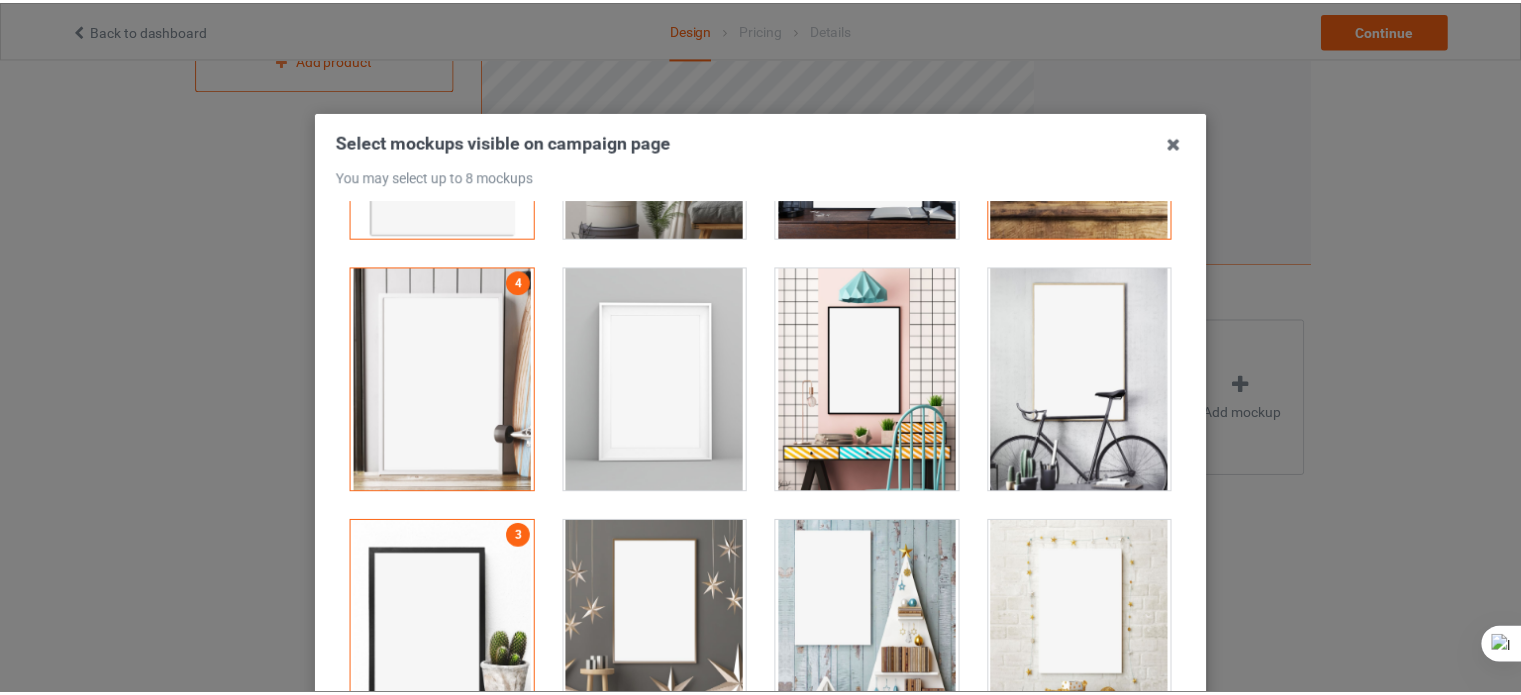 scroll, scrollTop: 177, scrollLeft: 0, axis: vertical 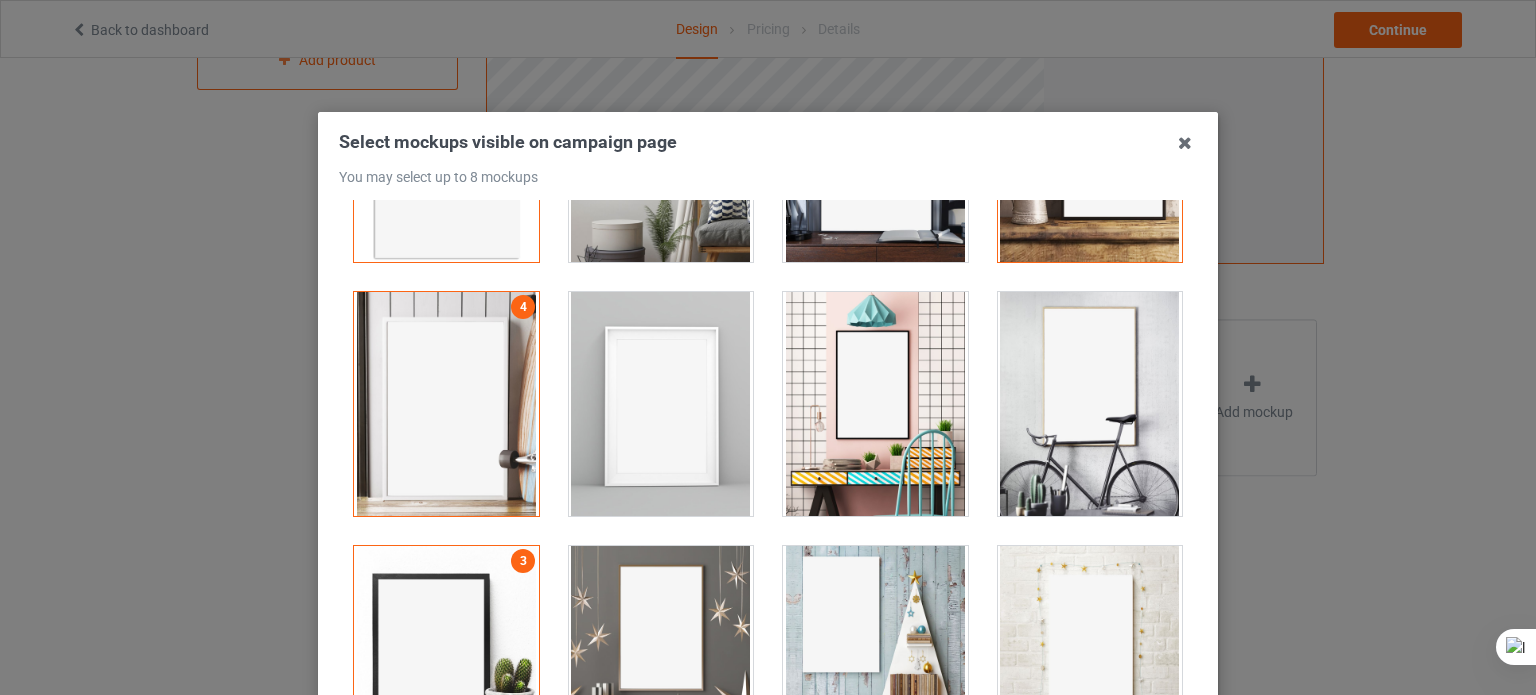 click at bounding box center [661, 404] 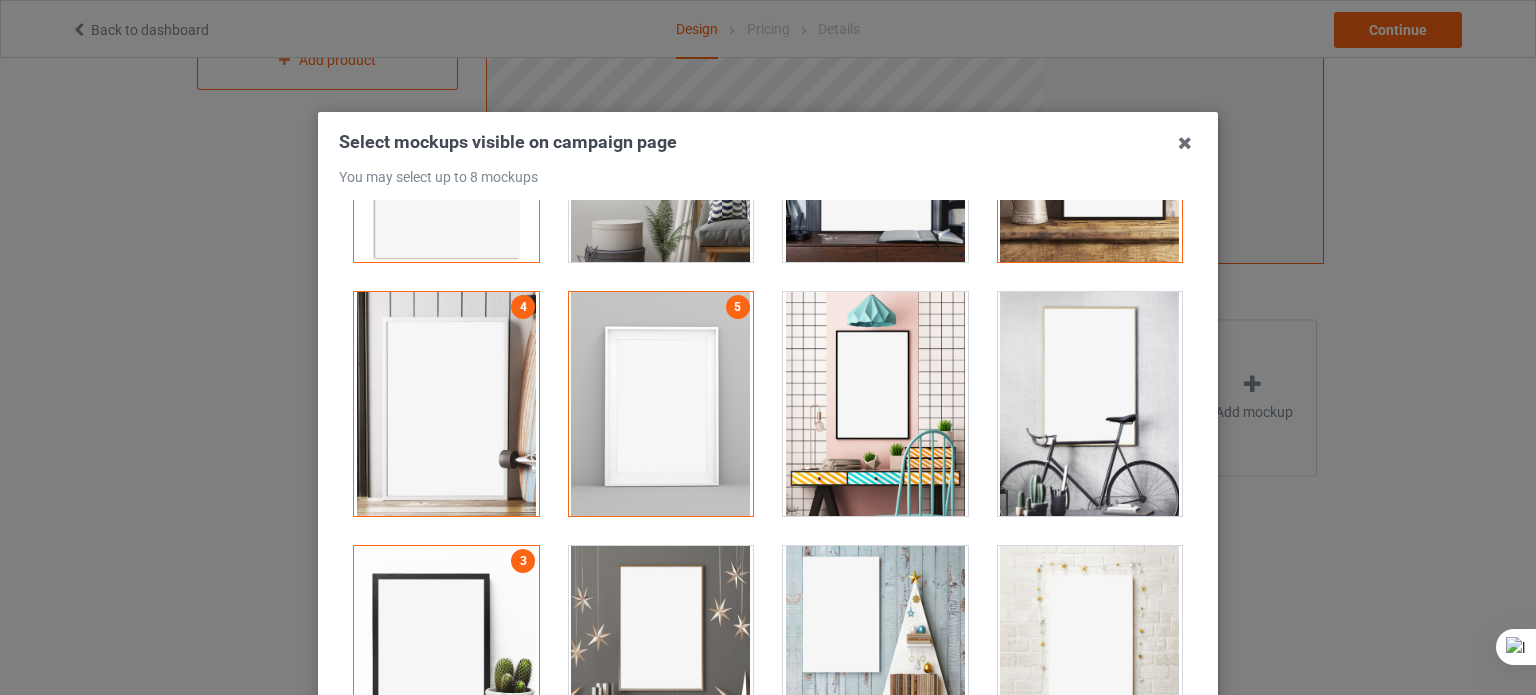 click on "Select mockups visible on campaign page You may select up to 8 mockups 1 2 4 5 3 5 mockups selected Confirm" at bounding box center (768, 347) 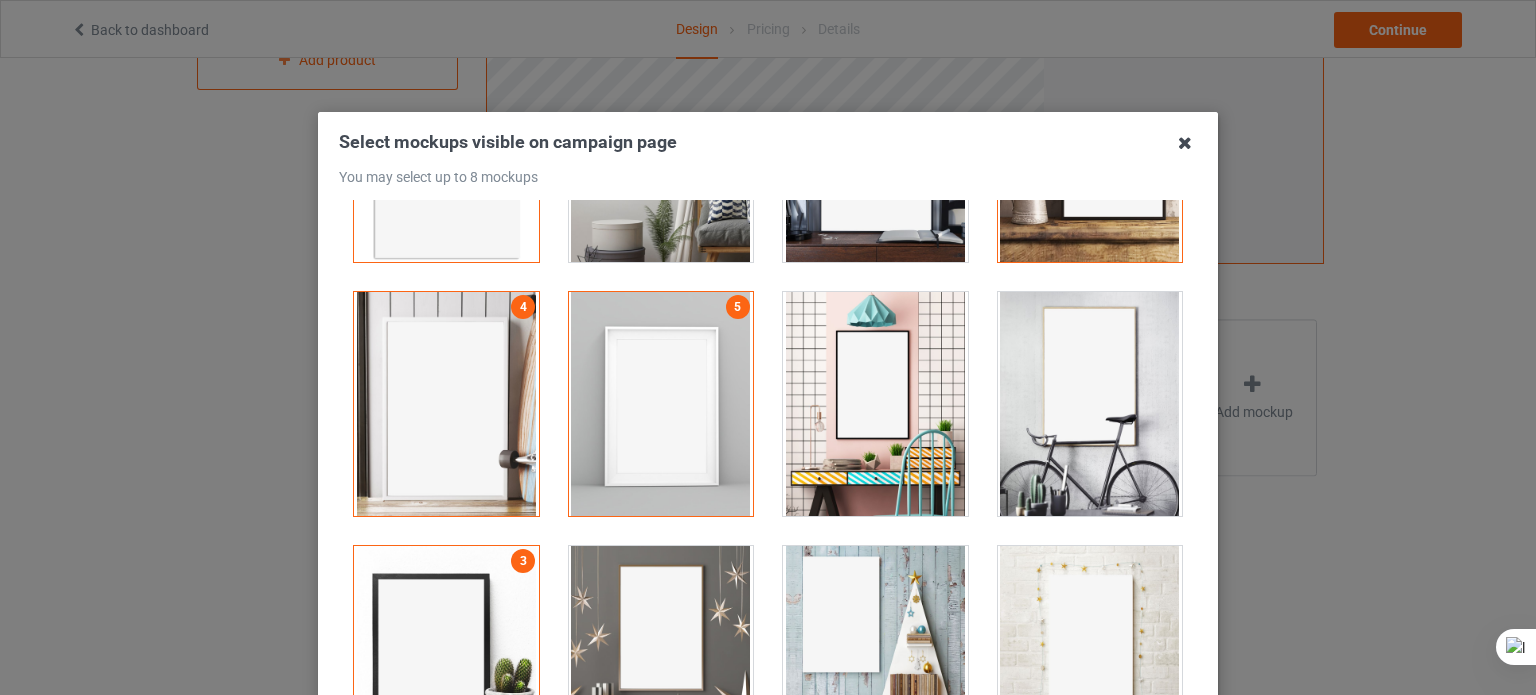 click at bounding box center (1185, 143) 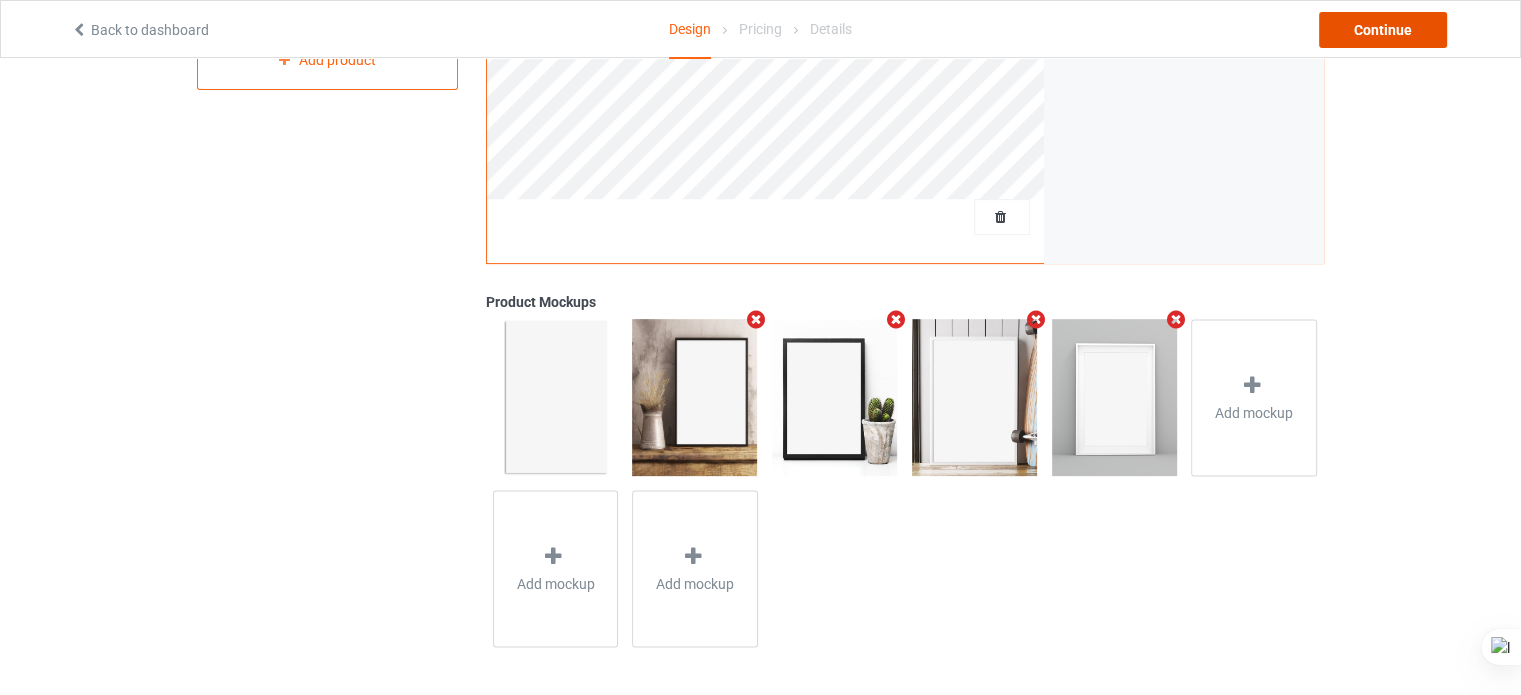 click on "Continue" at bounding box center (1383, 30) 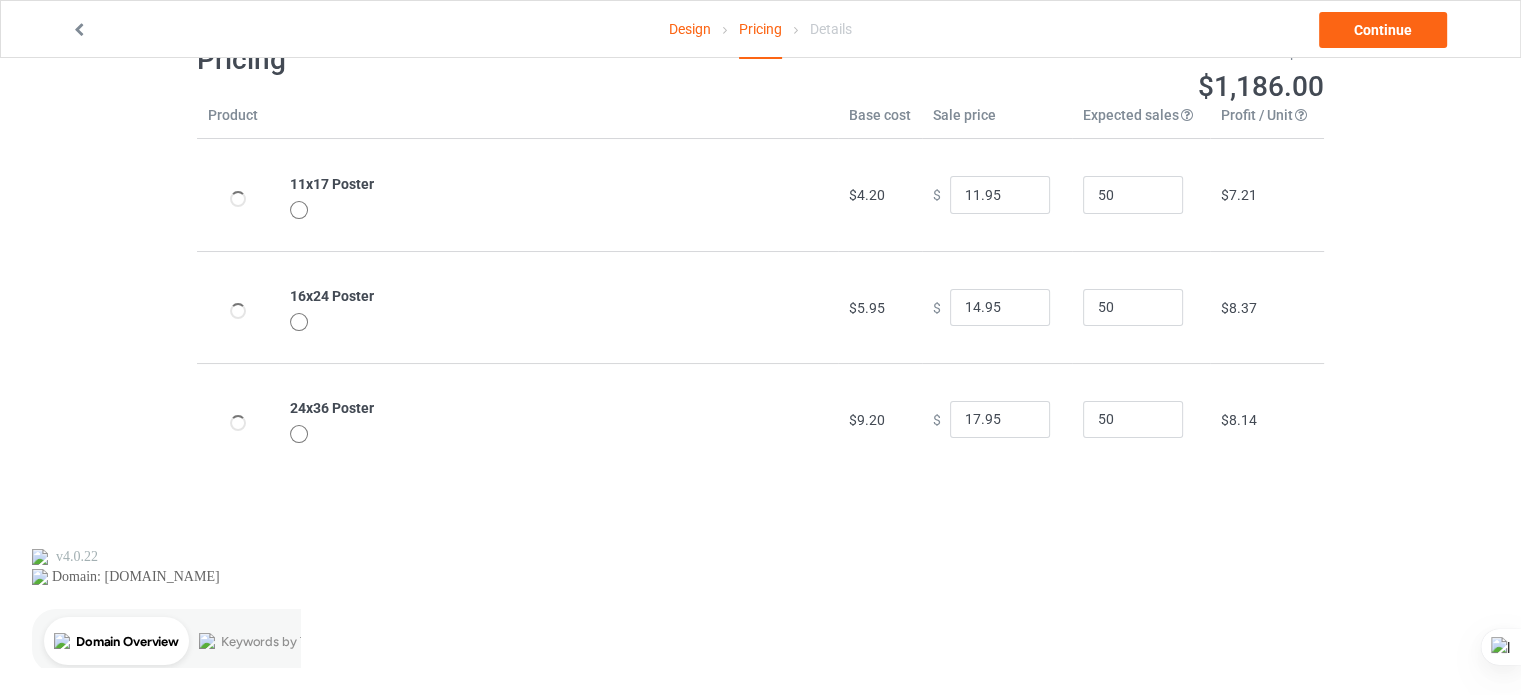 scroll, scrollTop: 0, scrollLeft: 0, axis: both 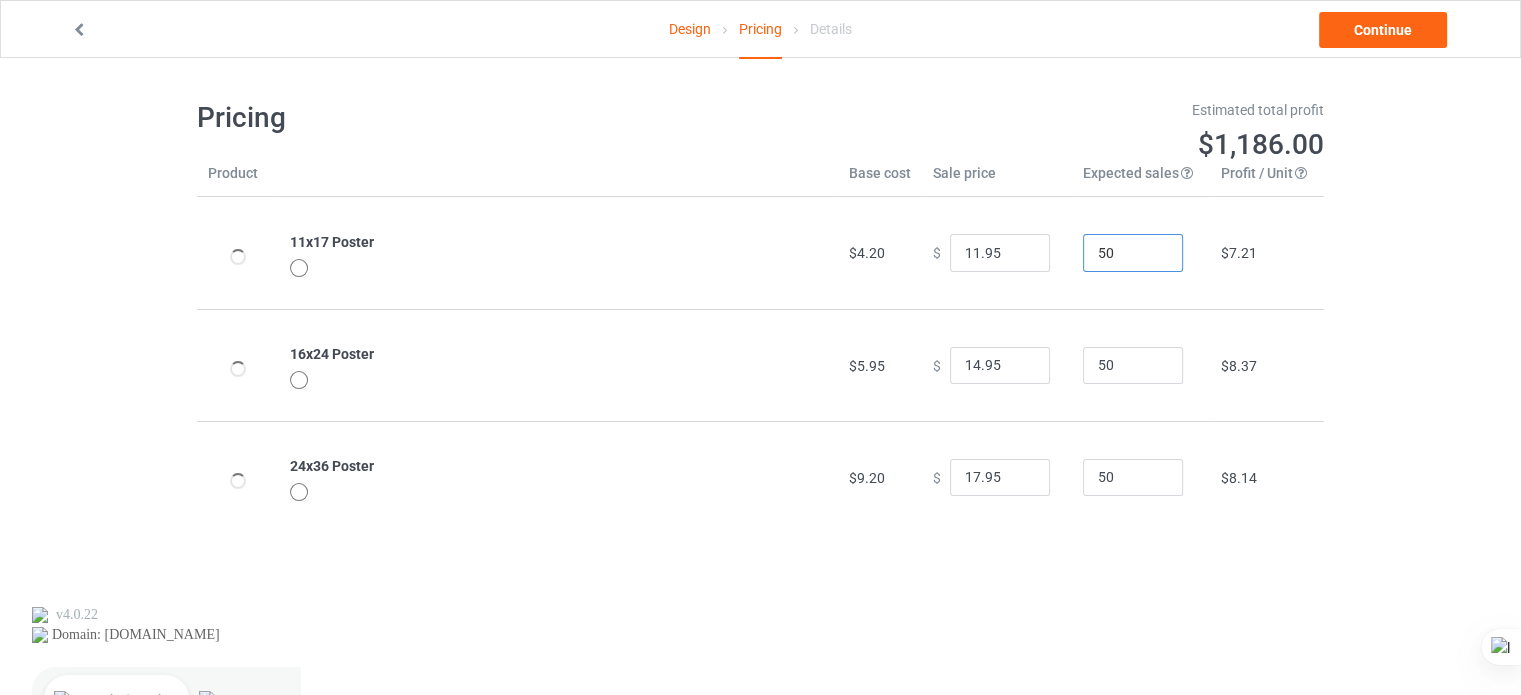drag, startPoint x: 1100, startPoint y: 247, endPoint x: 1064, endPoint y: 250, distance: 36.124783 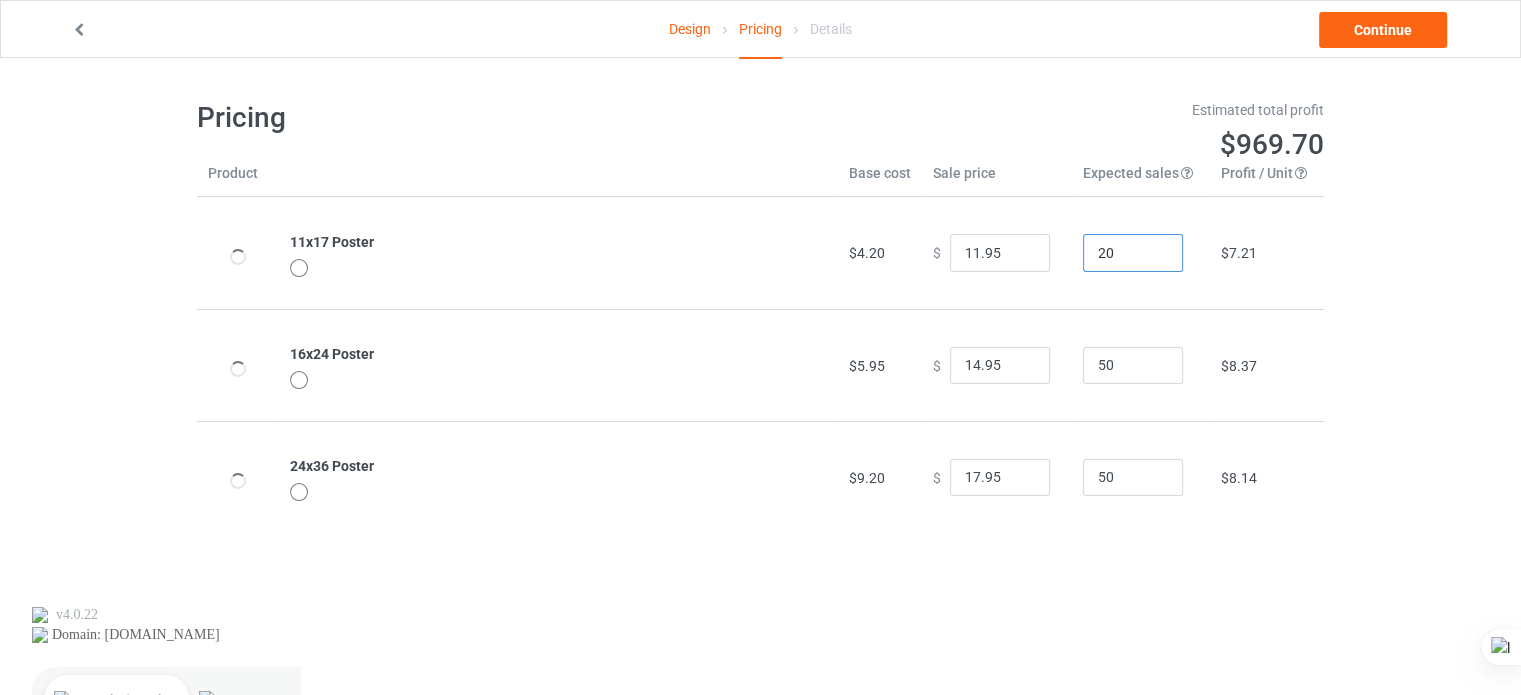 type on "20" 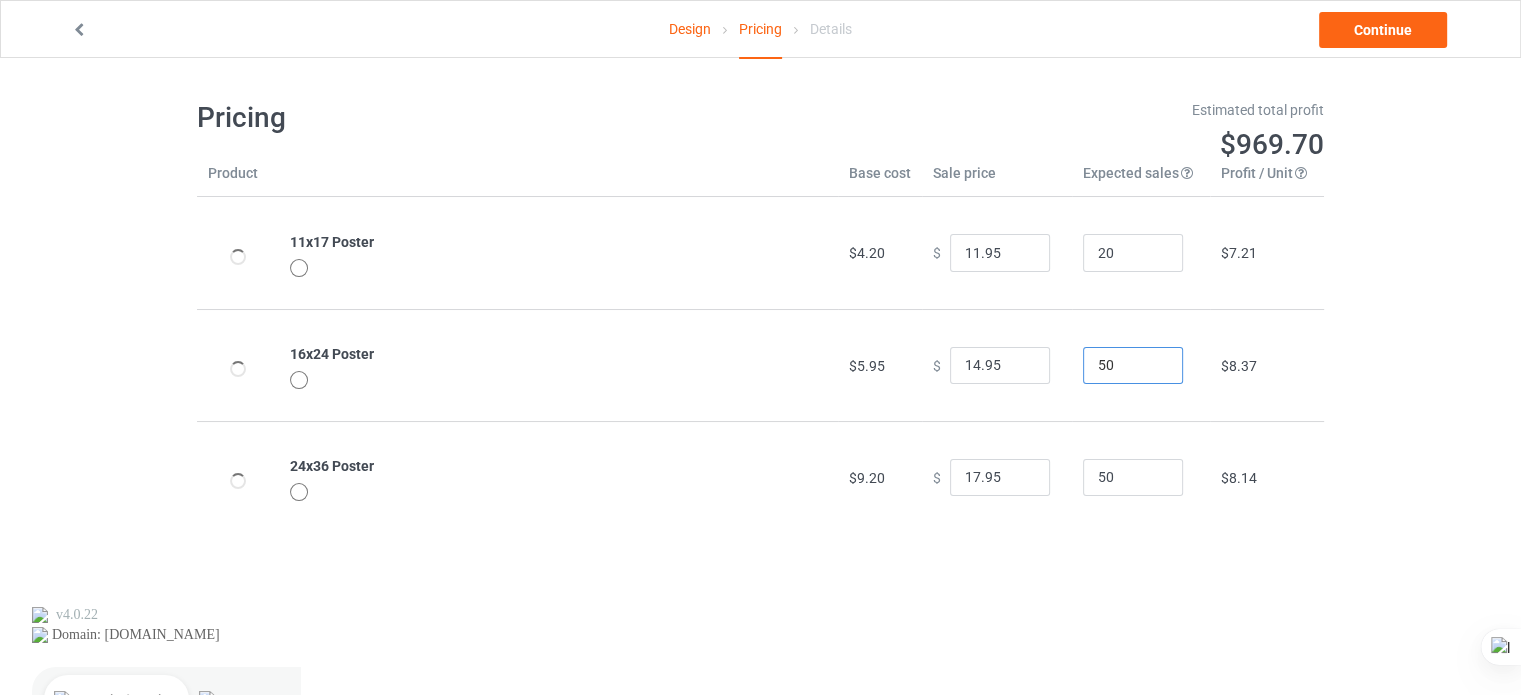 drag, startPoint x: 1108, startPoint y: 383, endPoint x: 1072, endPoint y: 383, distance: 36 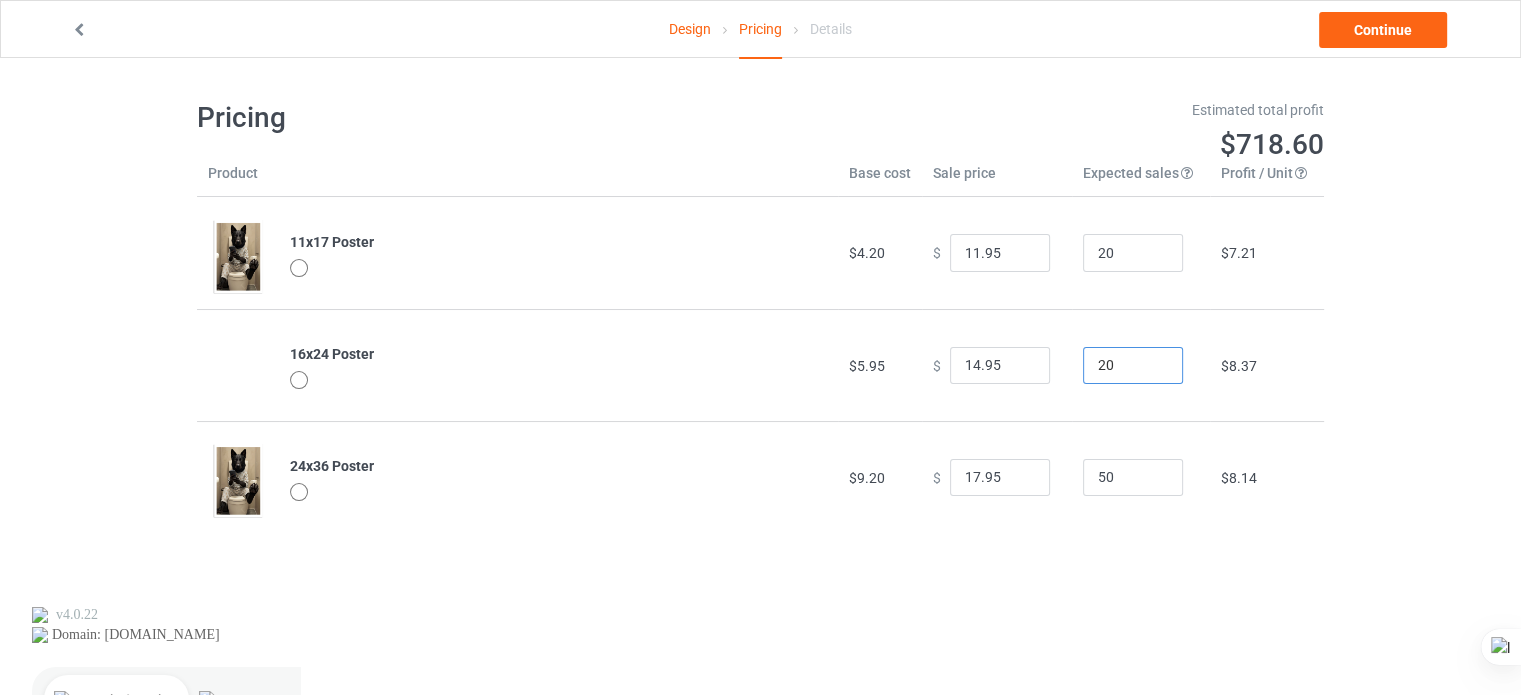 type on "20" 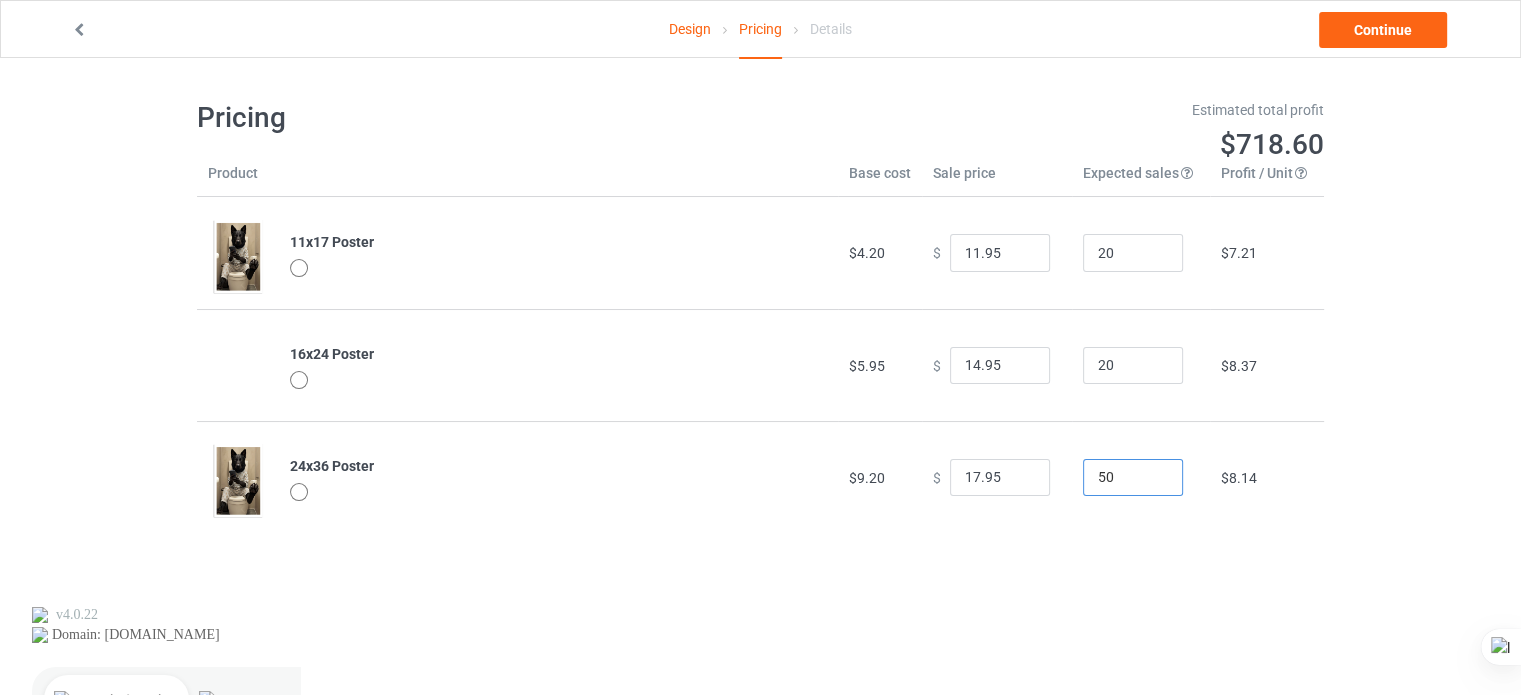 drag, startPoint x: 1096, startPoint y: 471, endPoint x: 1065, endPoint y: 474, distance: 31.144823 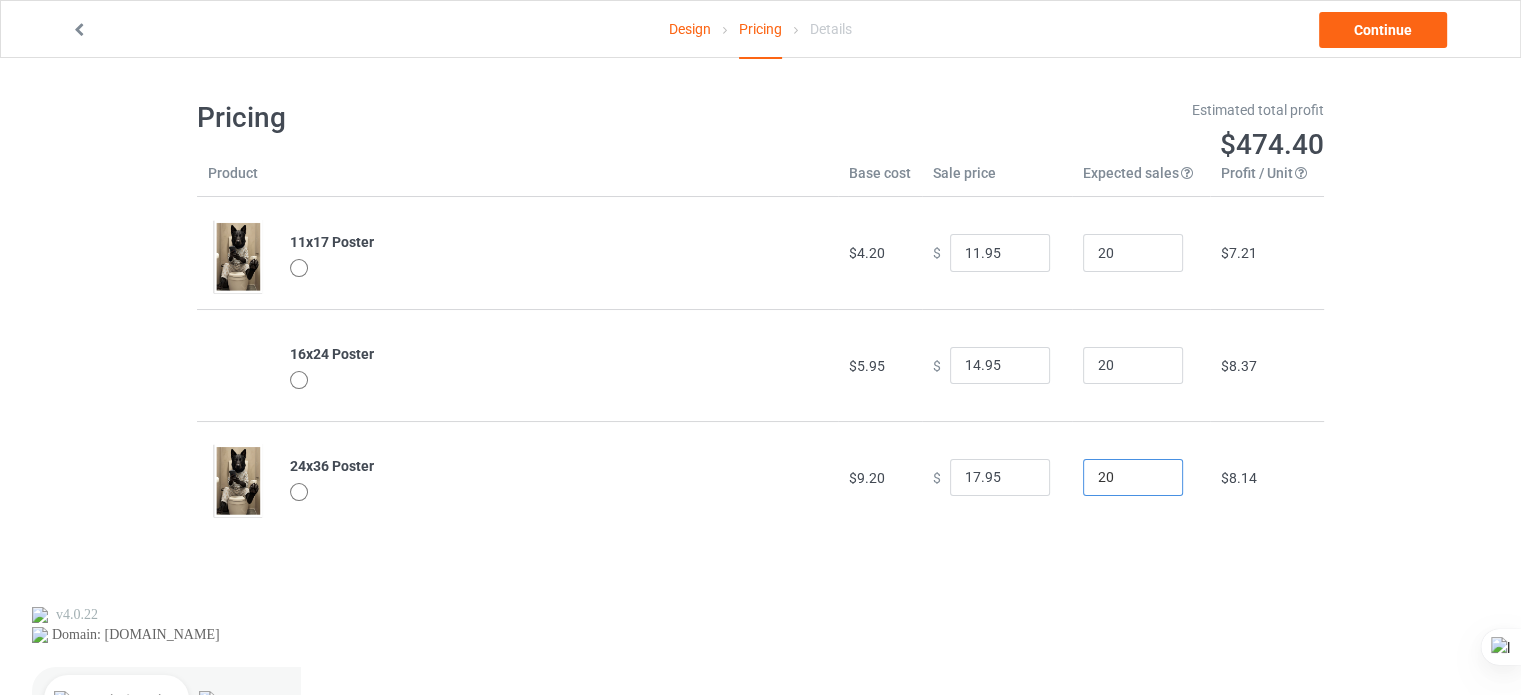 type on "20" 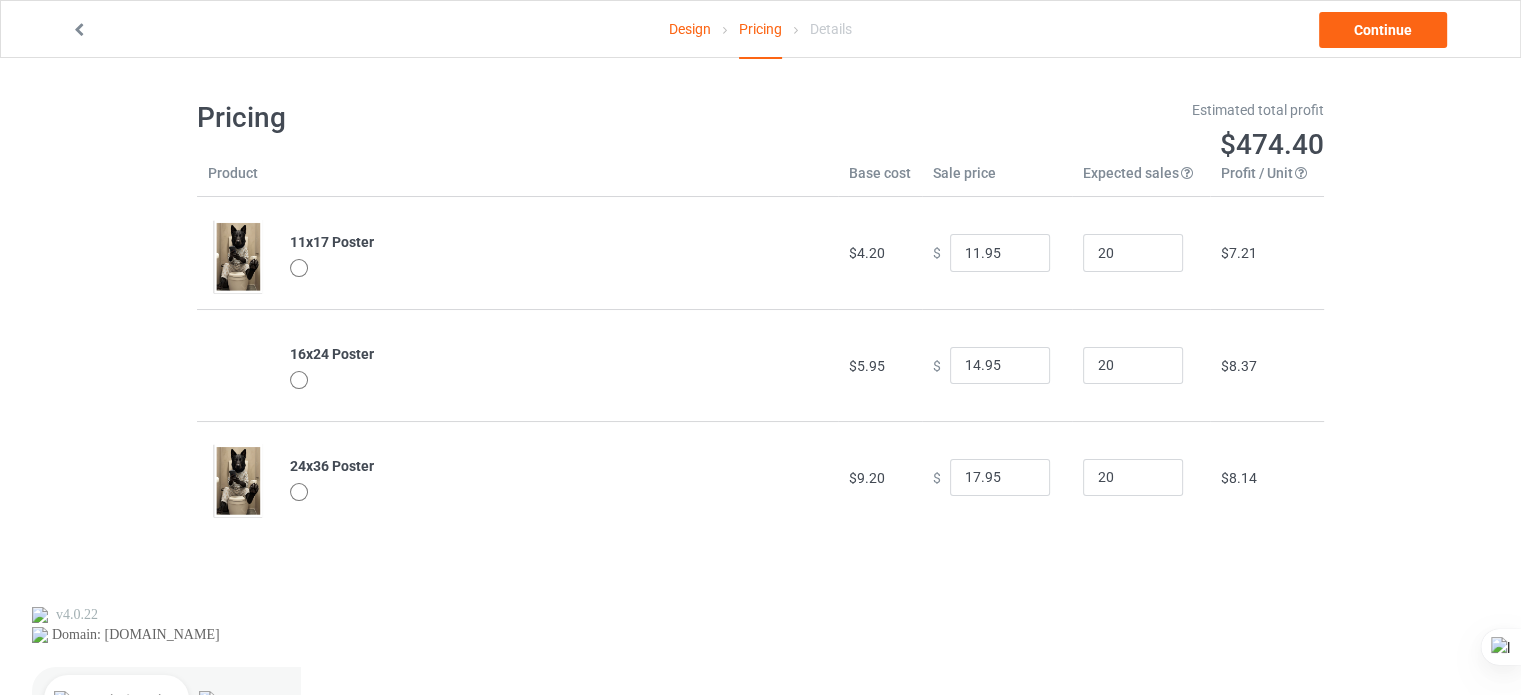 click on "20" at bounding box center [1141, 477] 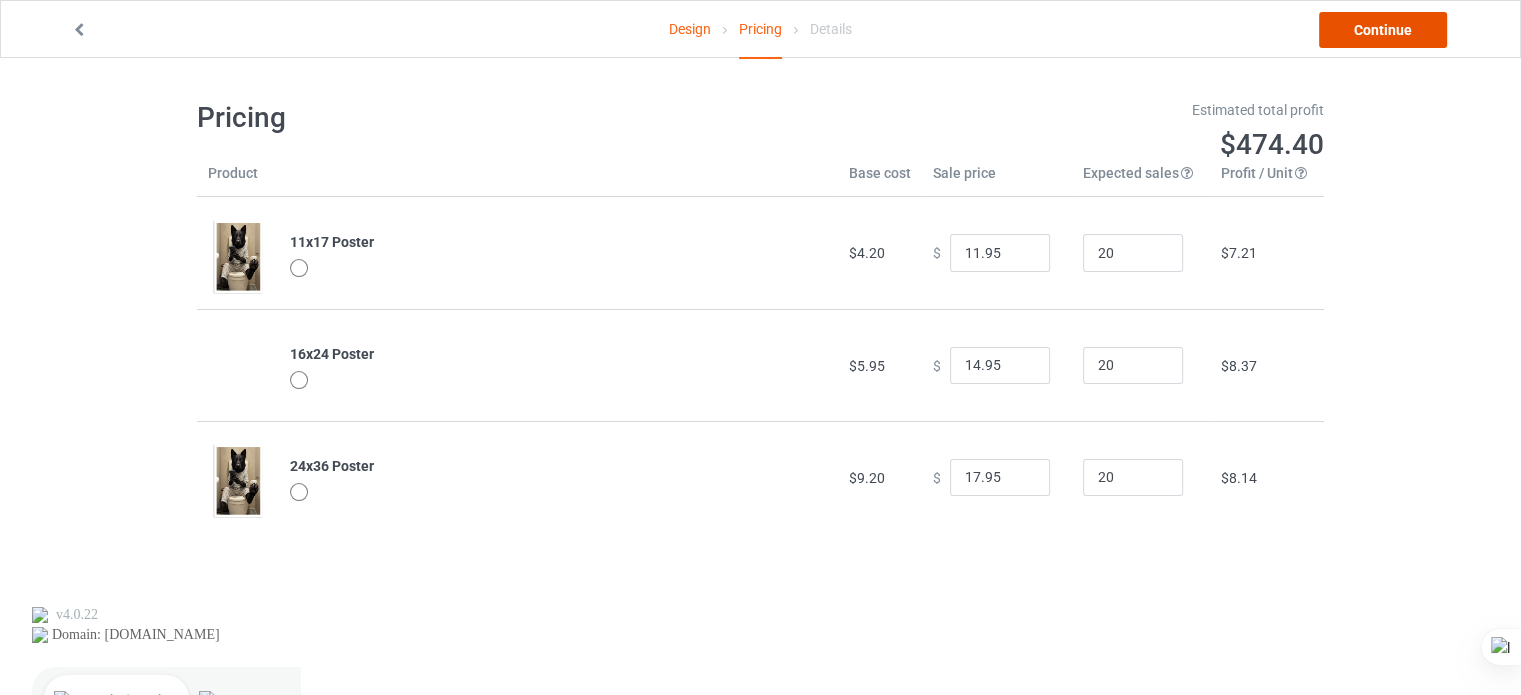 click on "Continue" at bounding box center [1383, 30] 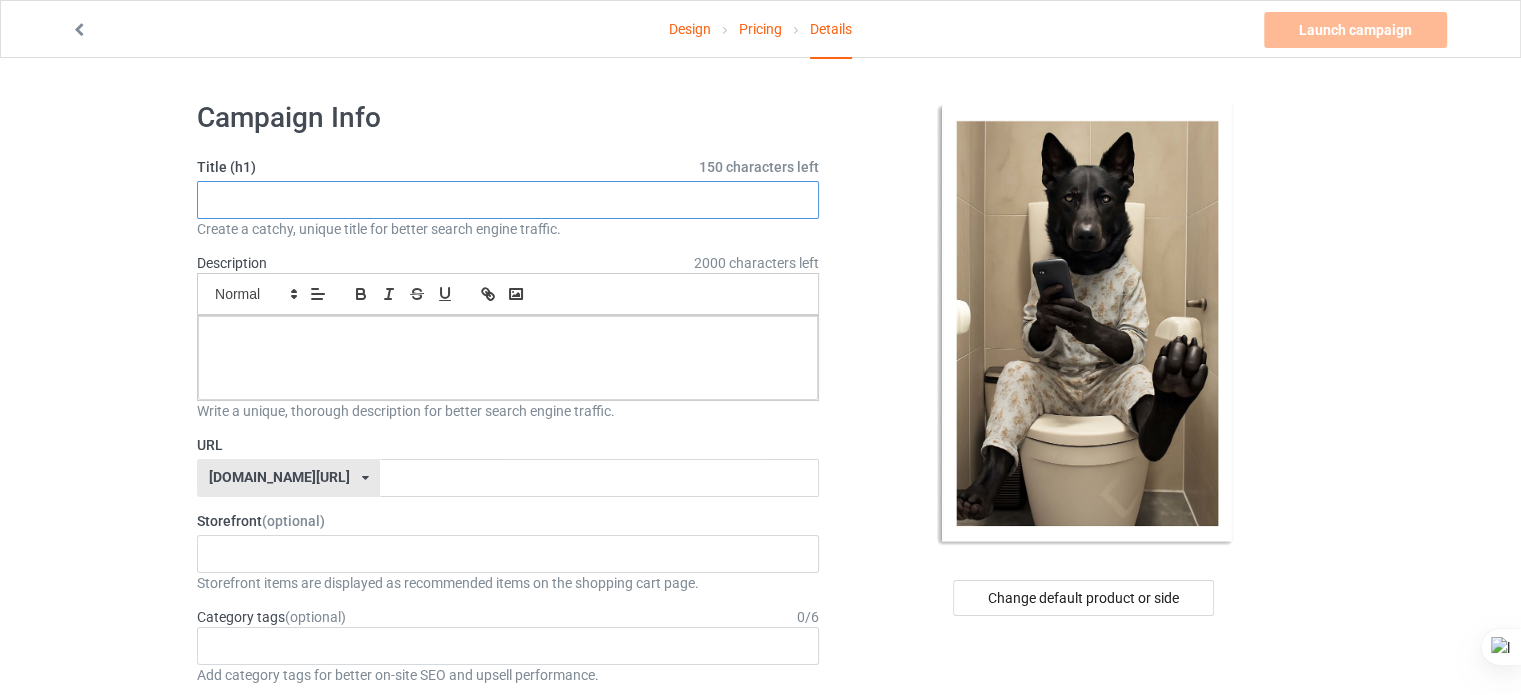 click at bounding box center [508, 200] 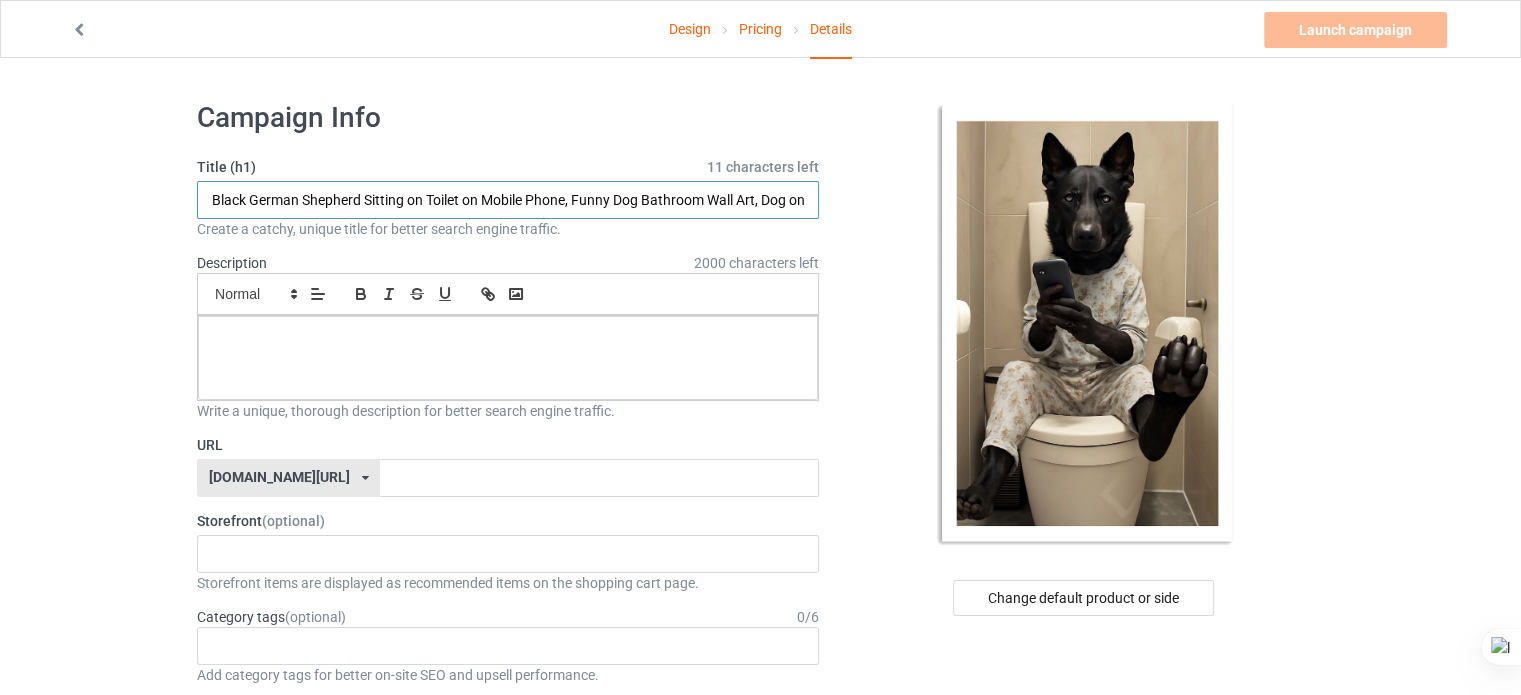 scroll, scrollTop: 0, scrollLeft: 284, axis: horizontal 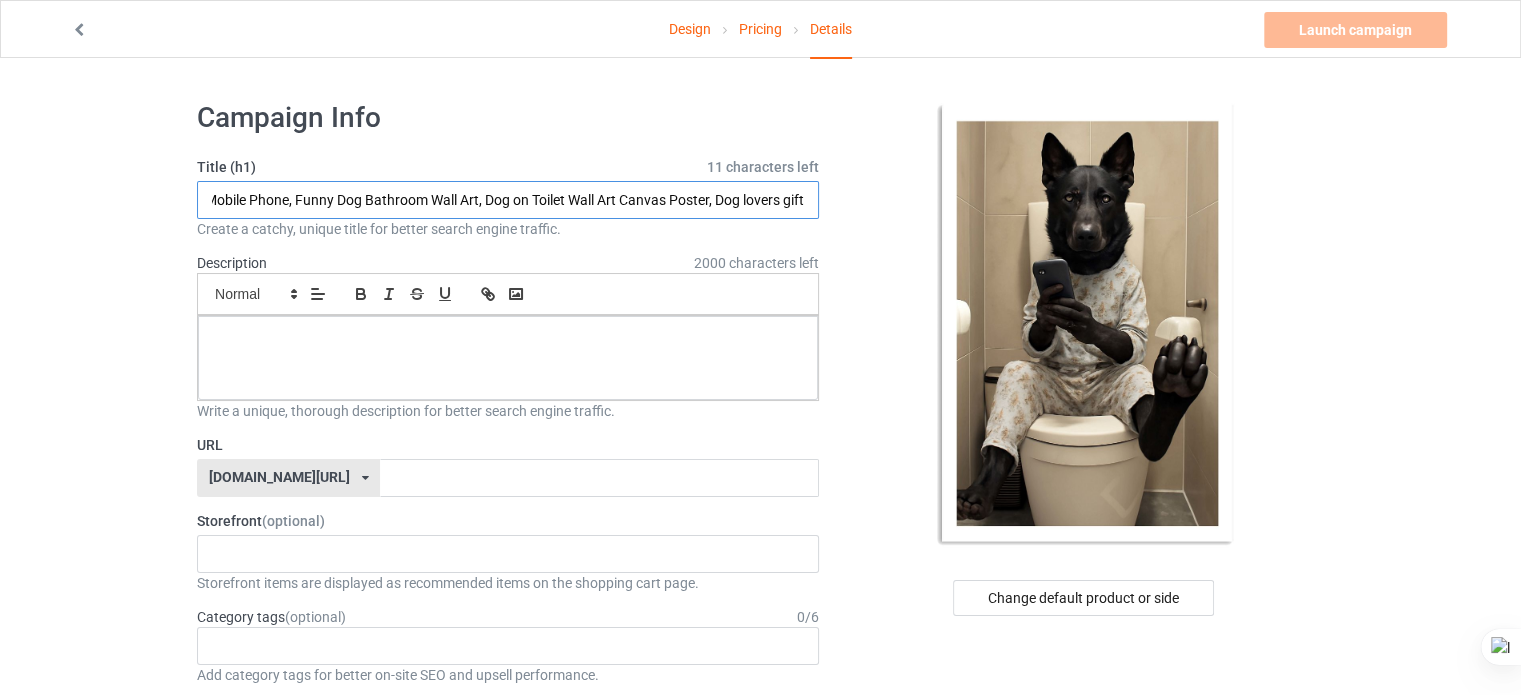 type on "Black German Shepherd Sitting on Toilet on Mobile Phone, Funny Dog Bathroom Wall Art, Dog on Toilet Wall Art Canvas Poster, Dog lovers gift" 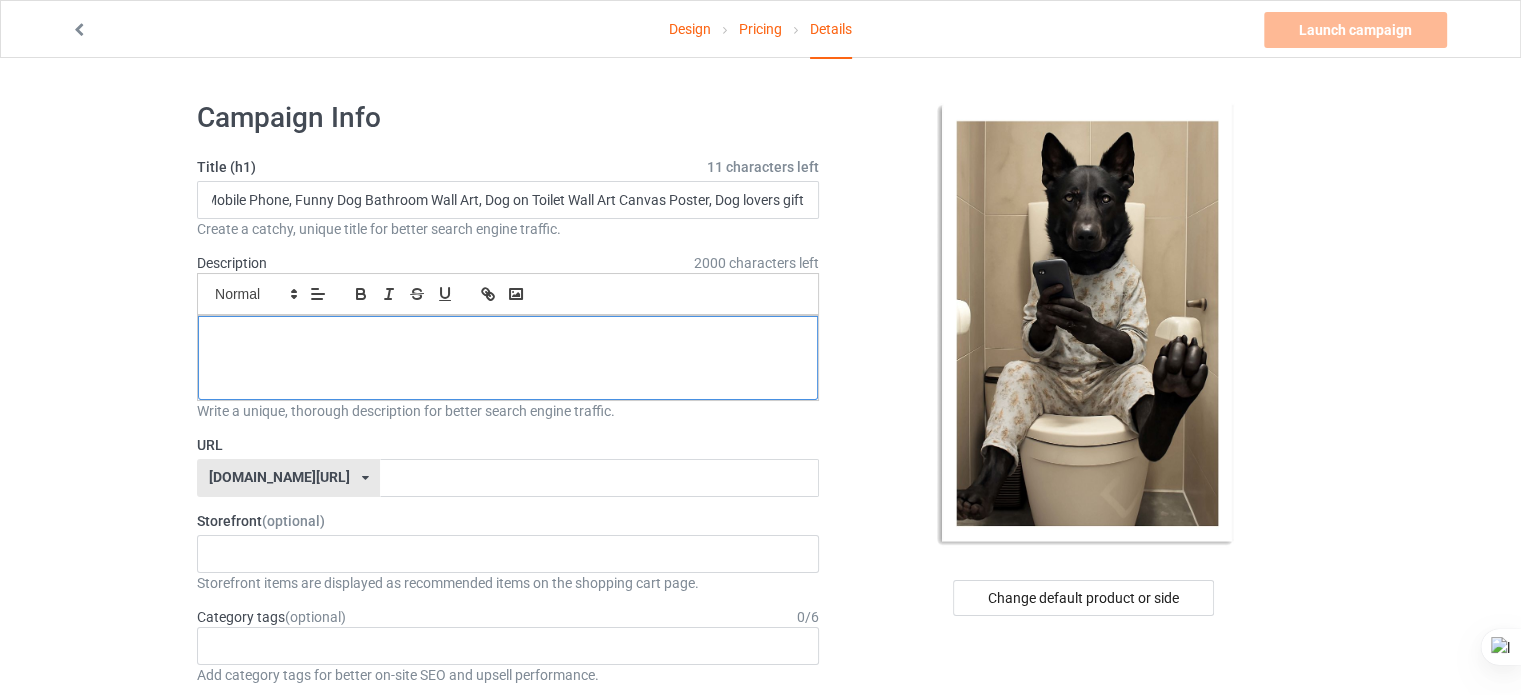 scroll, scrollTop: 0, scrollLeft: 0, axis: both 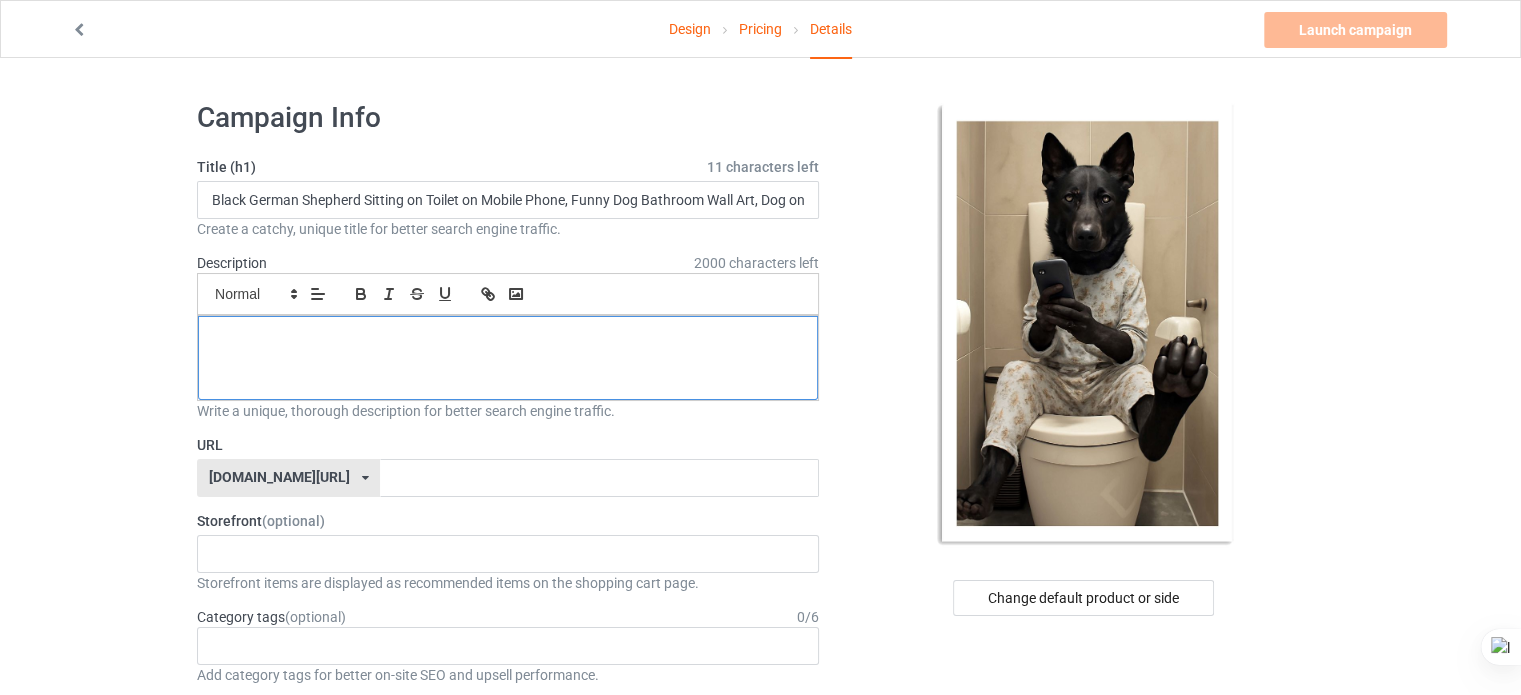 click at bounding box center (508, 338) 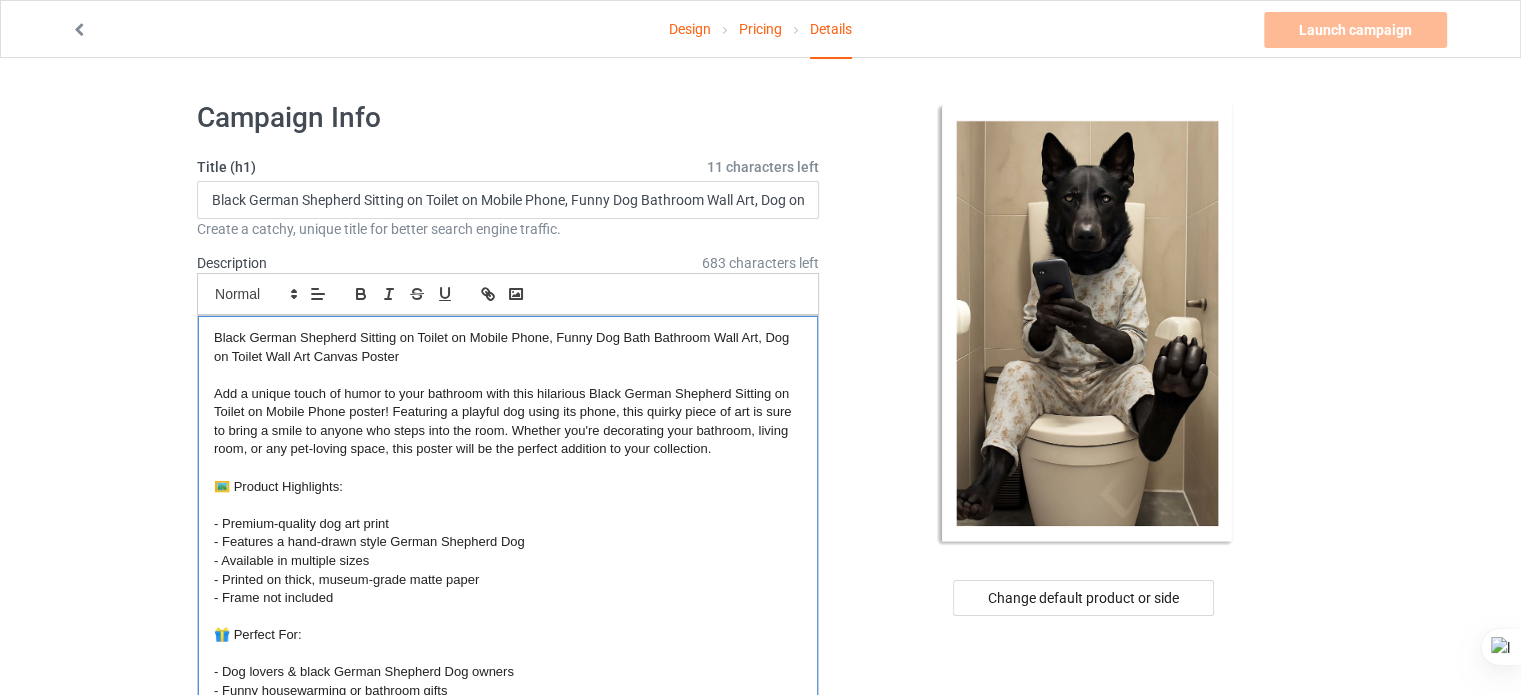 scroll, scrollTop: 0, scrollLeft: 0, axis: both 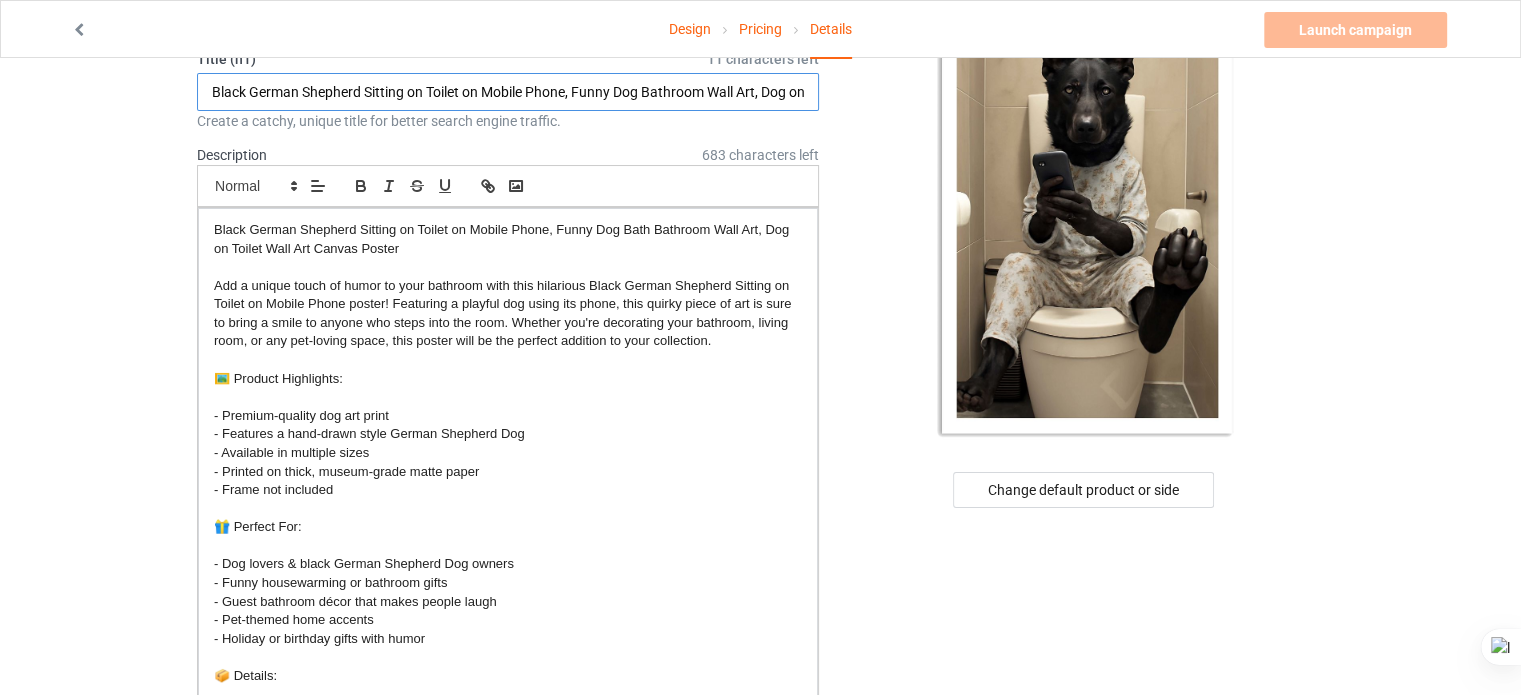 drag, startPoint x: 208, startPoint y: 93, endPoint x: 363, endPoint y: 99, distance: 155.11609 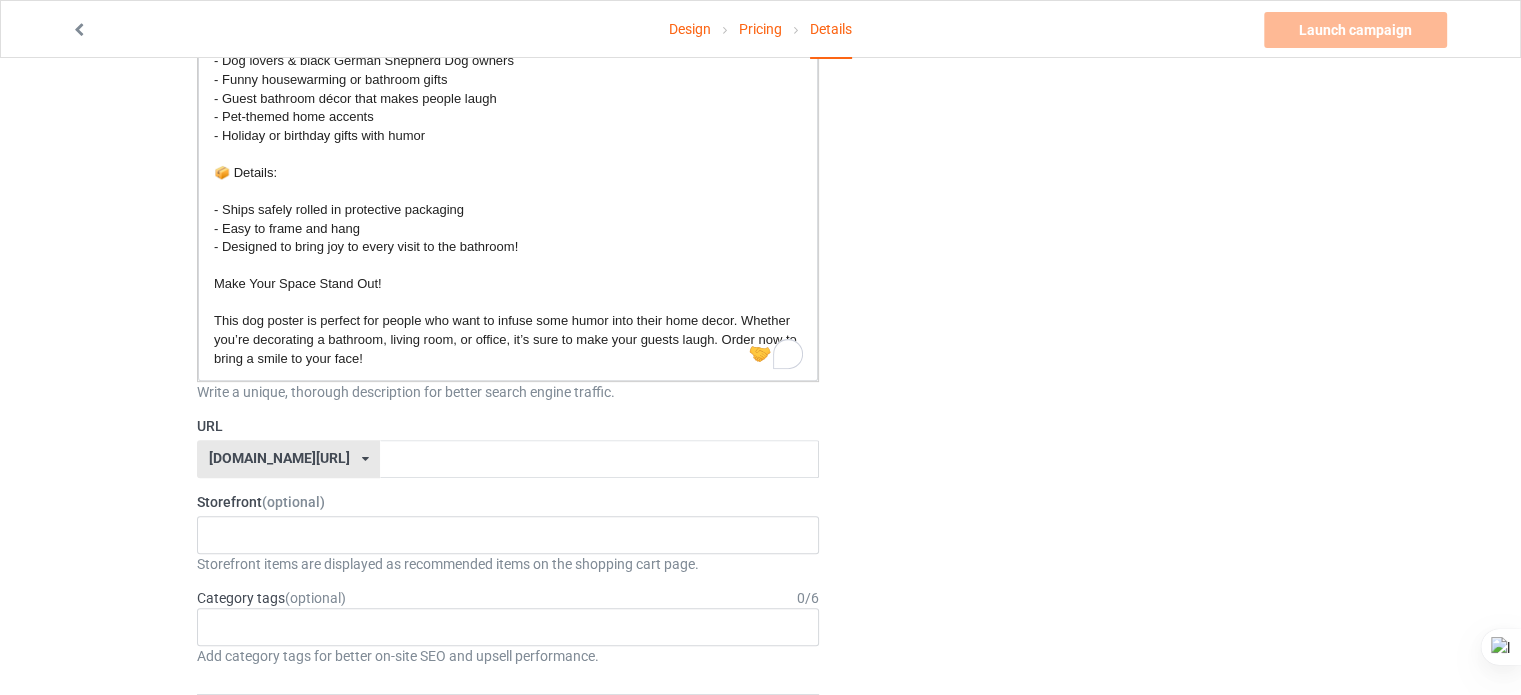 scroll, scrollTop: 612, scrollLeft: 0, axis: vertical 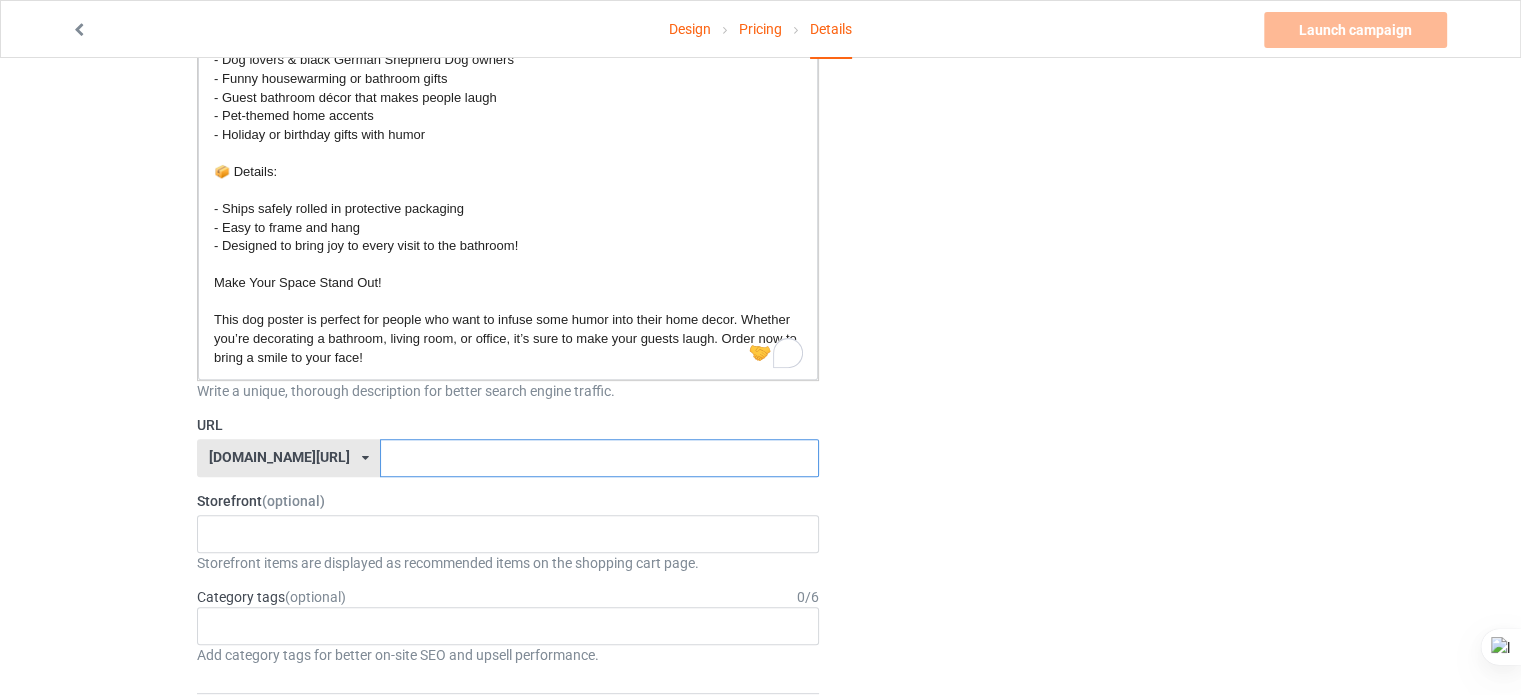 click at bounding box center (599, 458) 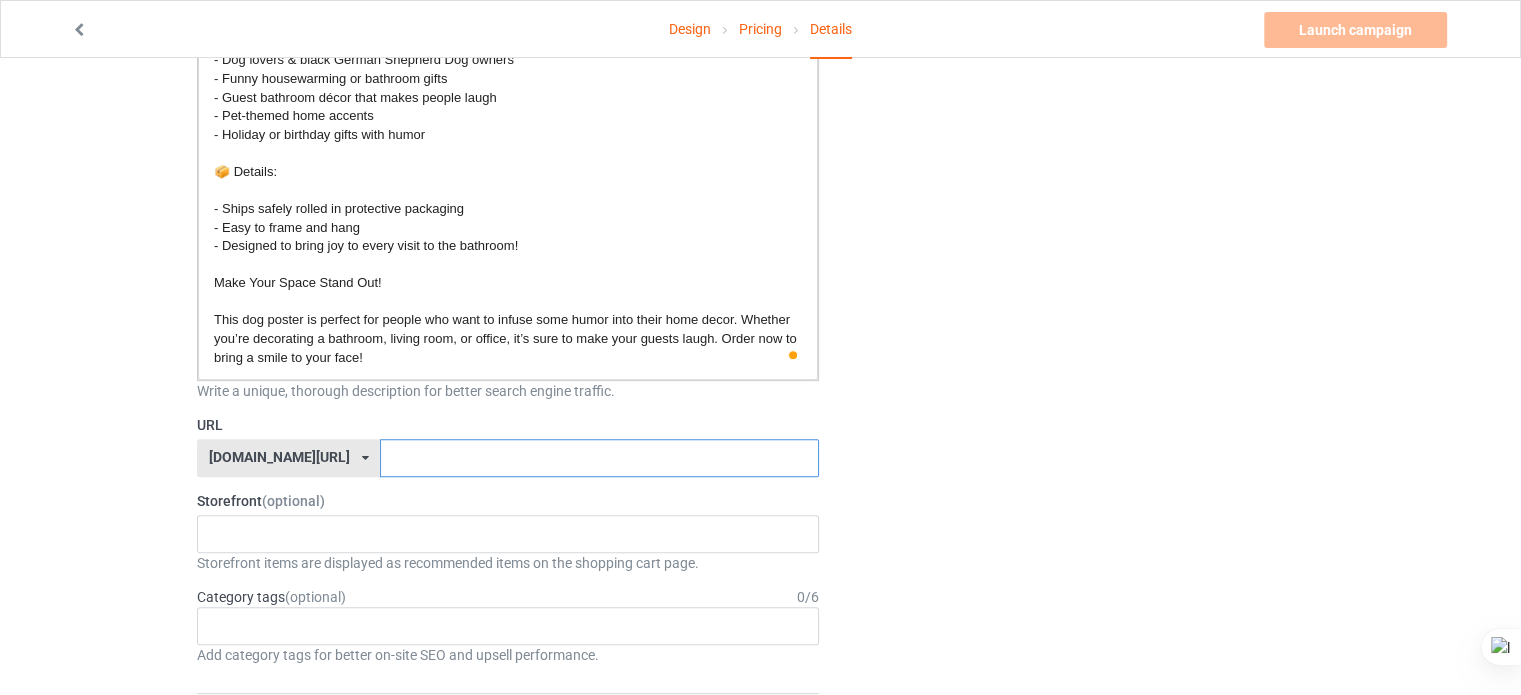 paste on "Black German Shepherd" 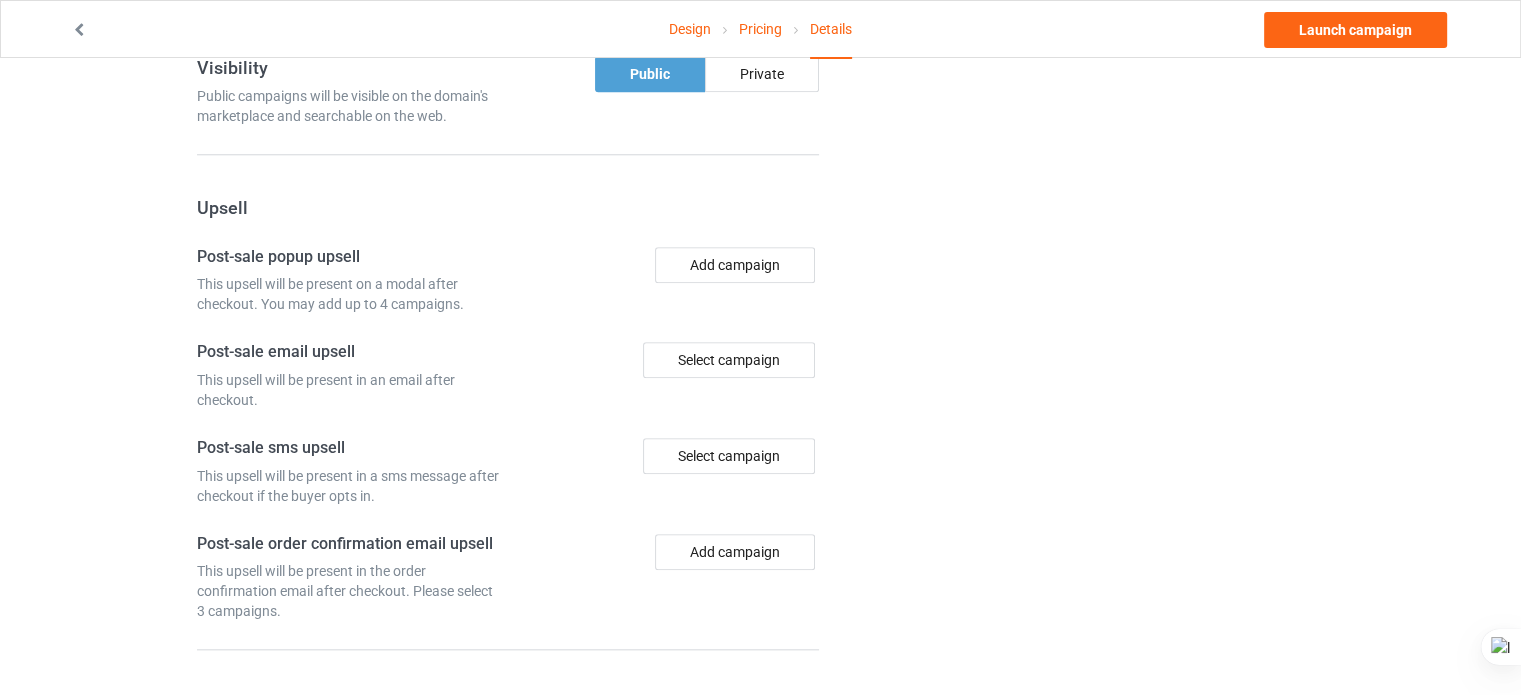 scroll, scrollTop: 2021, scrollLeft: 0, axis: vertical 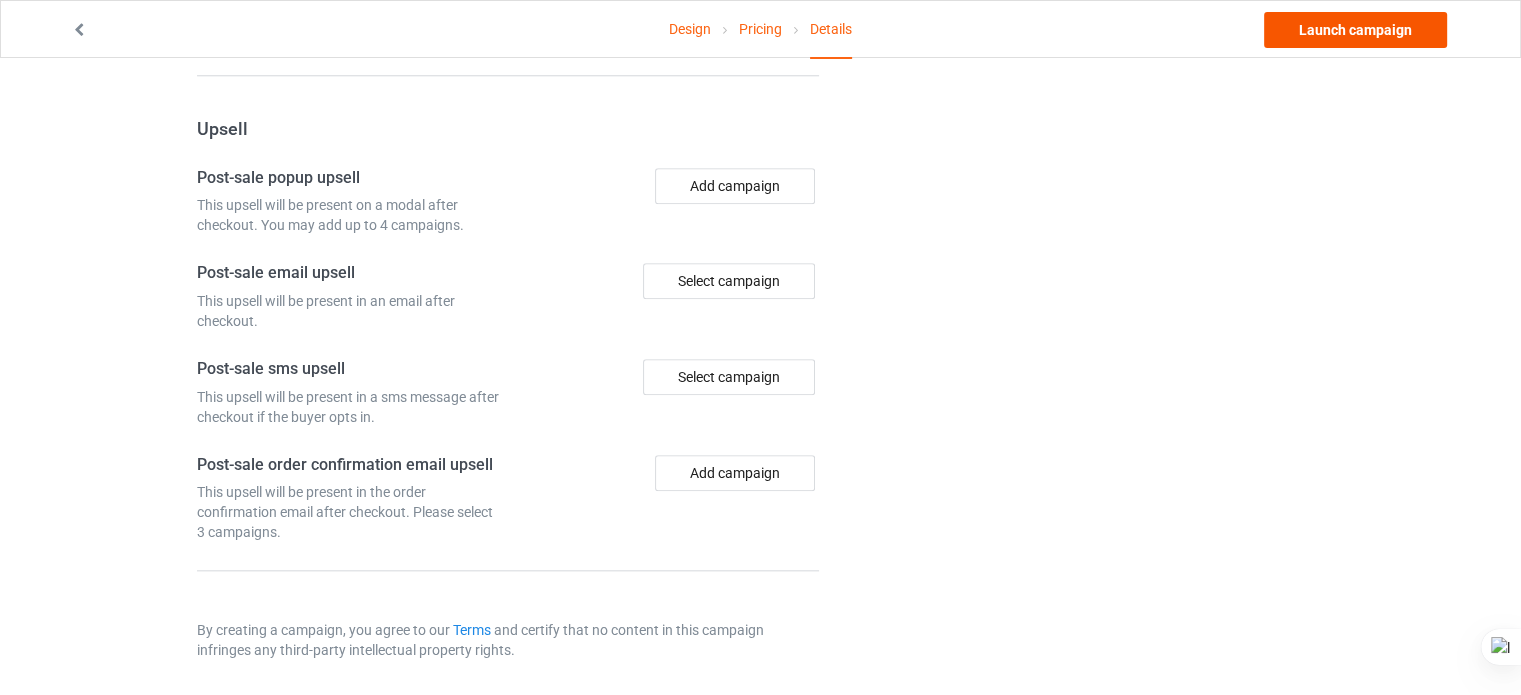 type on "Black-German-Shepherd" 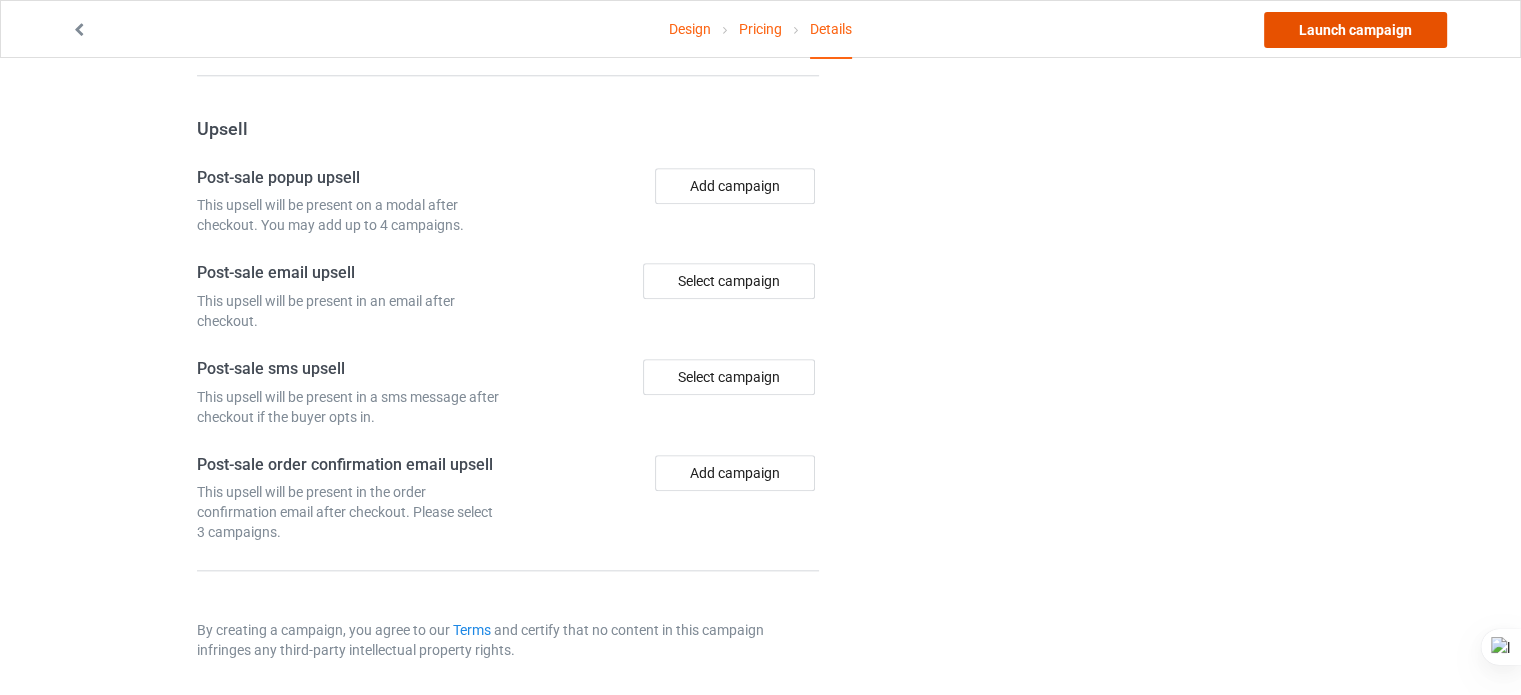 click on "Launch campaign" at bounding box center (1355, 30) 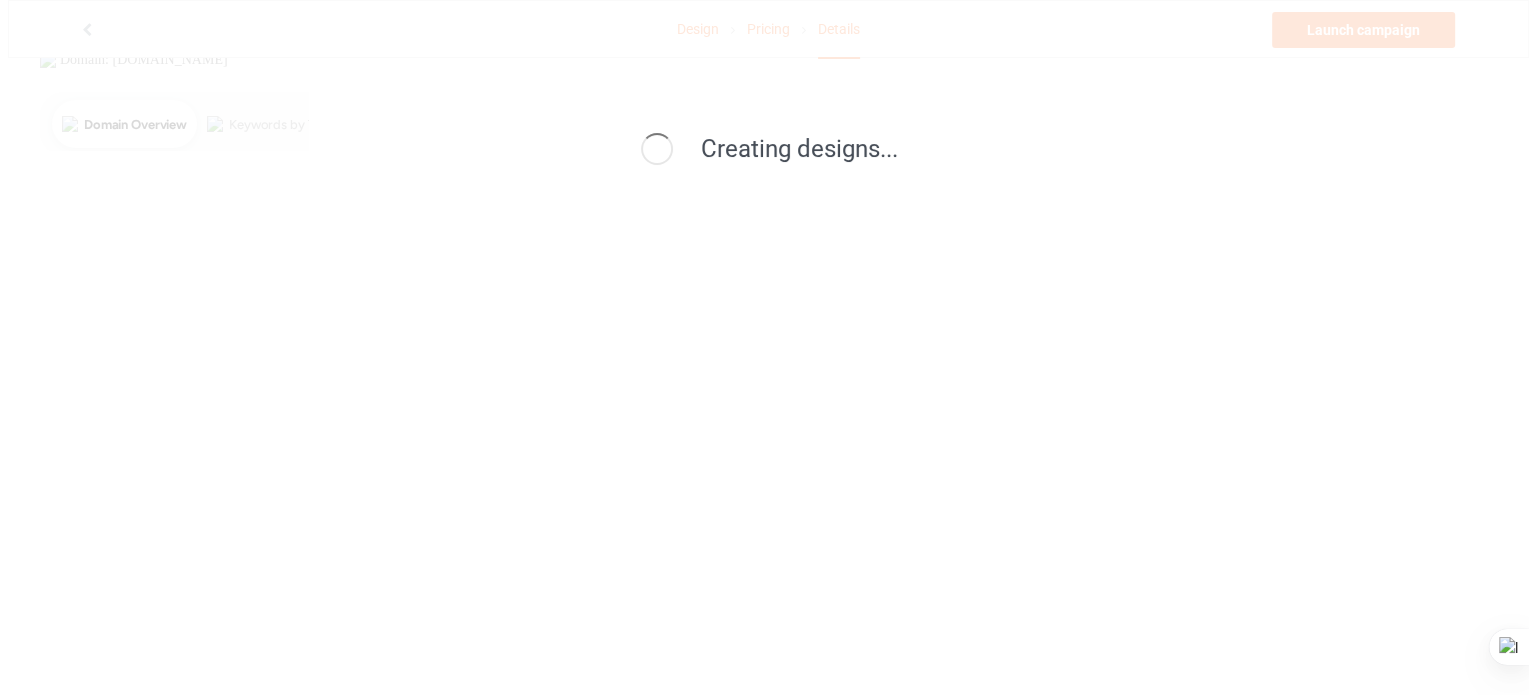scroll, scrollTop: 0, scrollLeft: 0, axis: both 